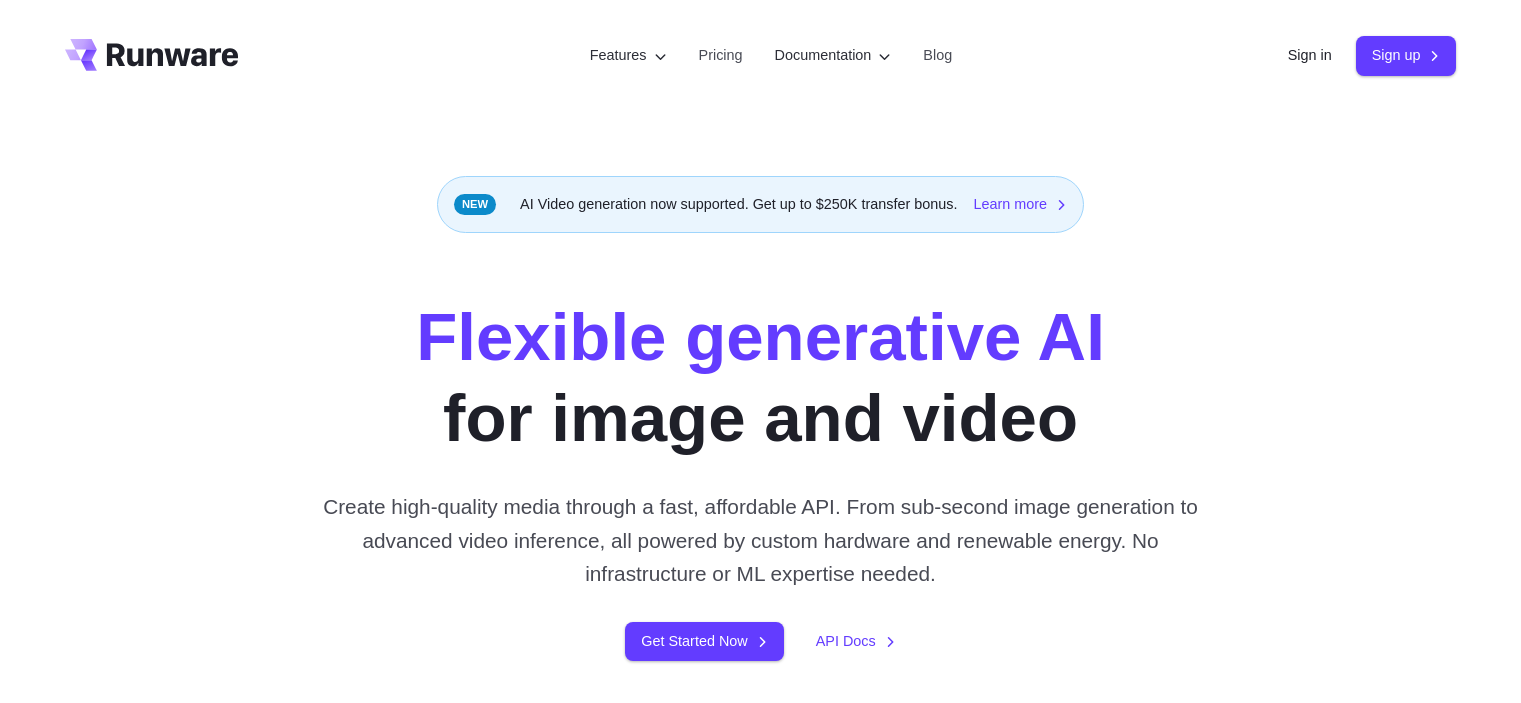 scroll, scrollTop: 0, scrollLeft: 0, axis: both 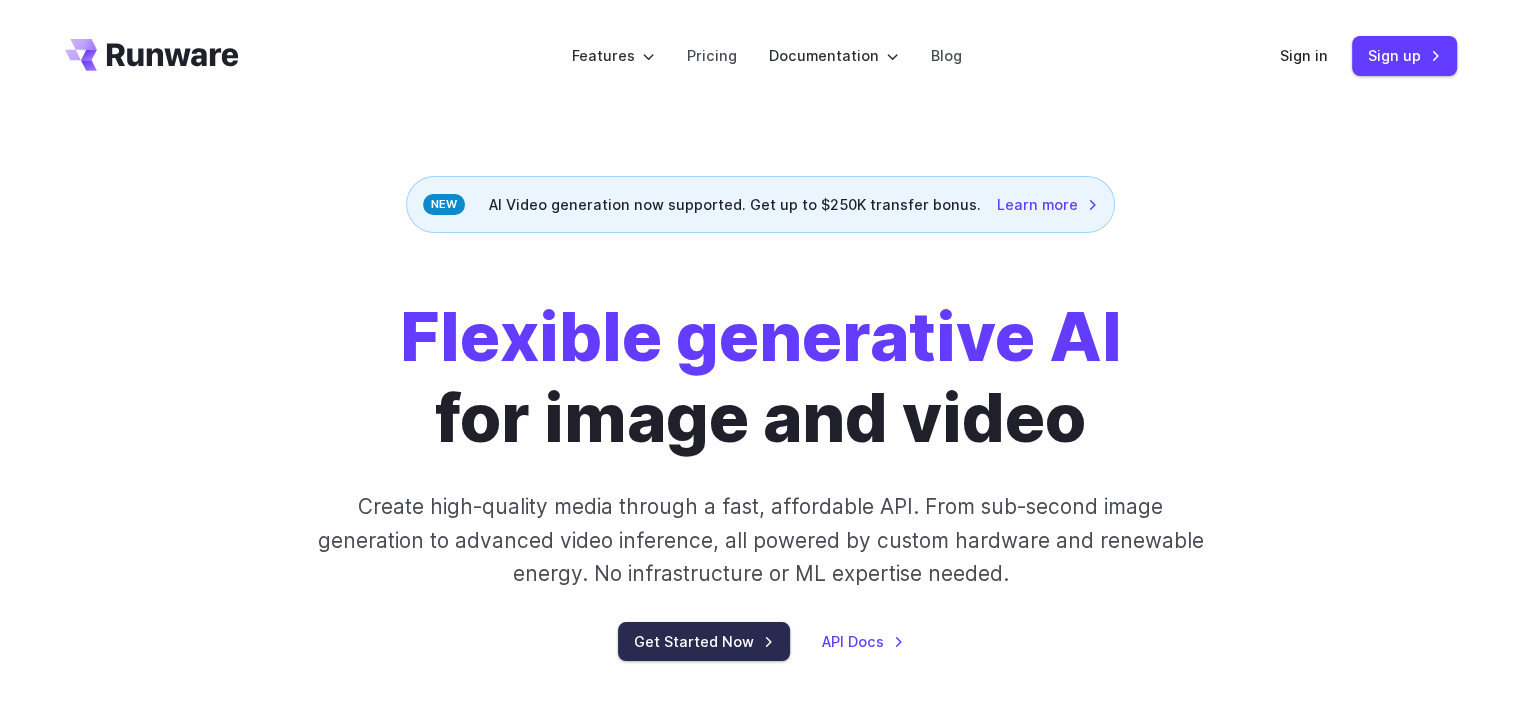 click on "Get Started Now" at bounding box center [704, 641] 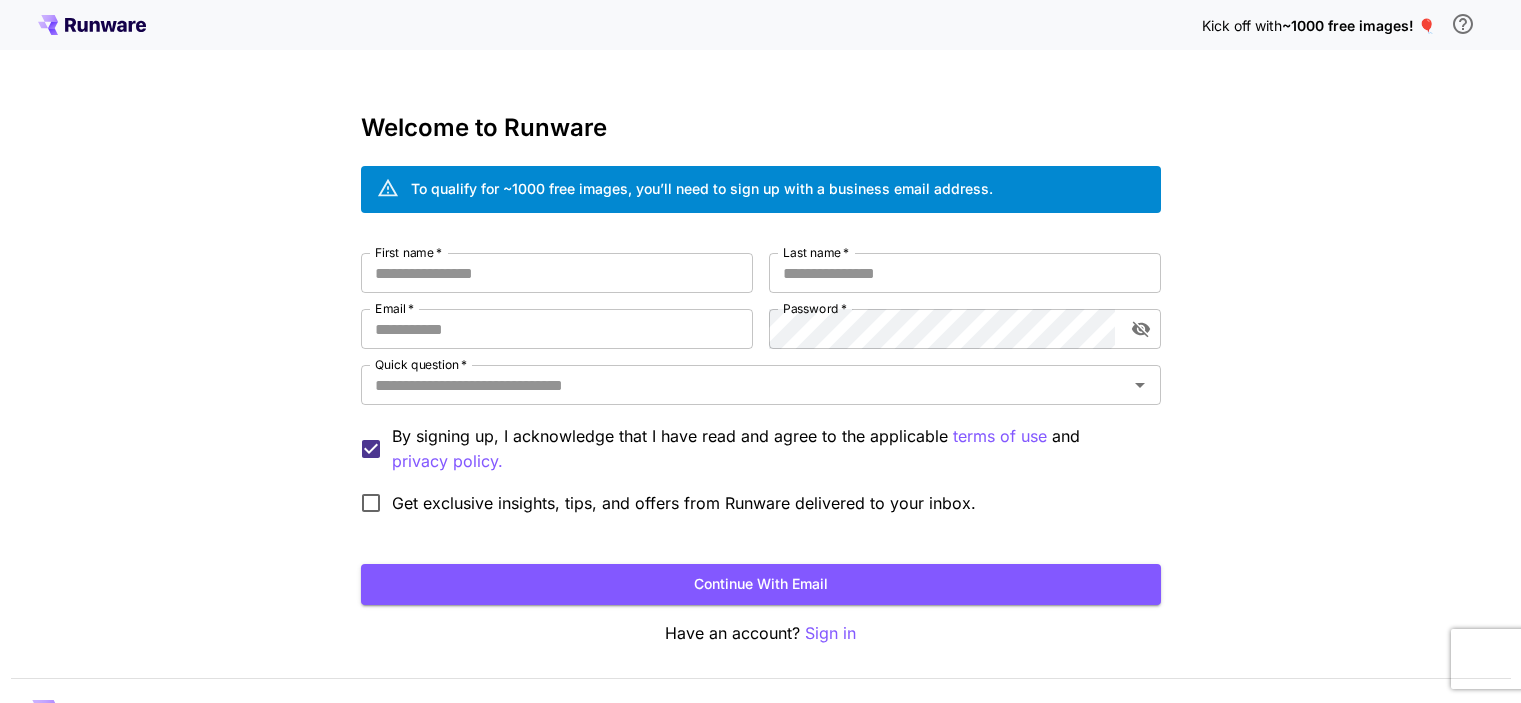 scroll, scrollTop: 0, scrollLeft: 0, axis: both 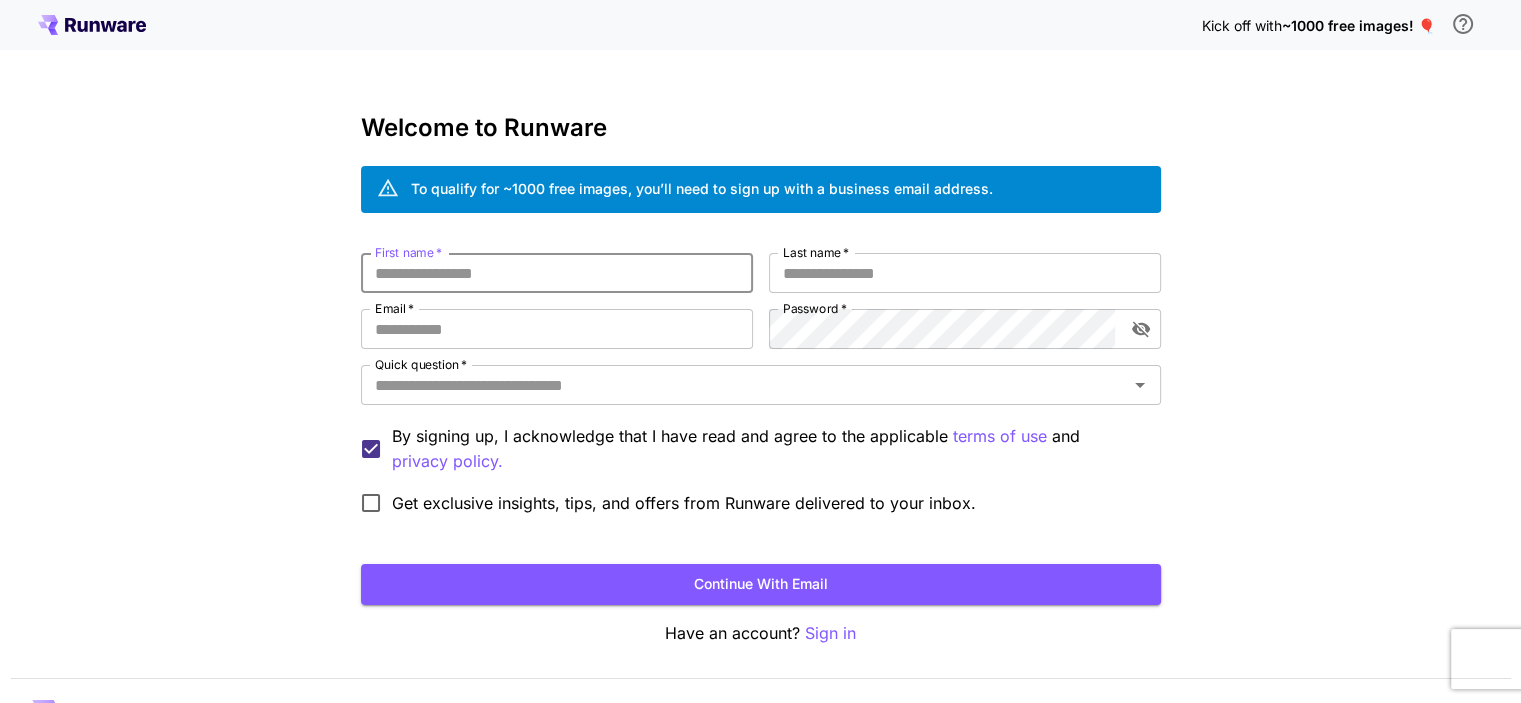 click on "First name   *" at bounding box center [557, 273] 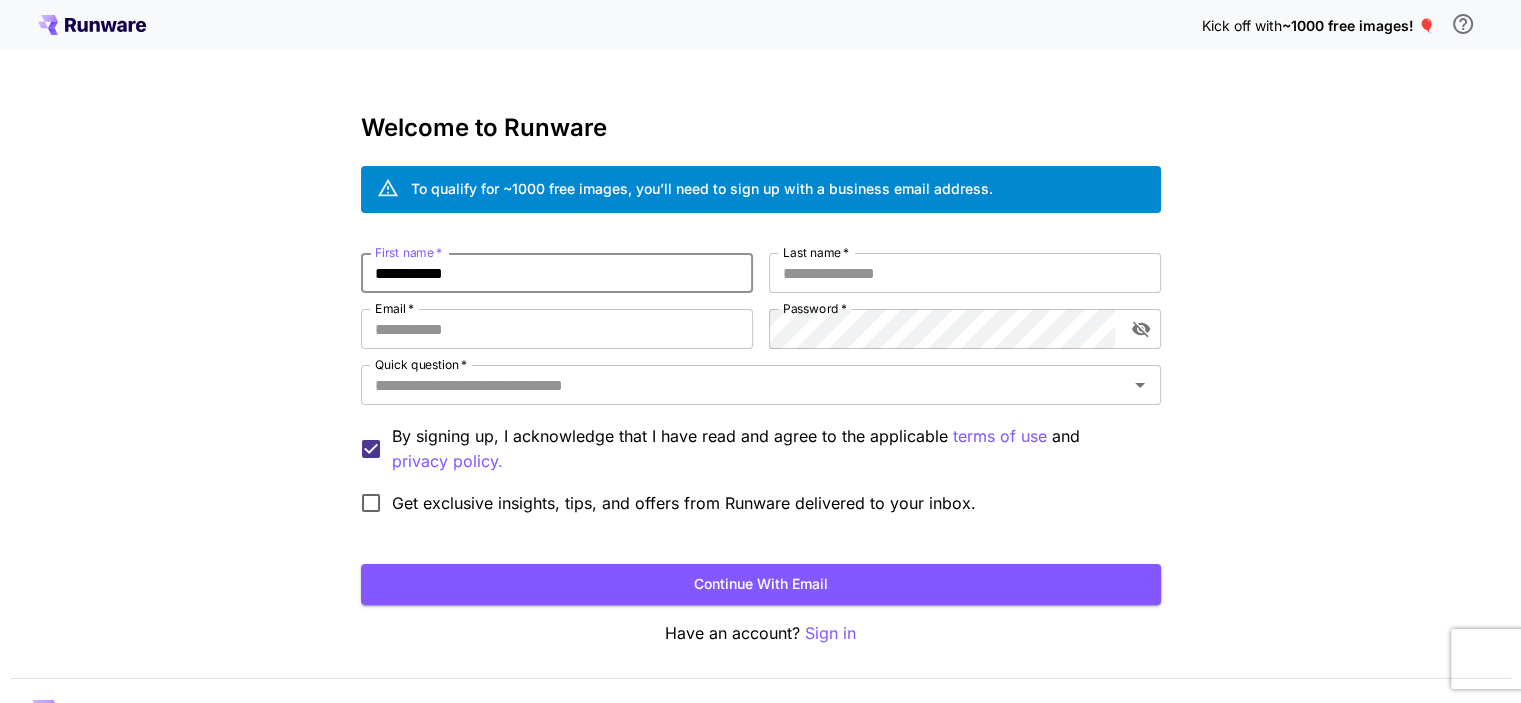 type on "**********" 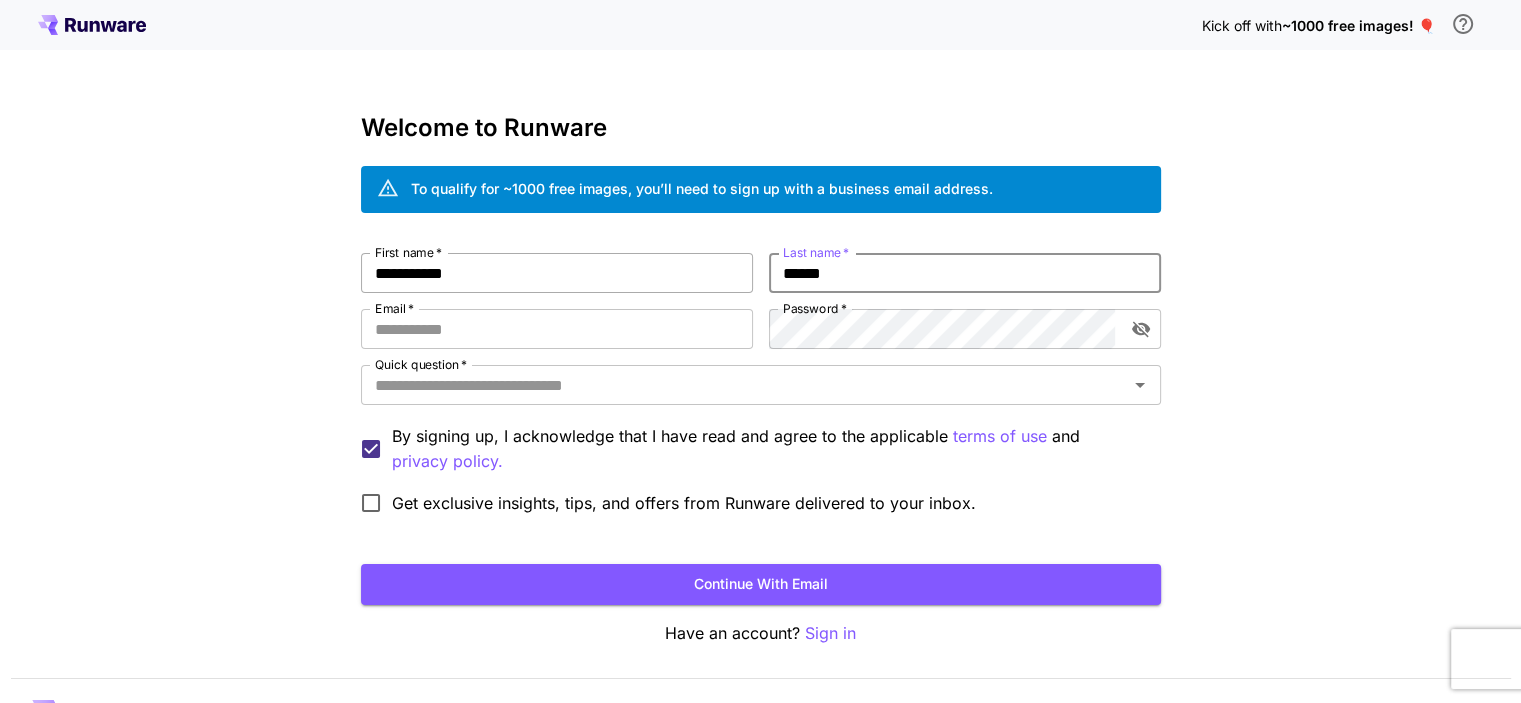 type on "******" 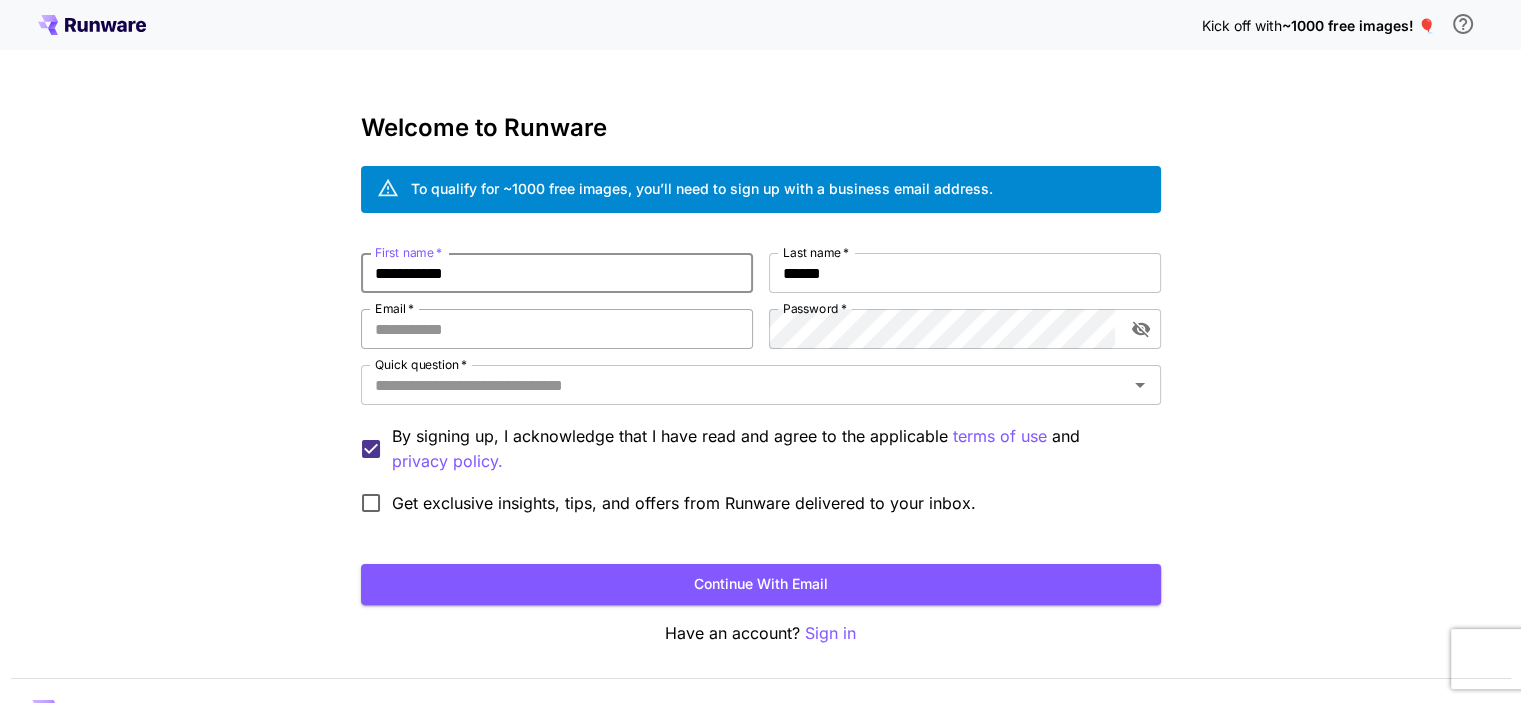 drag, startPoint x: 608, startPoint y: 262, endPoint x: 415, endPoint y: 308, distance: 198.40614 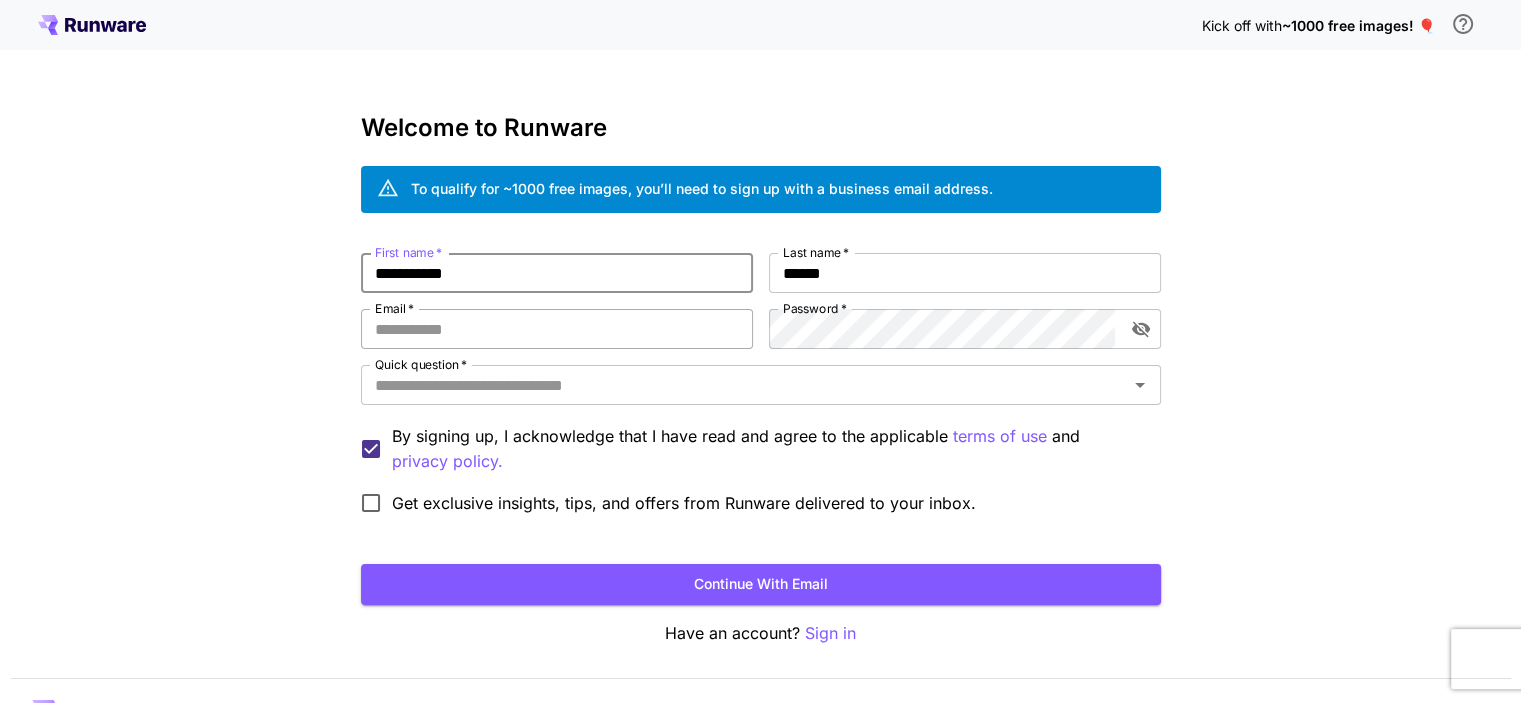click on "First name   * [FIRST] First name   * Last name   * [LAST] Last name   * Email   * [EMAIL] Email   * Password   * Password   * Quick question   * Quick question   * By signing up, I acknowledge that I have read and agree to the applicable   terms of use     and   privacy policy.   Get exclusive insights, tips, and offers from Runware delivered to your inbox." at bounding box center [761, 388] 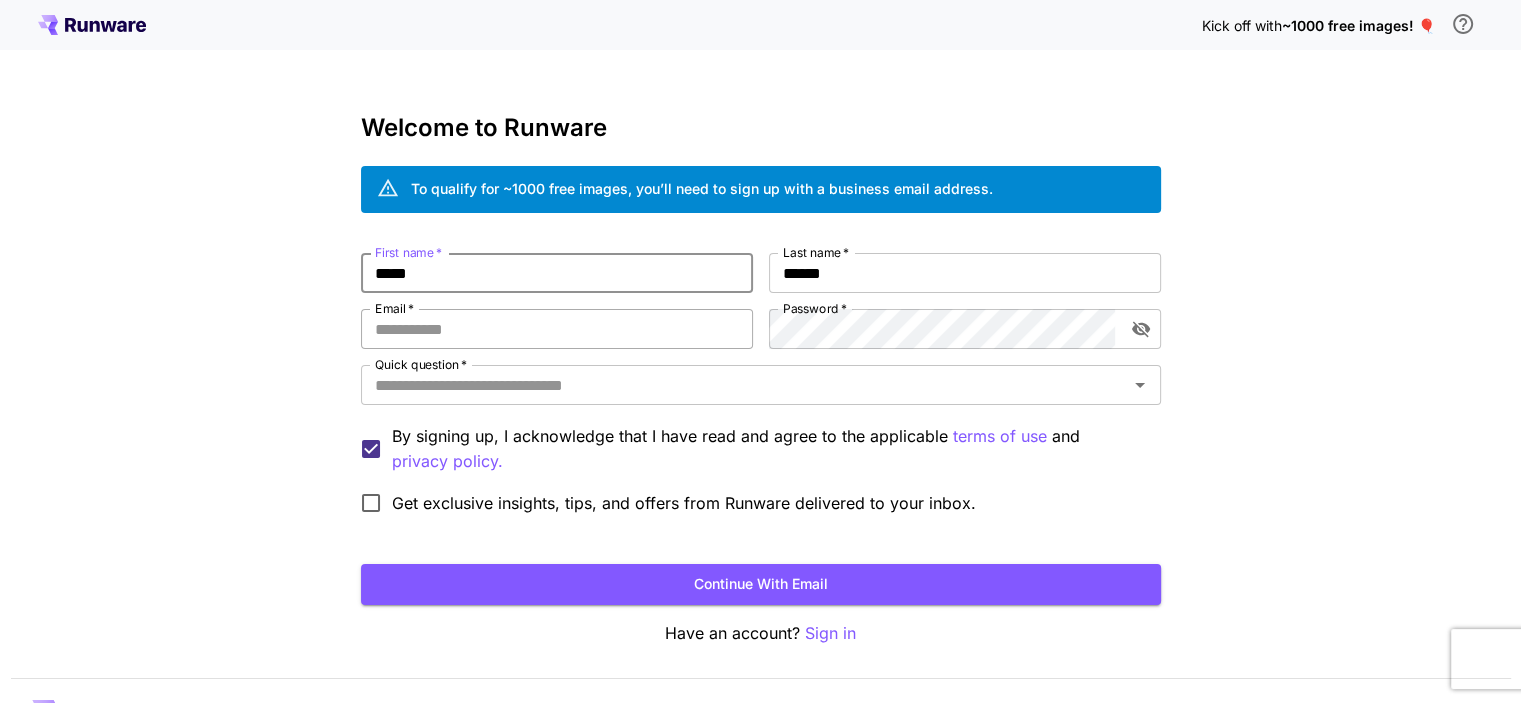 type on "****" 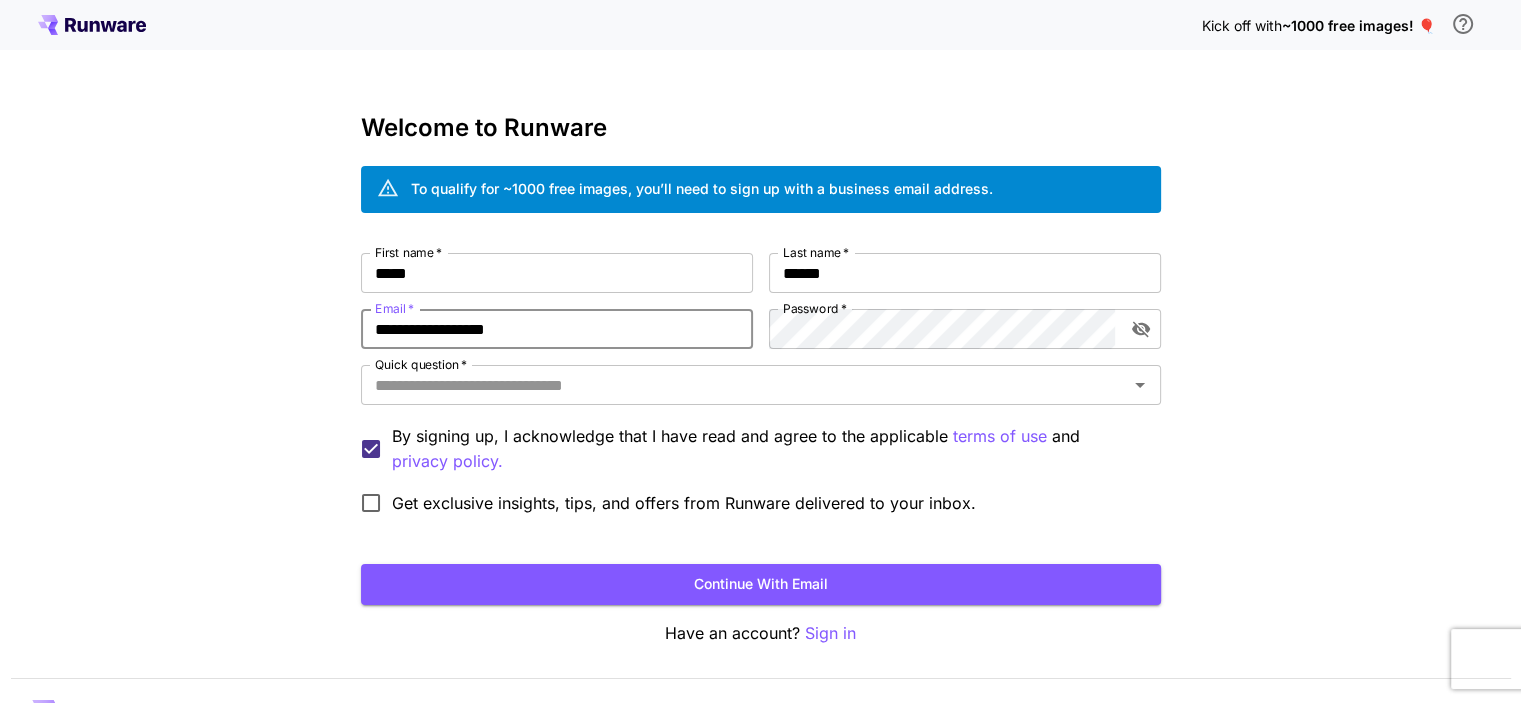 type on "**********" 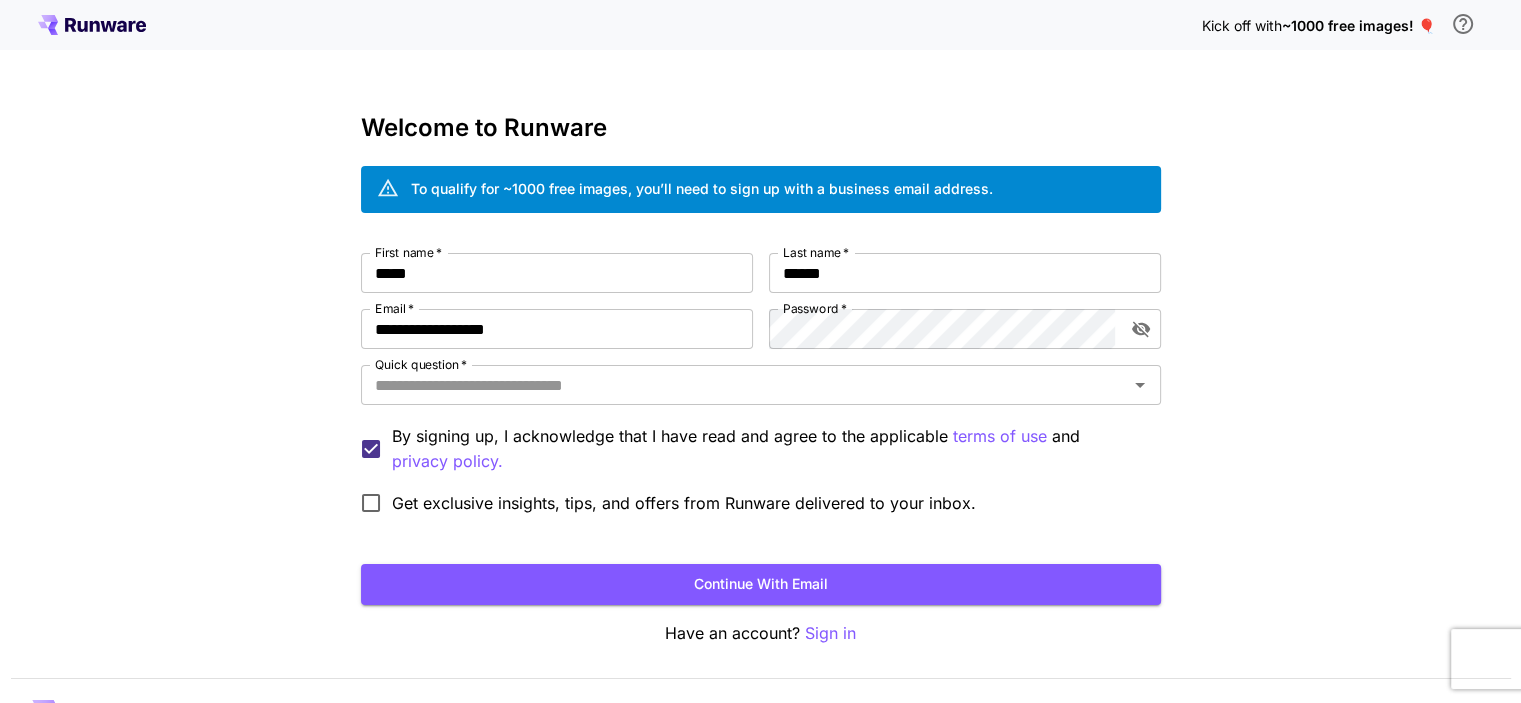 click on "Kick off with  ~1000 free images! 🎈 Welcome to Runware To qualify for ~1000 free images, you’ll need to sign up with a business email address. First name   * [FIRST] First name   * Last name   * [LAST] Last name   * Email   * [EMAIL] Email   * Password   * Password   * Quick question   * Quick question   * By signing up, I acknowledge that I have read and agree to the applicable   terms of use     and   privacy policy.   Get exclusive insights, tips, and offers from Runware delivered to your inbox. Continue with email Have an account?   Sign in © 2025, Runware.ai All systems normal" at bounding box center (760, 376) 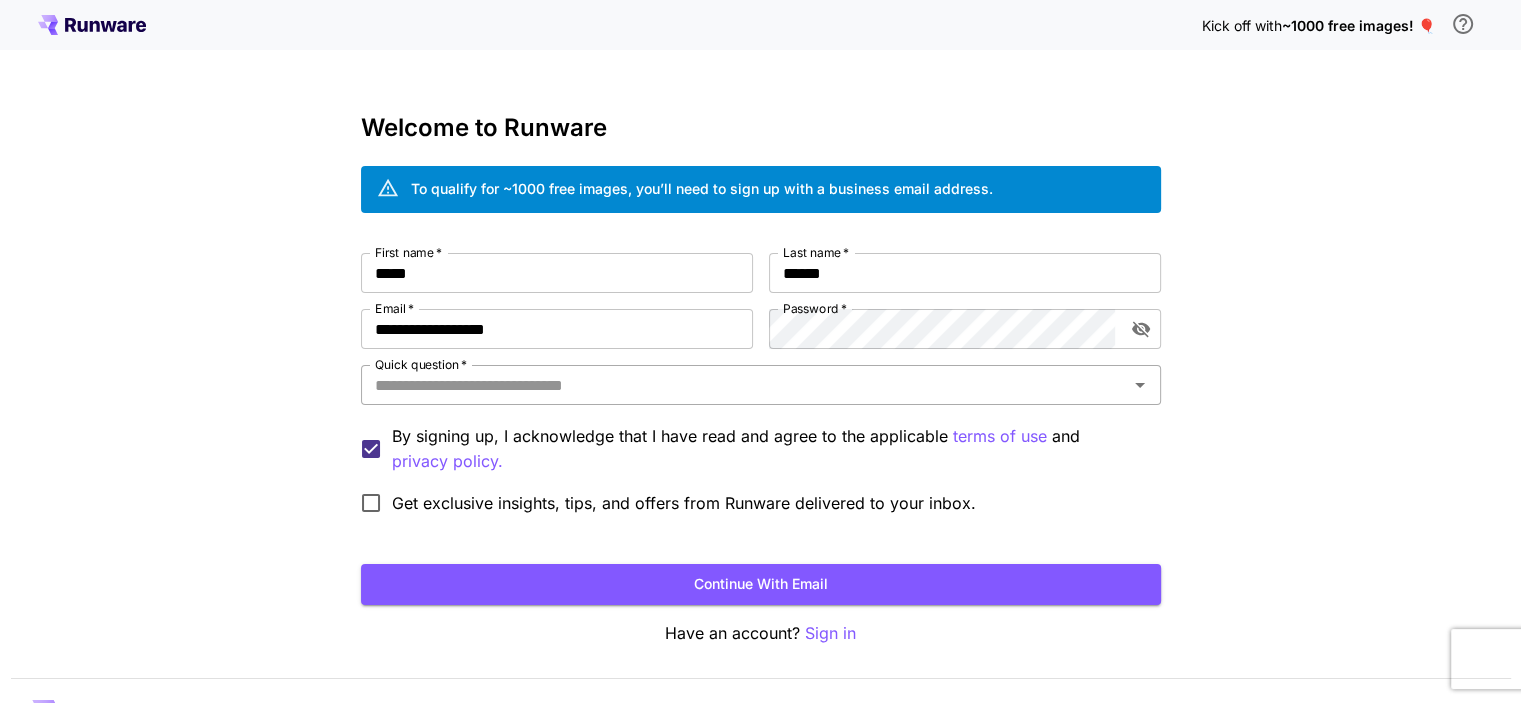 drag, startPoint x: 929, startPoint y: 405, endPoint x: 928, endPoint y: 395, distance: 10.049875 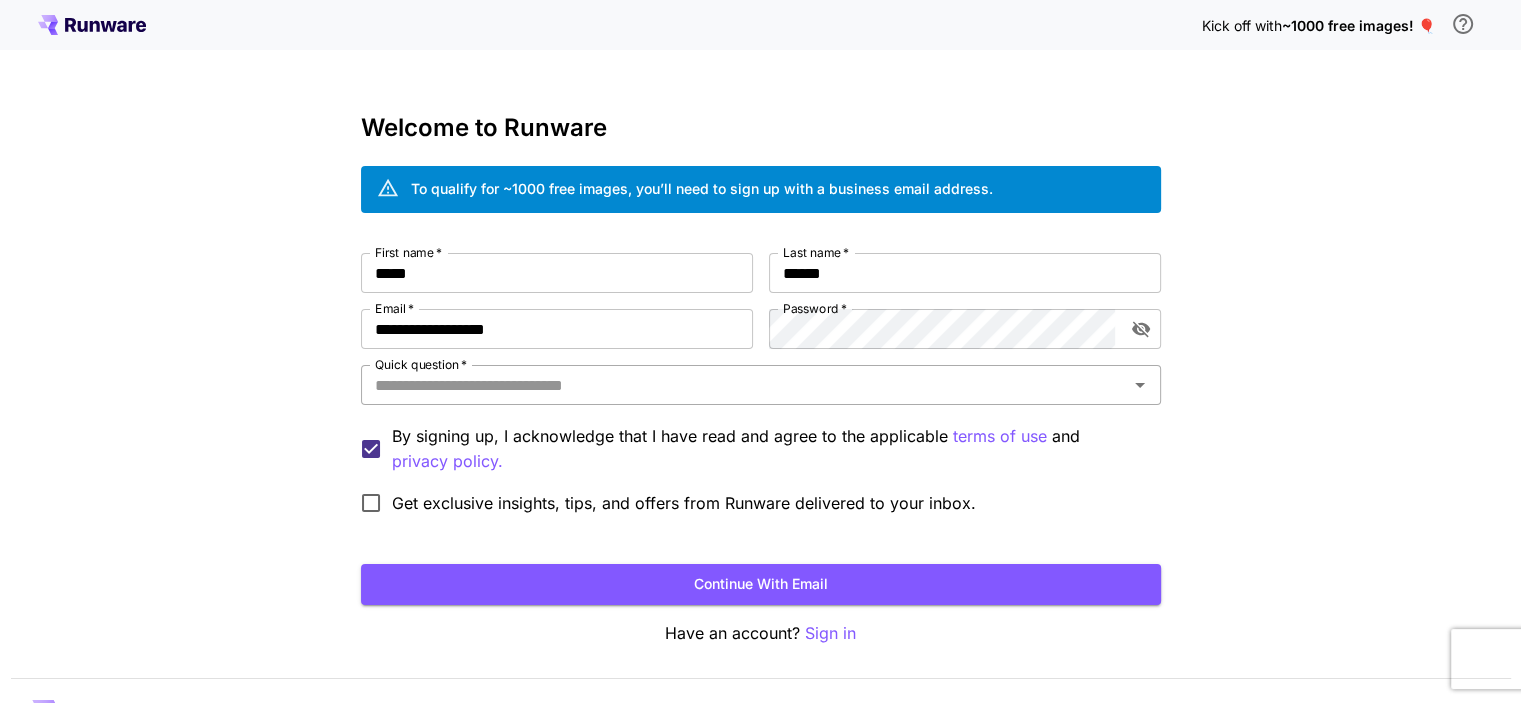 click on "Quick question   * Quick question   *" at bounding box center (761, 386) 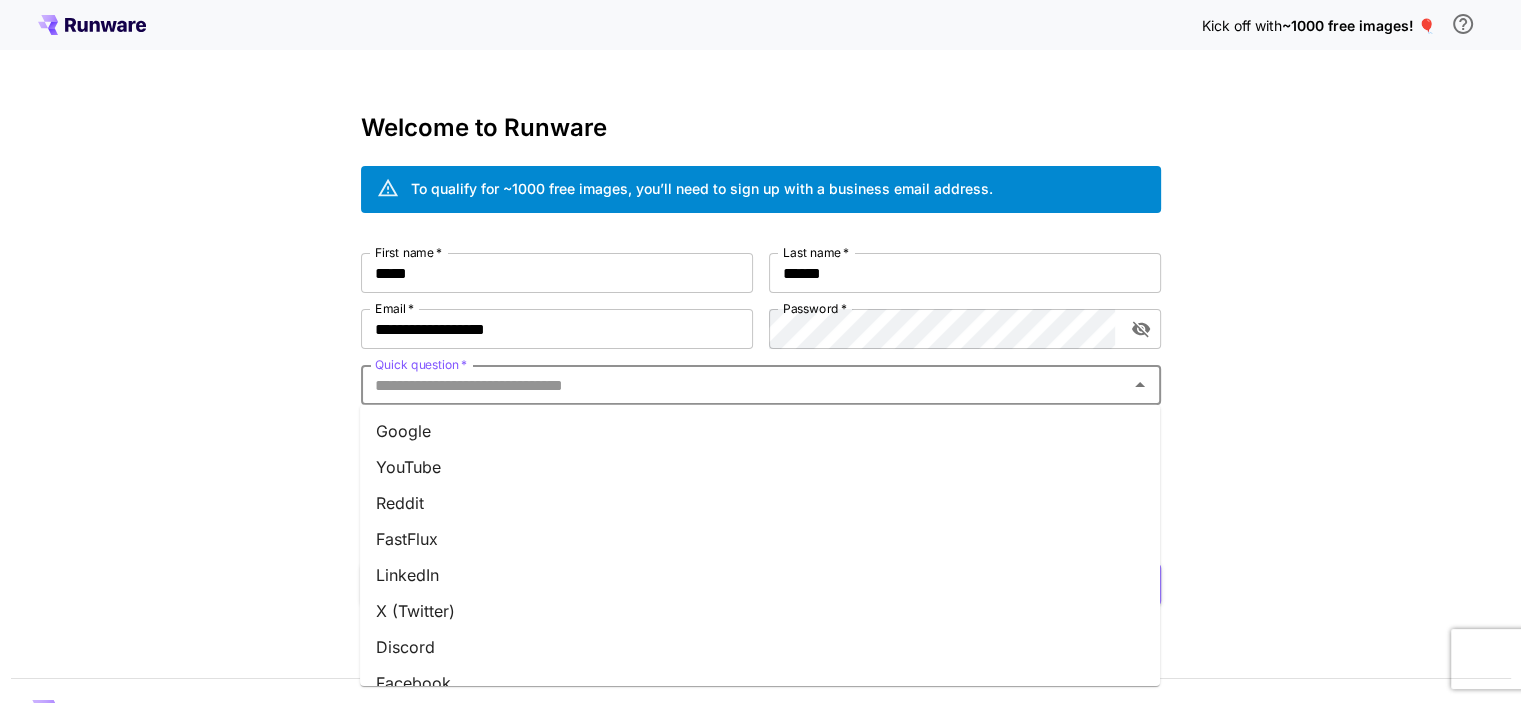 click on "Google" at bounding box center [760, 431] 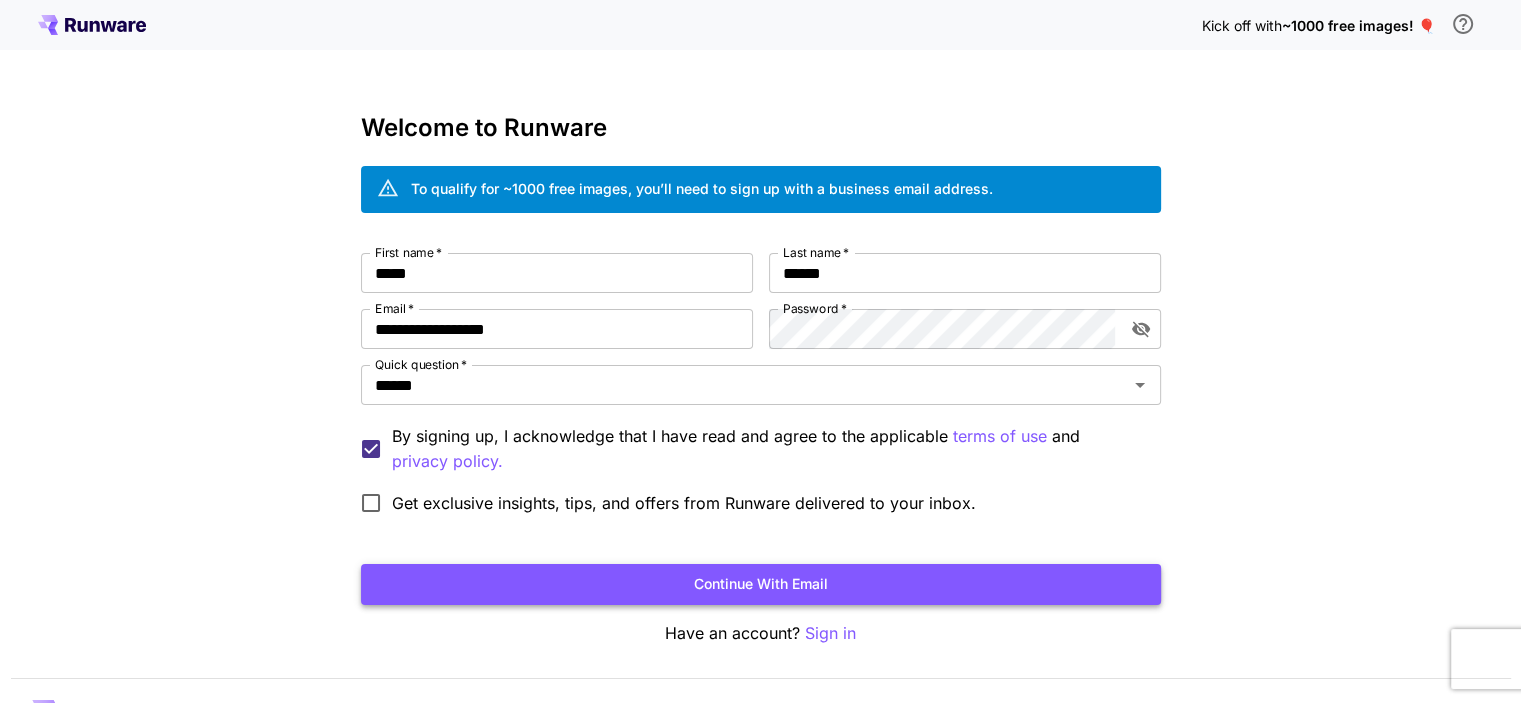click on "Continue with email" at bounding box center (761, 584) 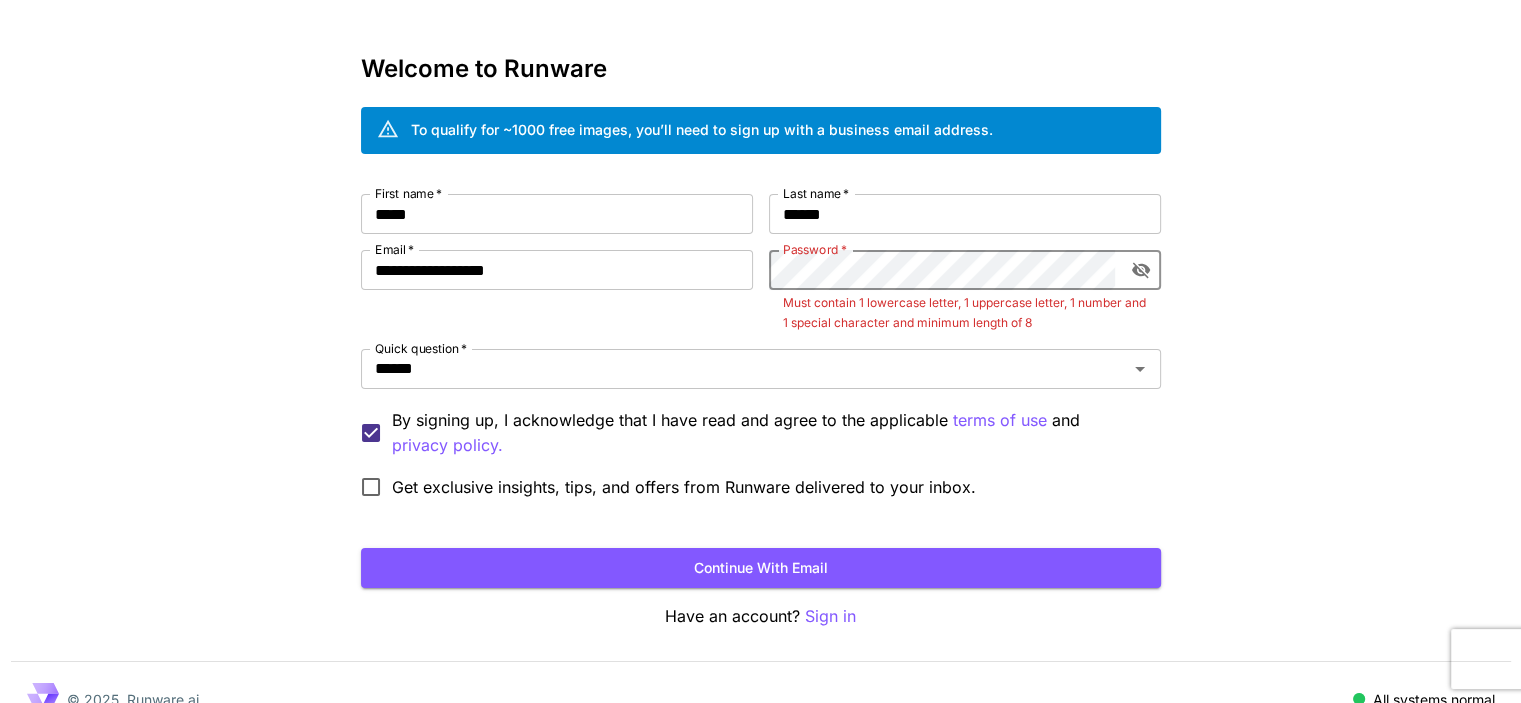 scroll, scrollTop: 91, scrollLeft: 0, axis: vertical 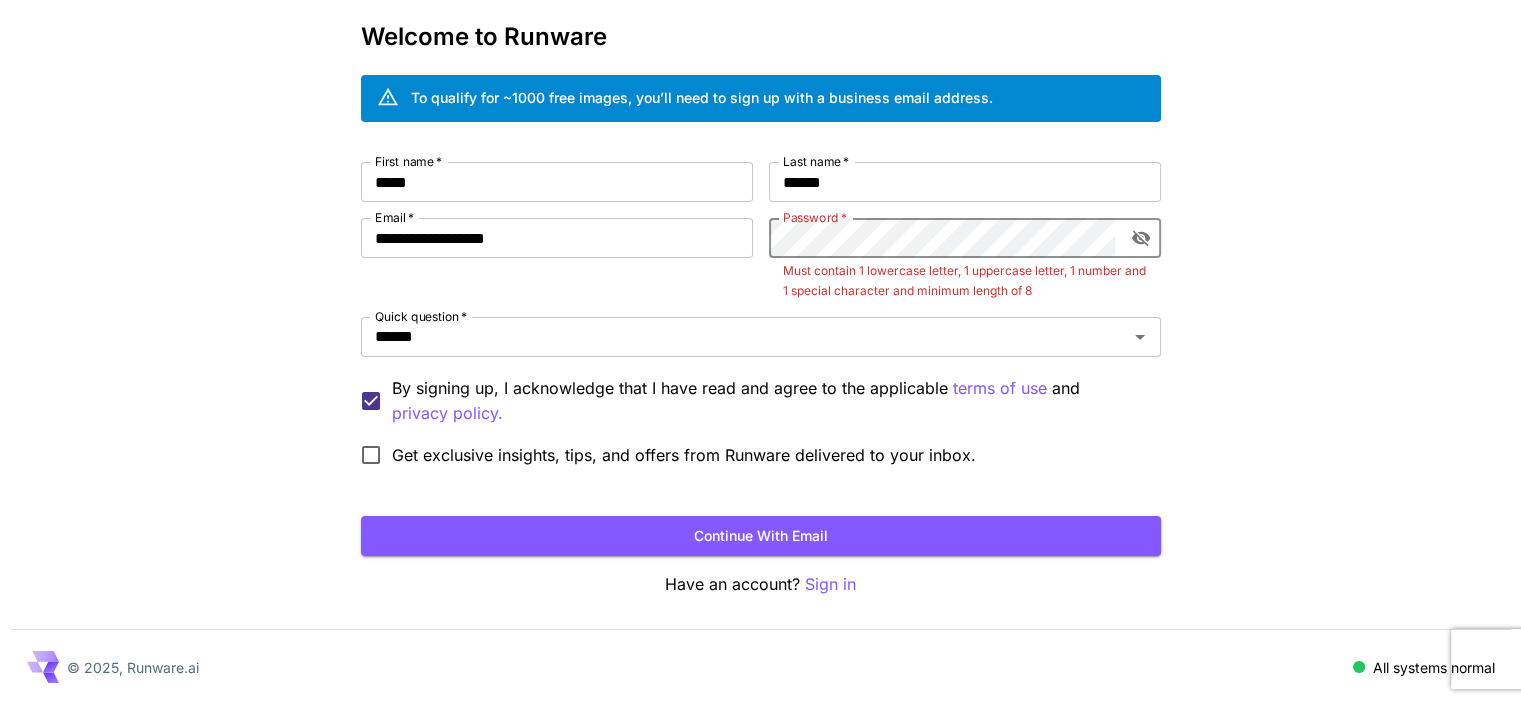 click on "Kick off with  ~1000 free images! 🎈 Welcome to Runware To qualify for ~1000 free images, you’ll need to sign up with a business email address. First name   * [FIRST] First name   * Last name   * [LAST] Last name   * Email   * [EMAIL] Email   * Password   * Password   * Must contain 1 lowercase letter, 1 uppercase letter, 1 number and 1 special character and minimum length of 8 Quick question   * [QUICK QUESTION] Quick question   * By signing up, I acknowledge that I have read and agree to the applicable   terms of use     and   privacy policy.   Get exclusive insights, tips, and offers from Runware delivered to your inbox. Continue with email Have an account?   Sign in © 2025, Runware.ai All systems normal" at bounding box center (760, 306) 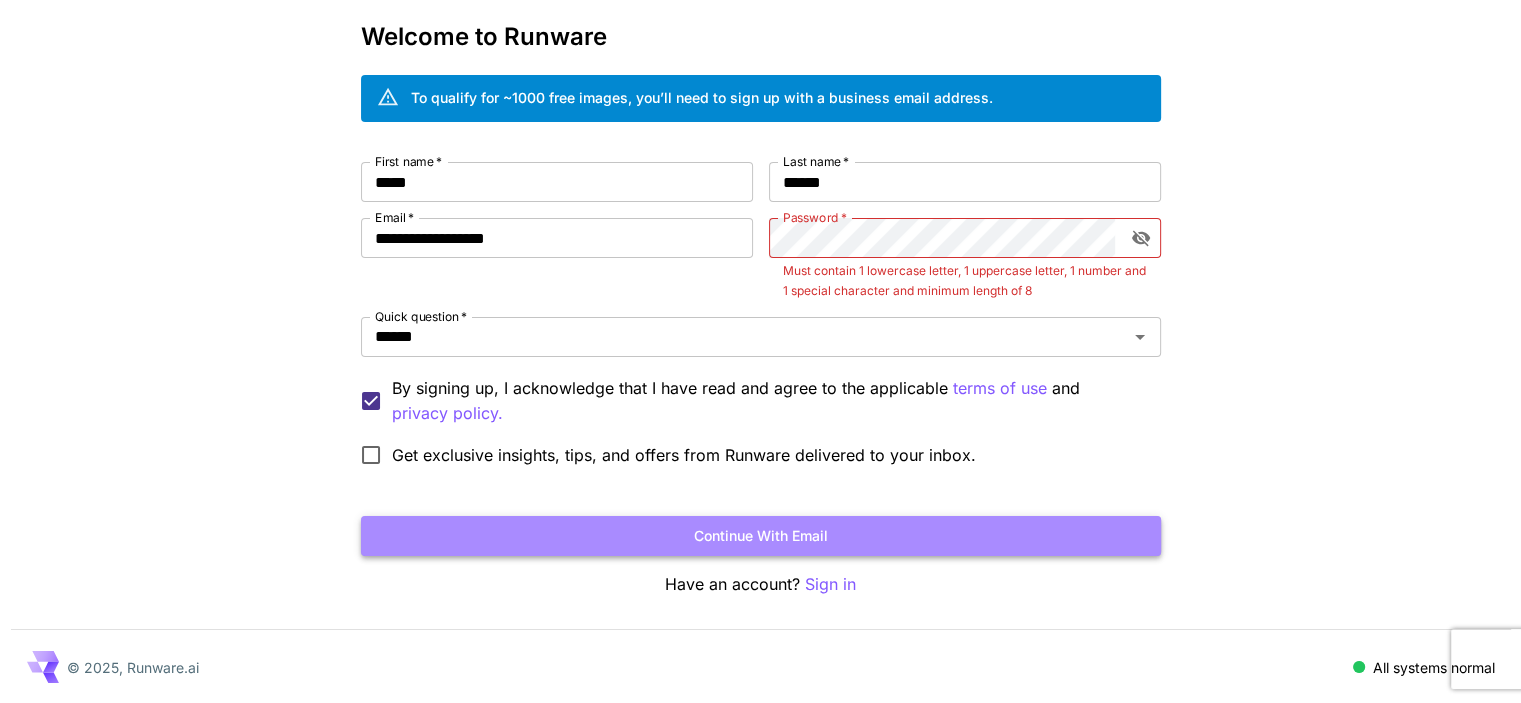 click on "Continue with email" at bounding box center (761, 536) 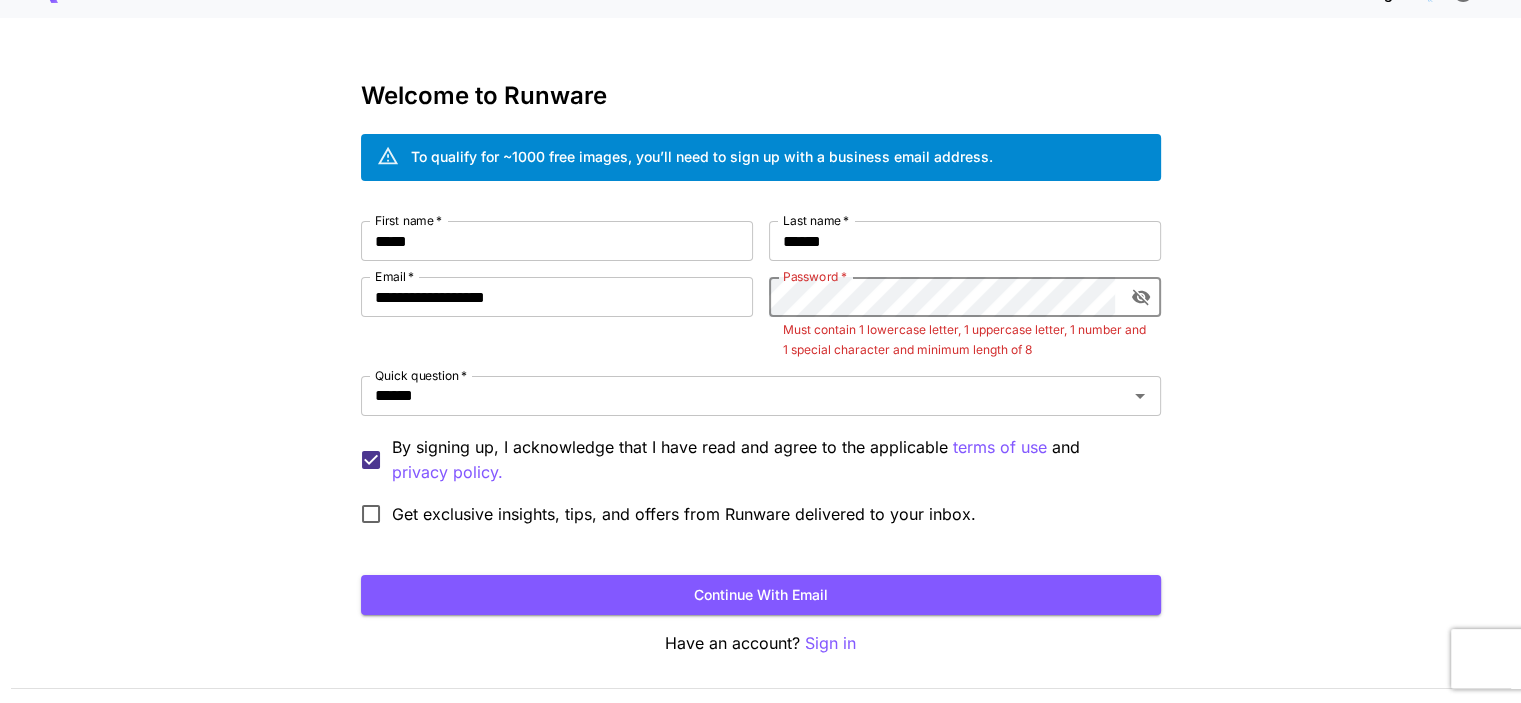 scroll, scrollTop: 0, scrollLeft: 0, axis: both 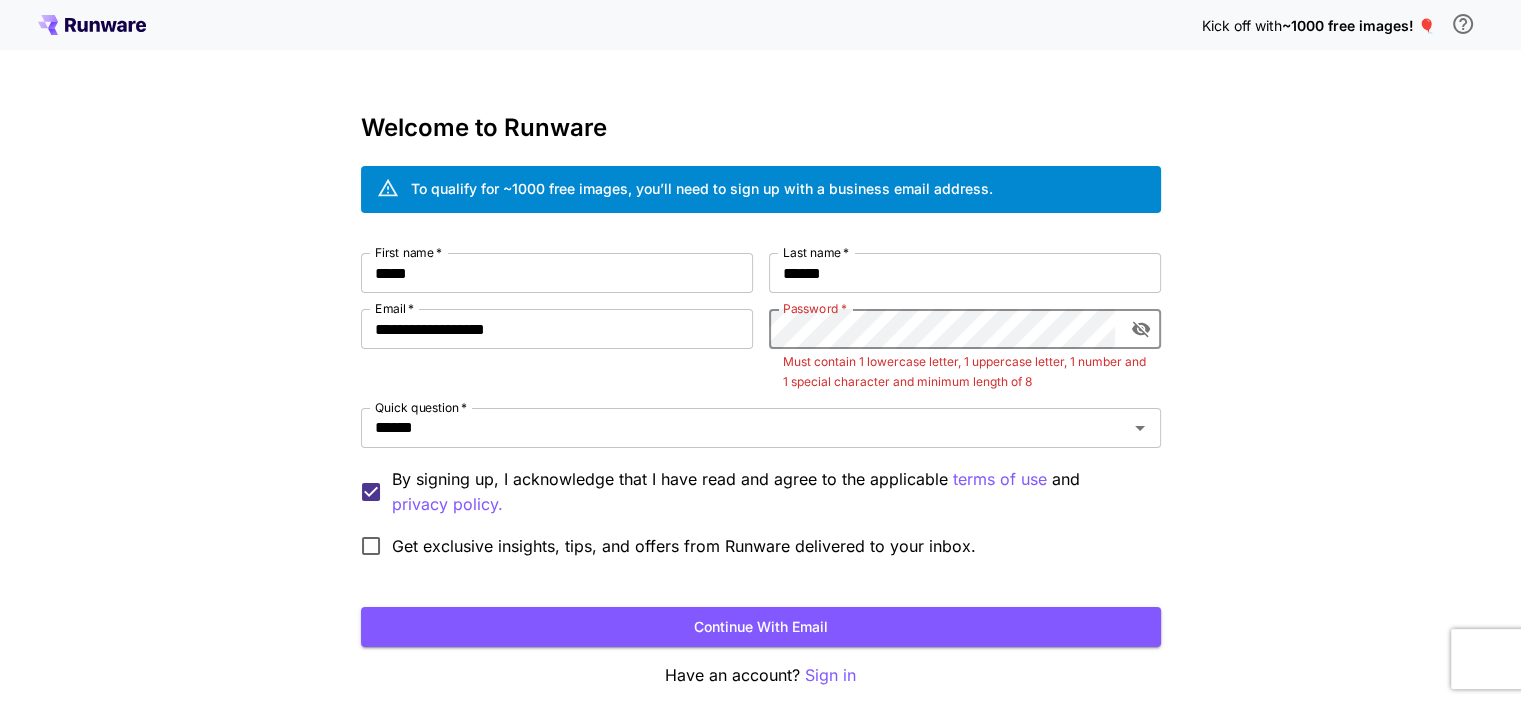 click 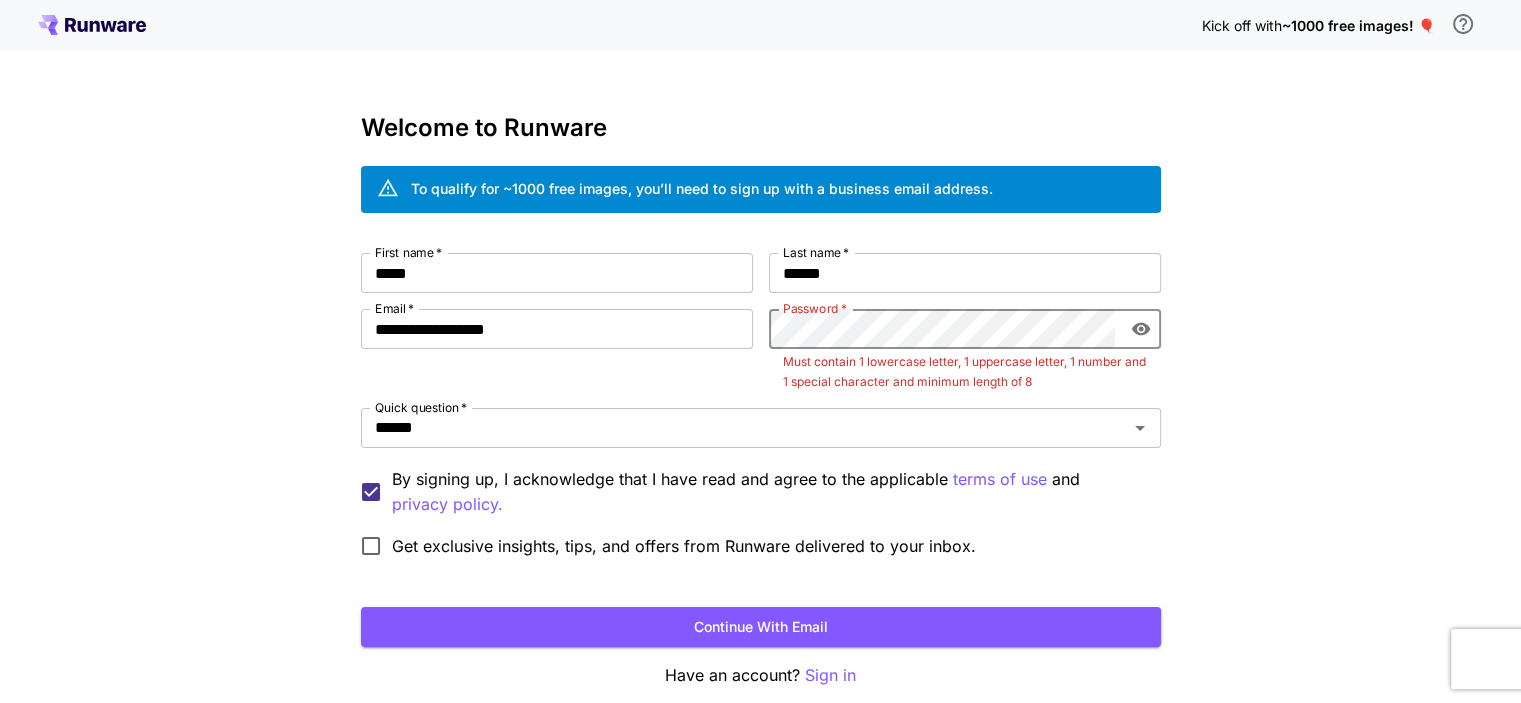 click 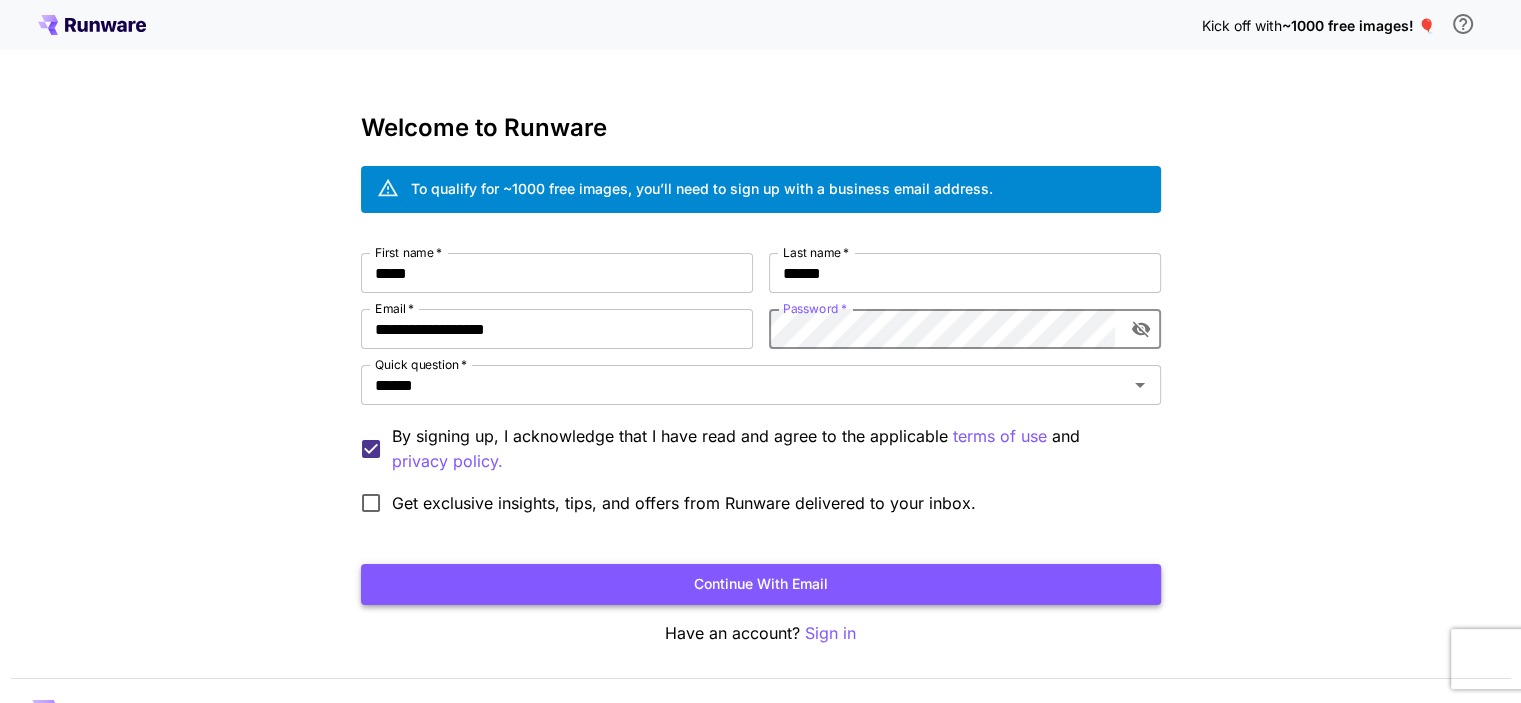 click on "Continue with email" at bounding box center (761, 584) 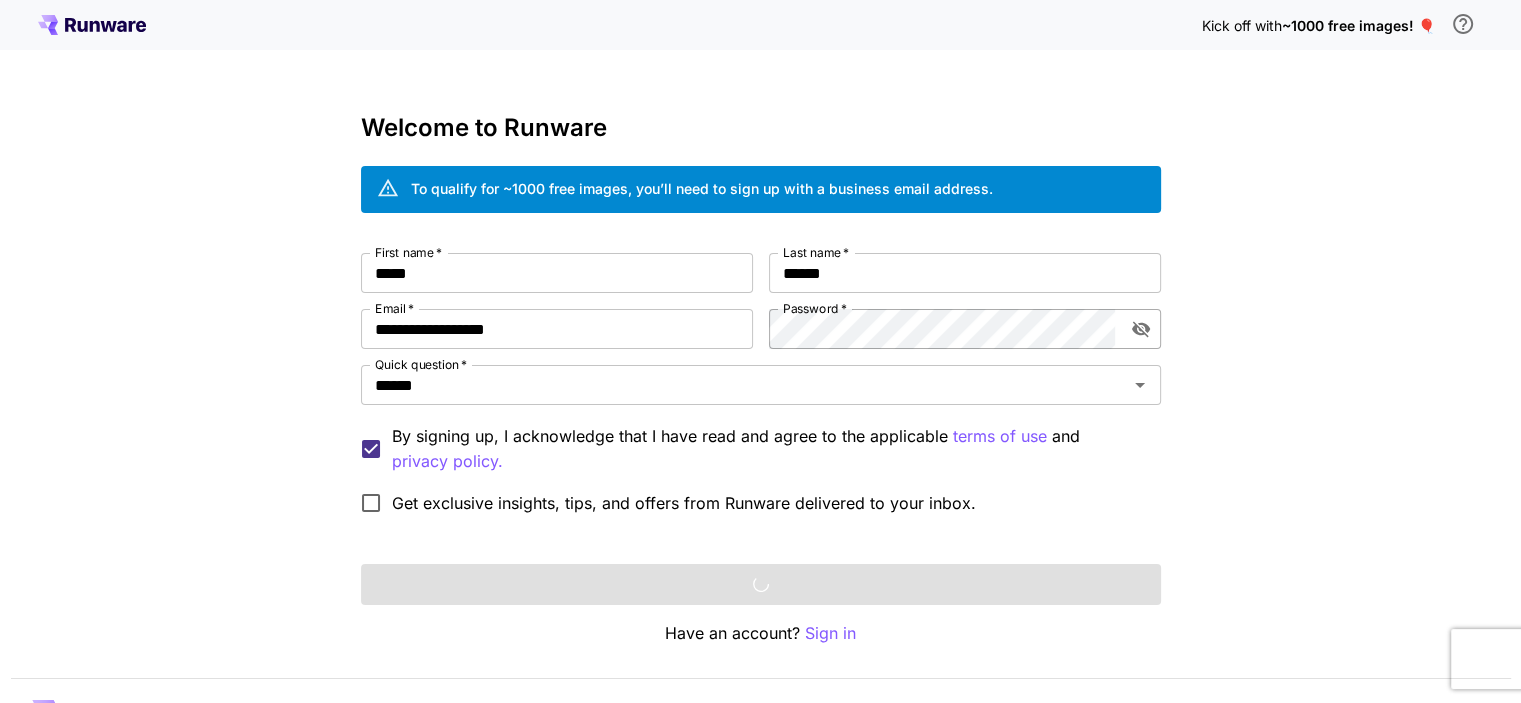 scroll, scrollTop: 48, scrollLeft: 0, axis: vertical 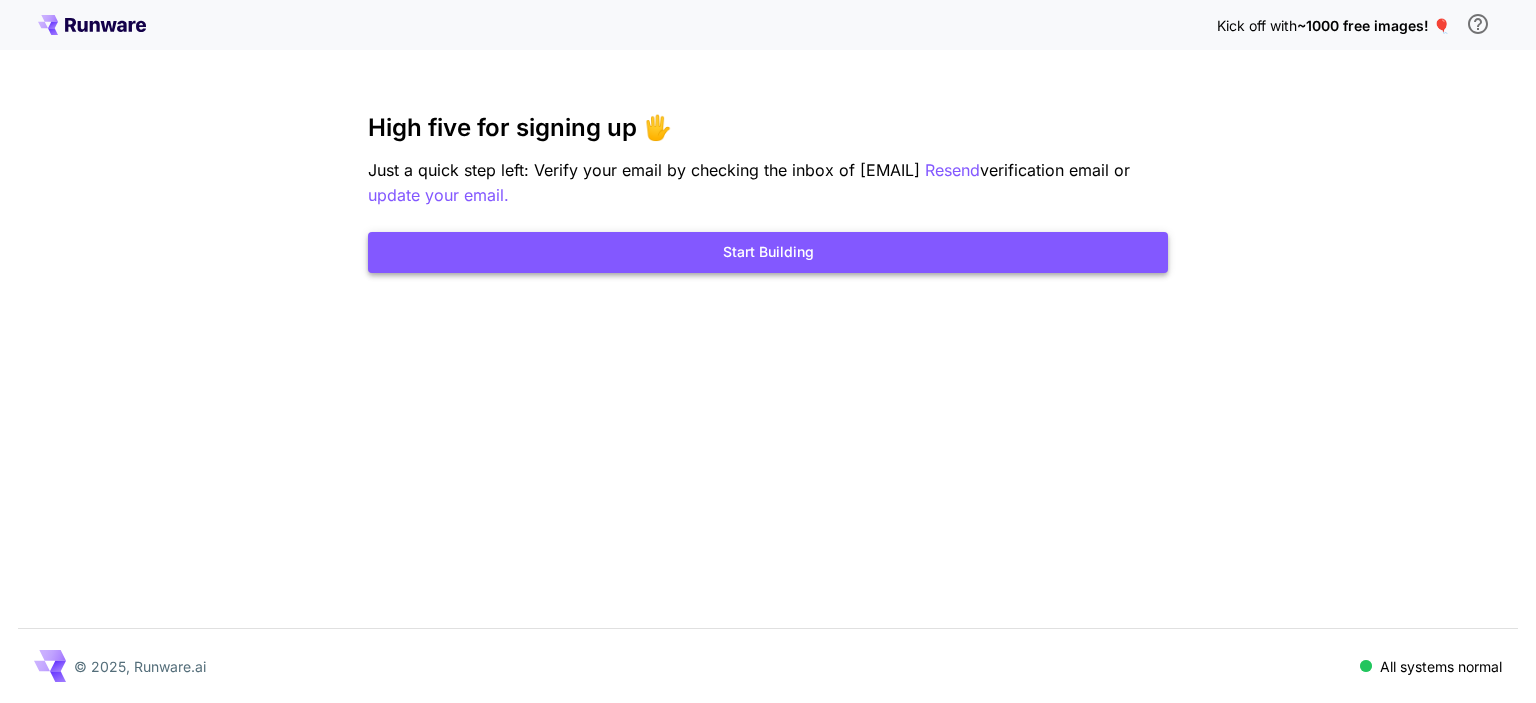 click on "Start Building" at bounding box center (768, 252) 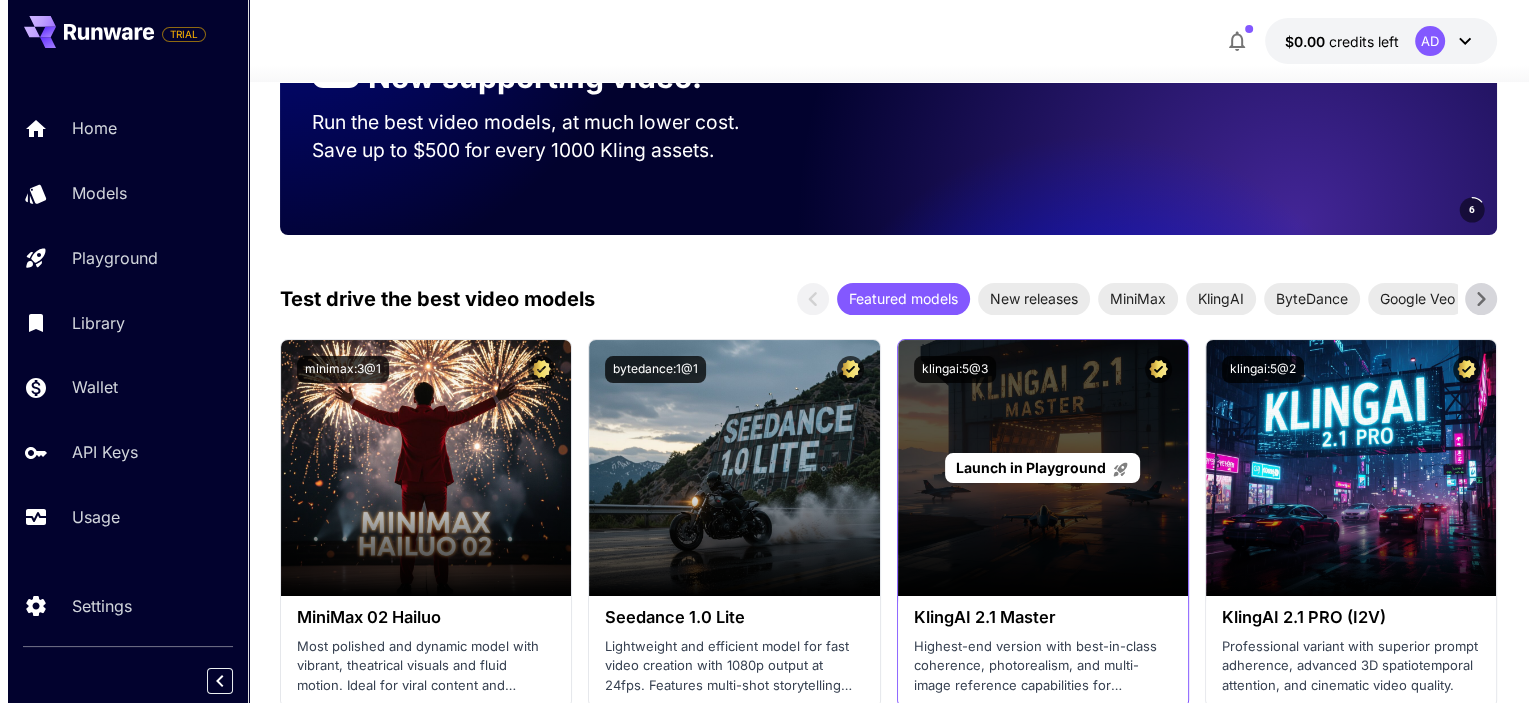 scroll, scrollTop: 500, scrollLeft: 0, axis: vertical 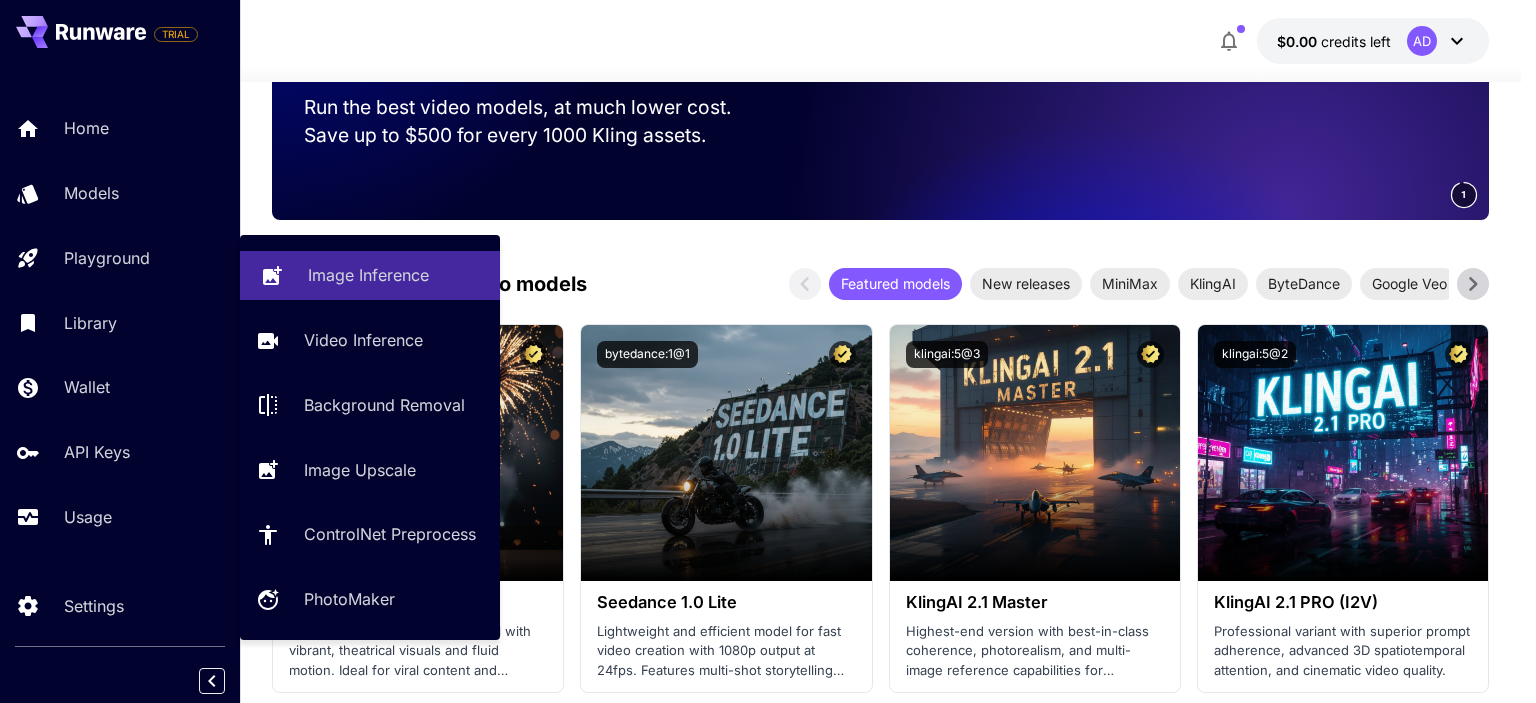 click on "Image Inference" at bounding box center [368, 275] 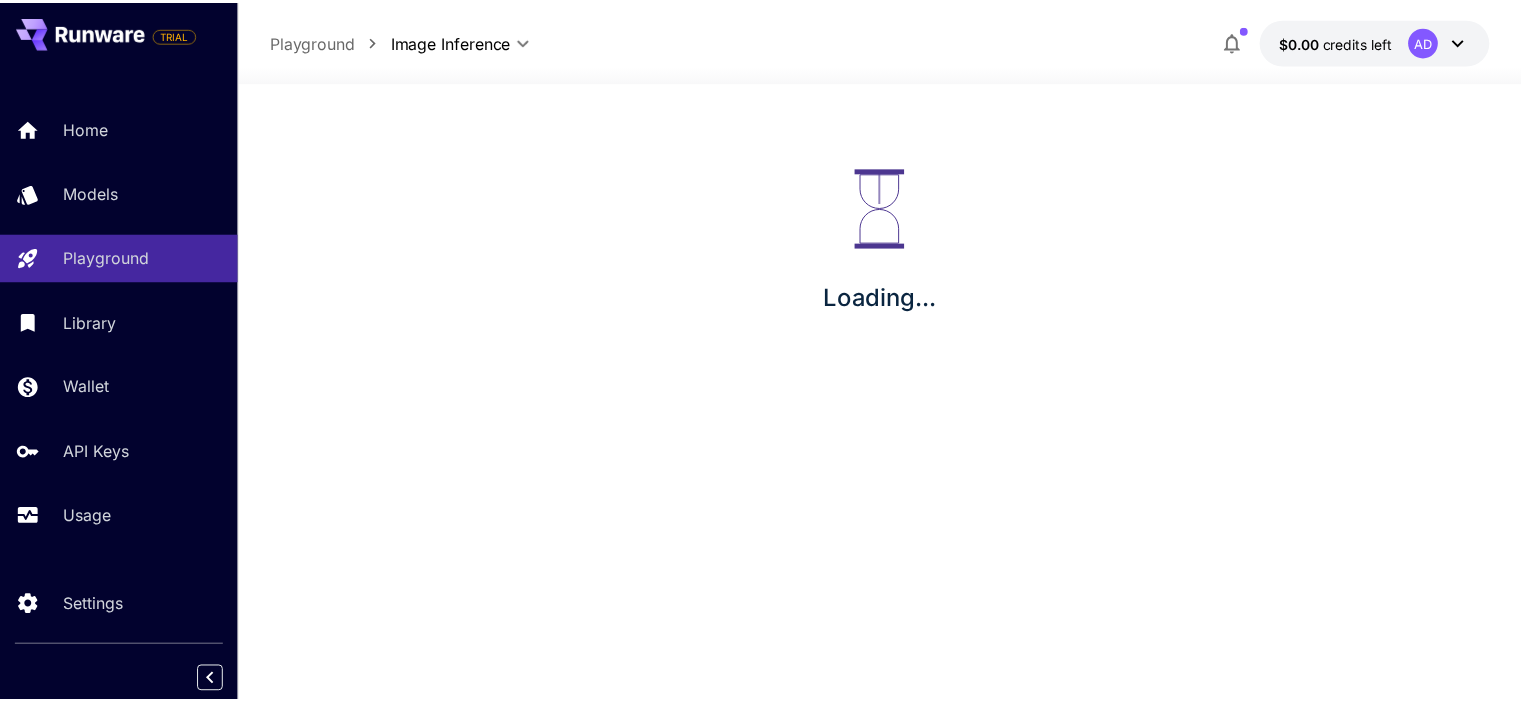 scroll, scrollTop: 0, scrollLeft: 0, axis: both 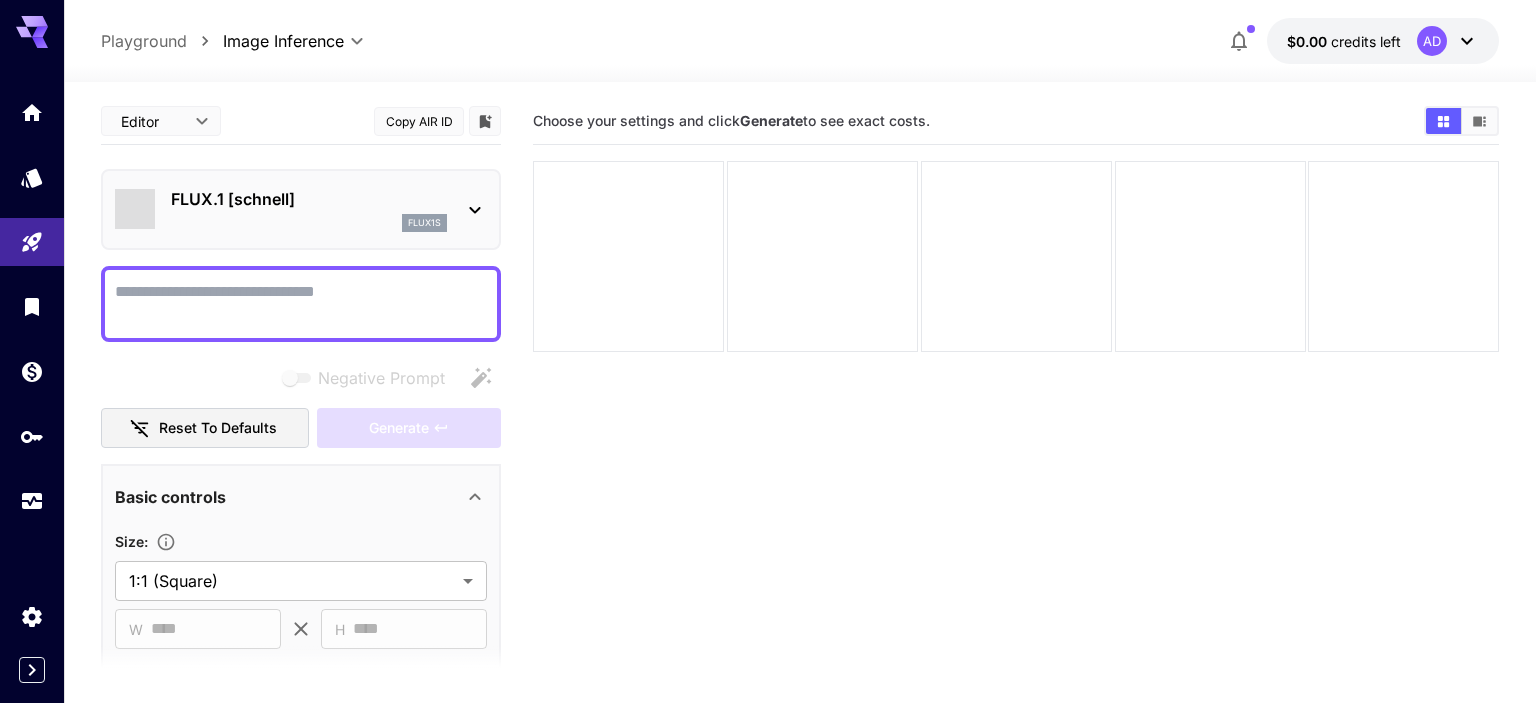 type on "**********" 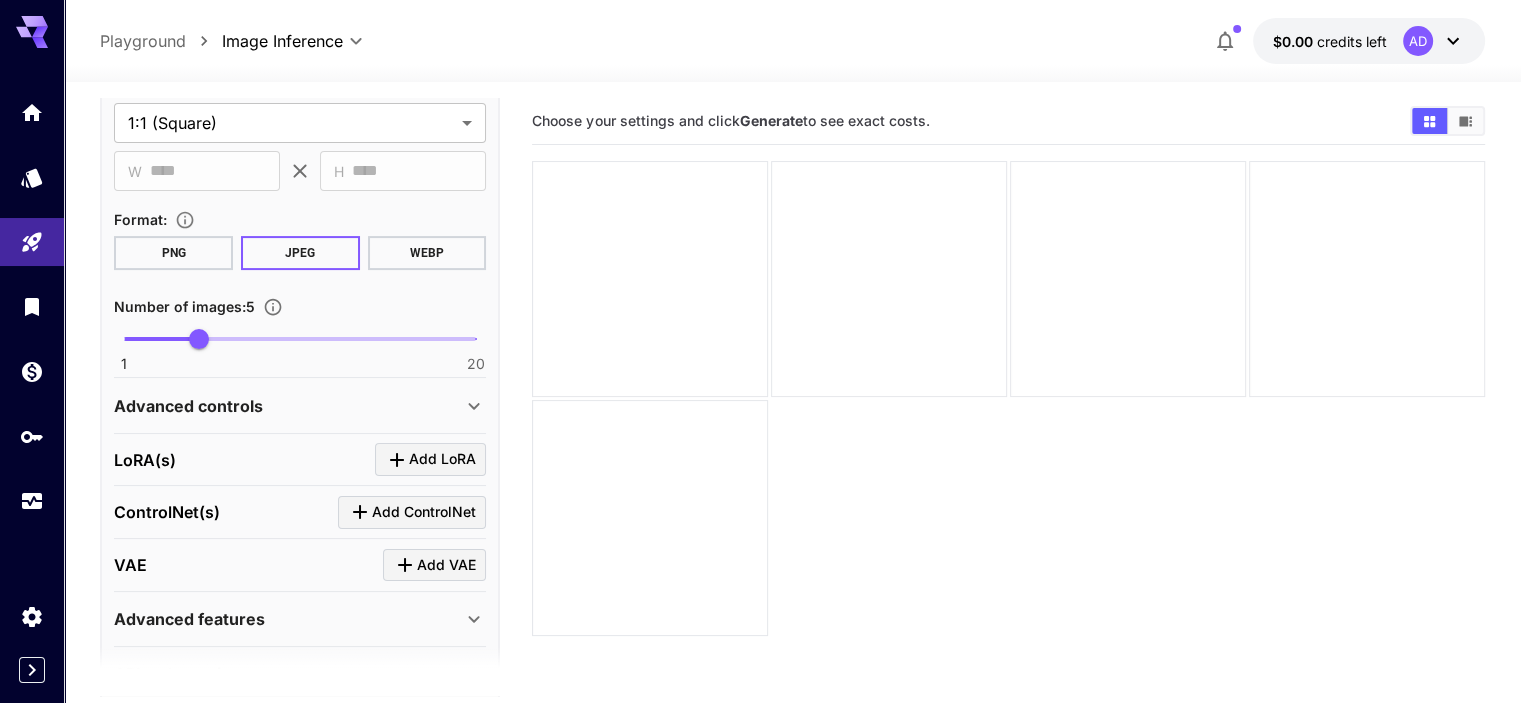 scroll, scrollTop: 510, scrollLeft: 0, axis: vertical 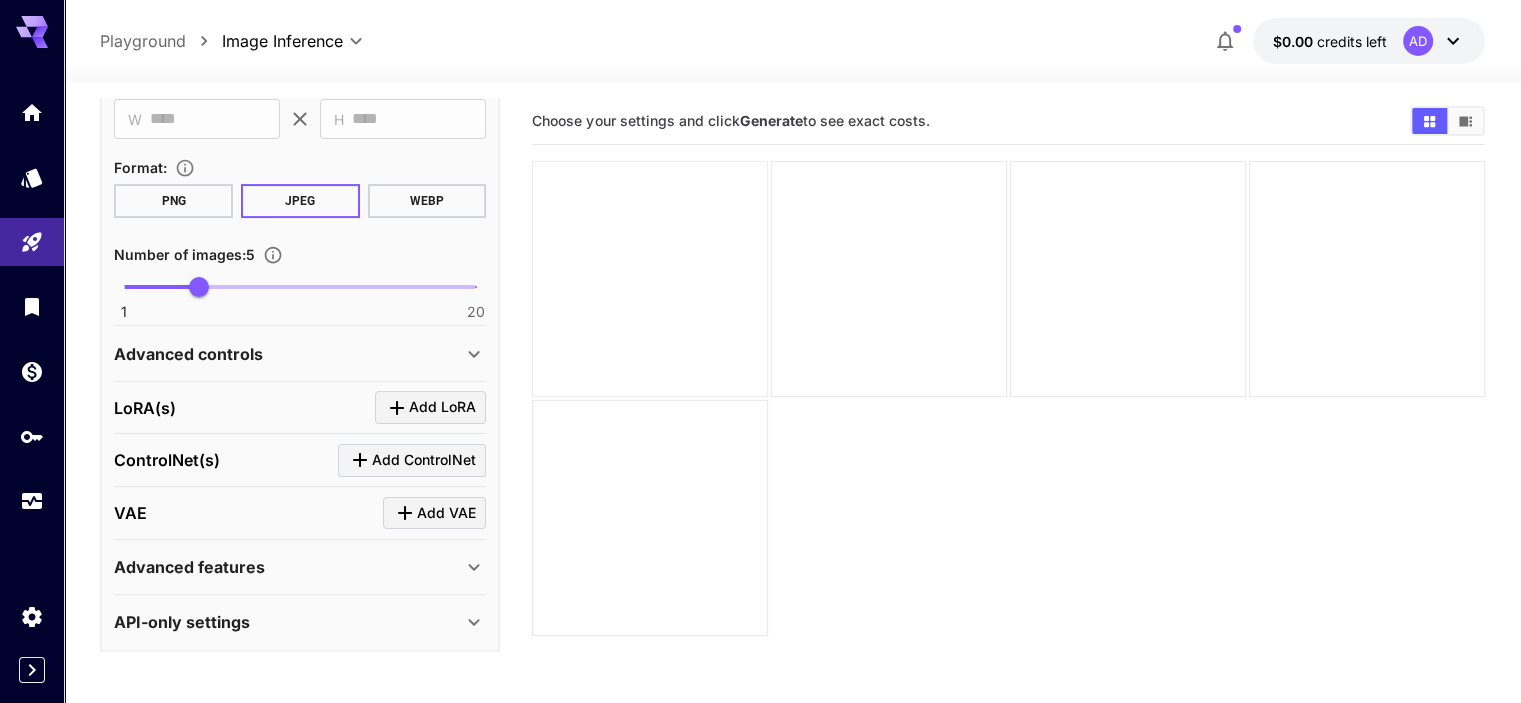click at bounding box center [650, 279] 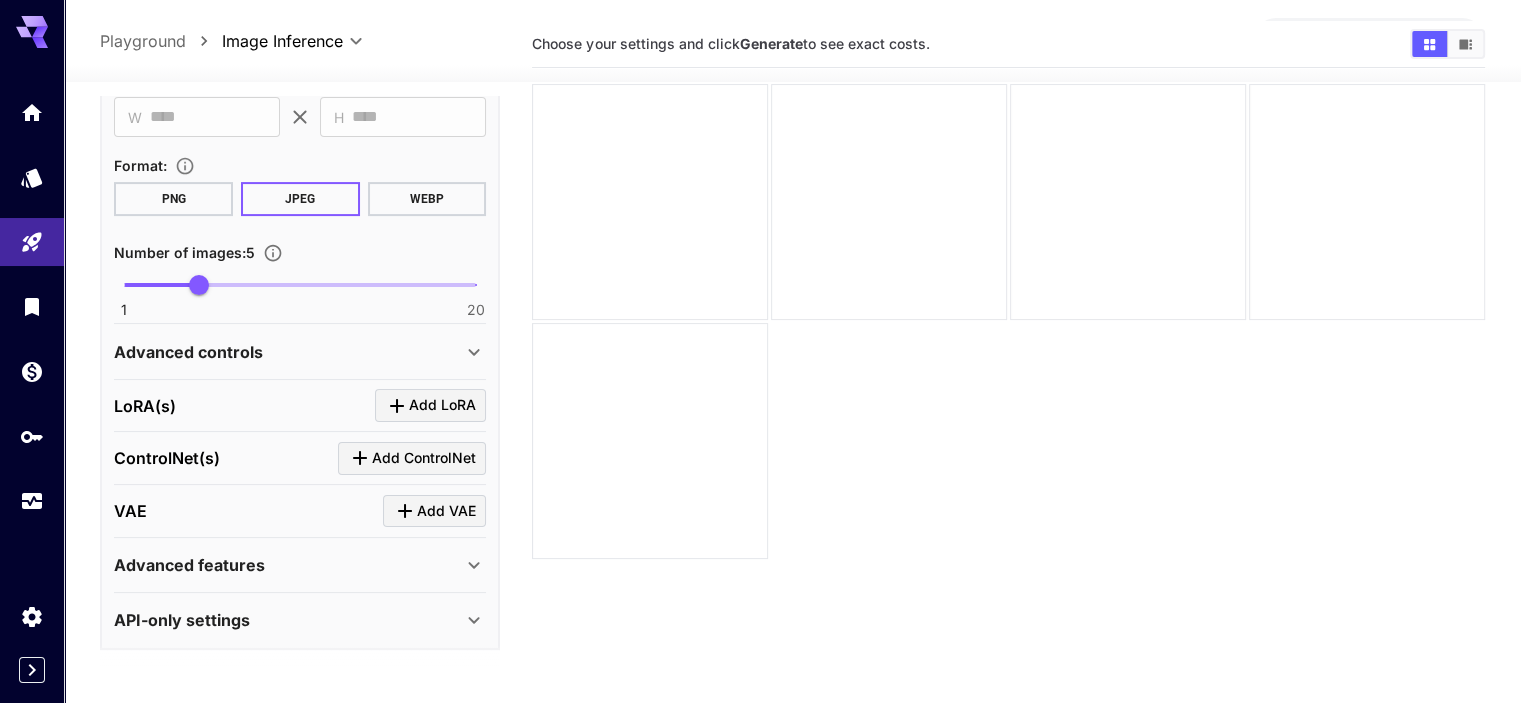 scroll, scrollTop: 158, scrollLeft: 0, axis: vertical 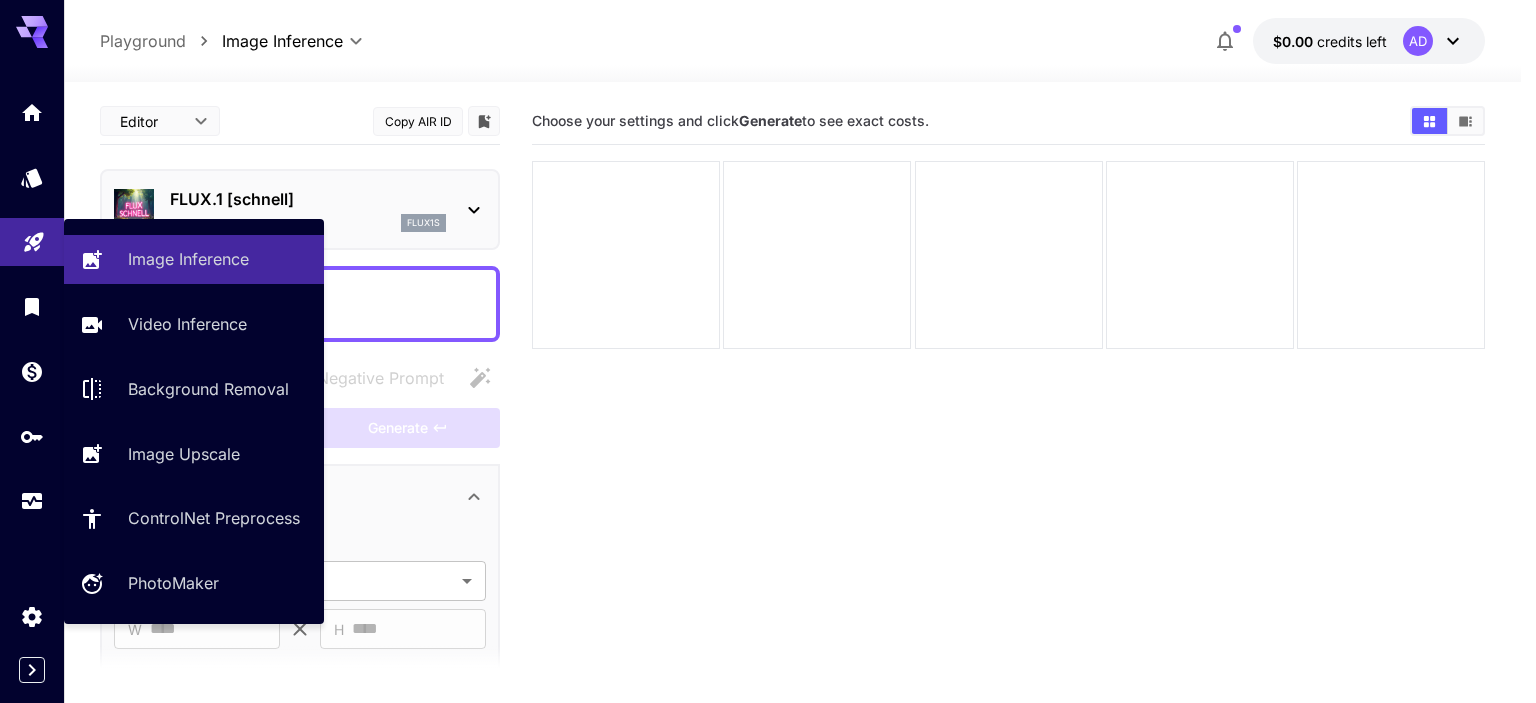 click at bounding box center (32, 242) 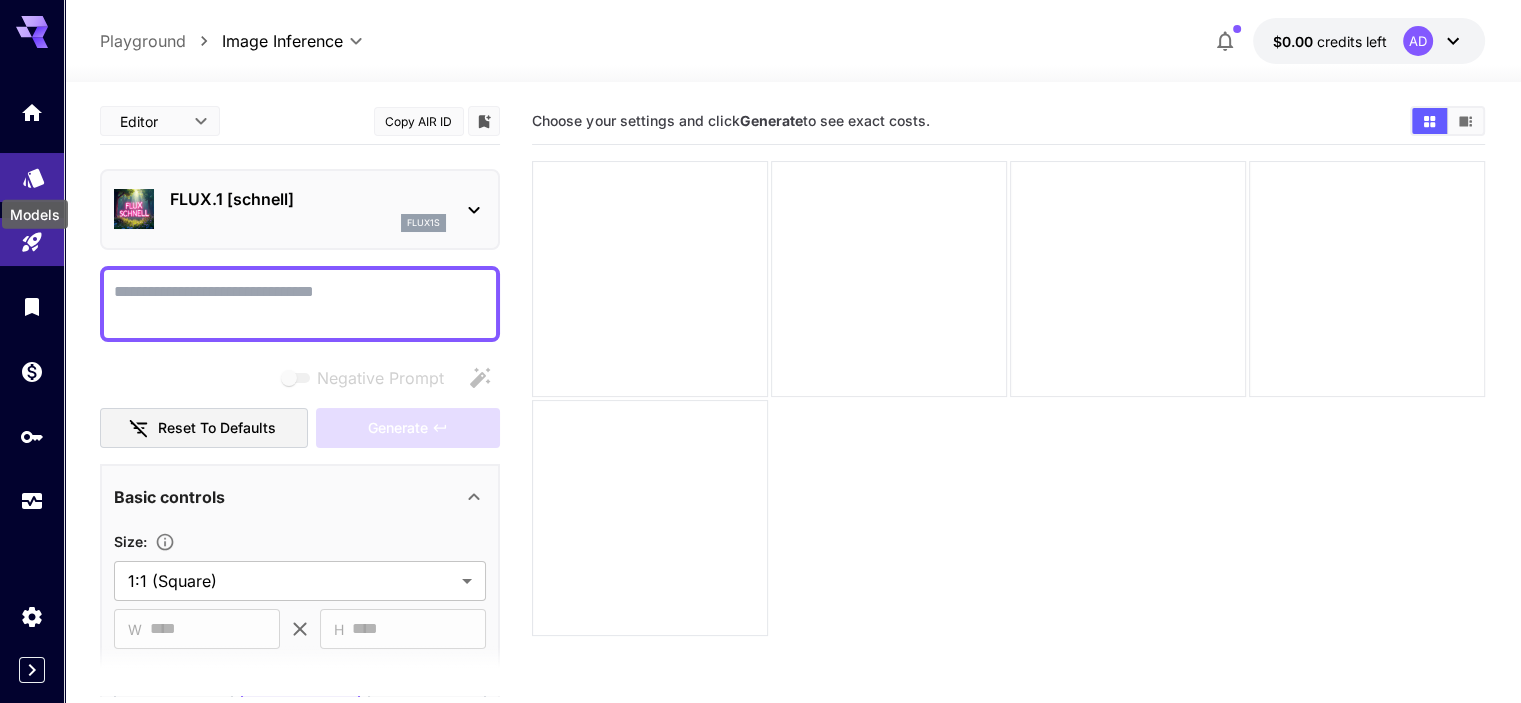 click 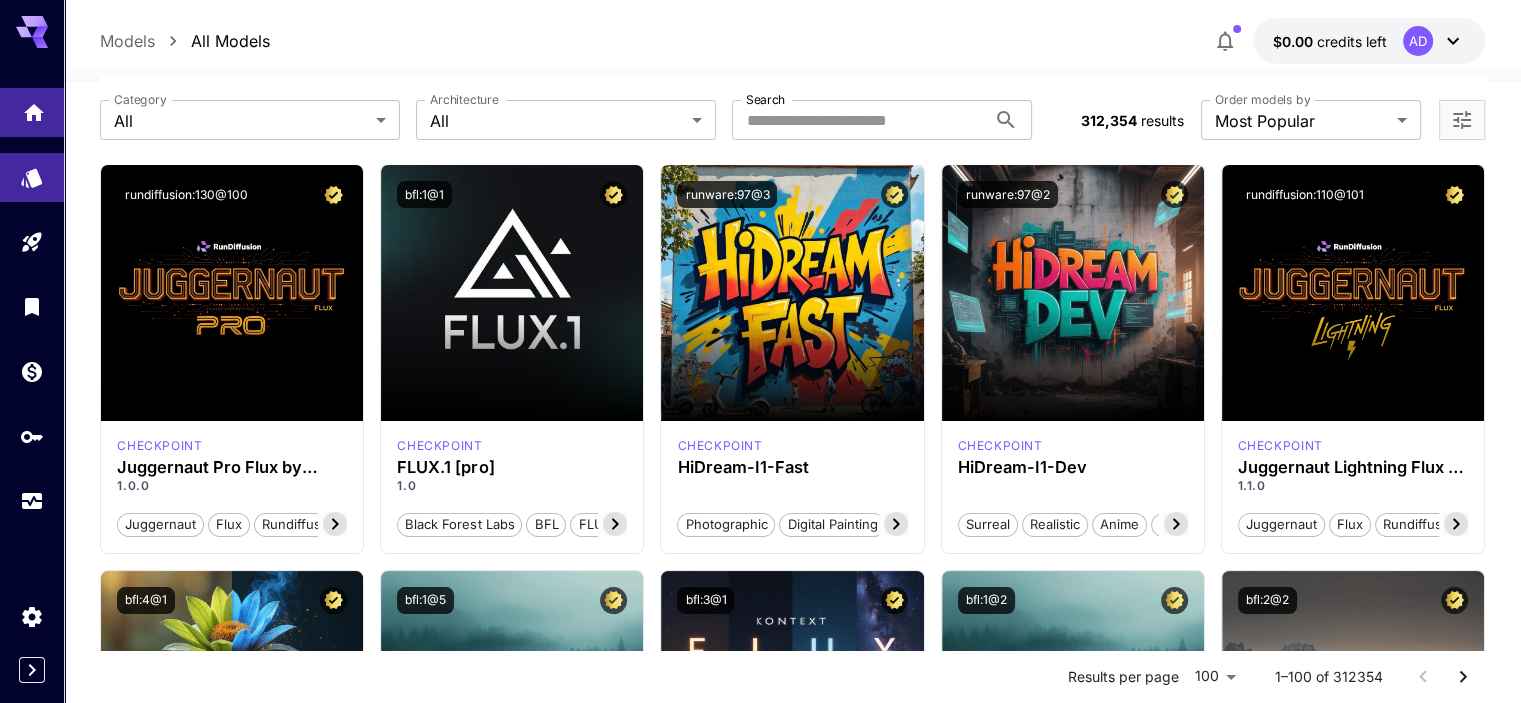 scroll, scrollTop: 0, scrollLeft: 0, axis: both 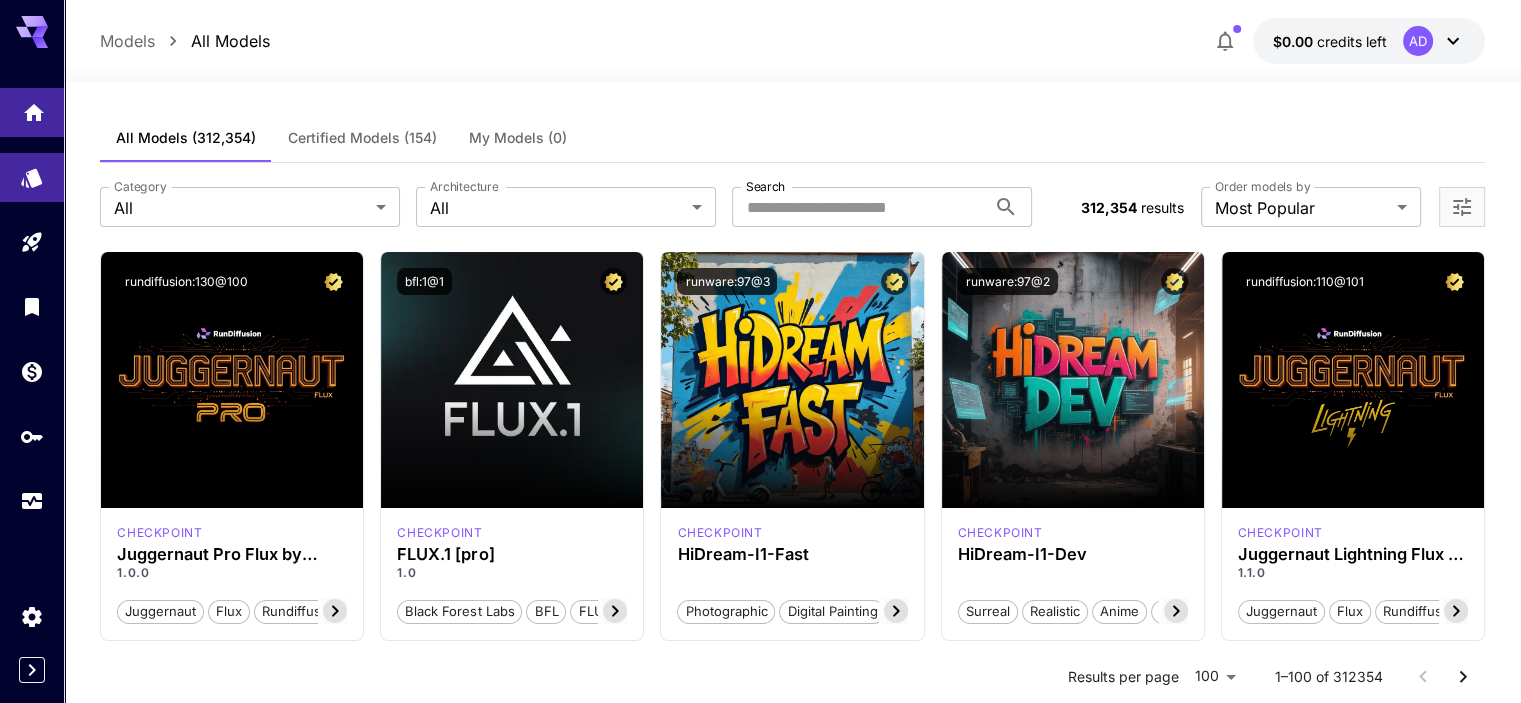 click at bounding box center [32, 112] 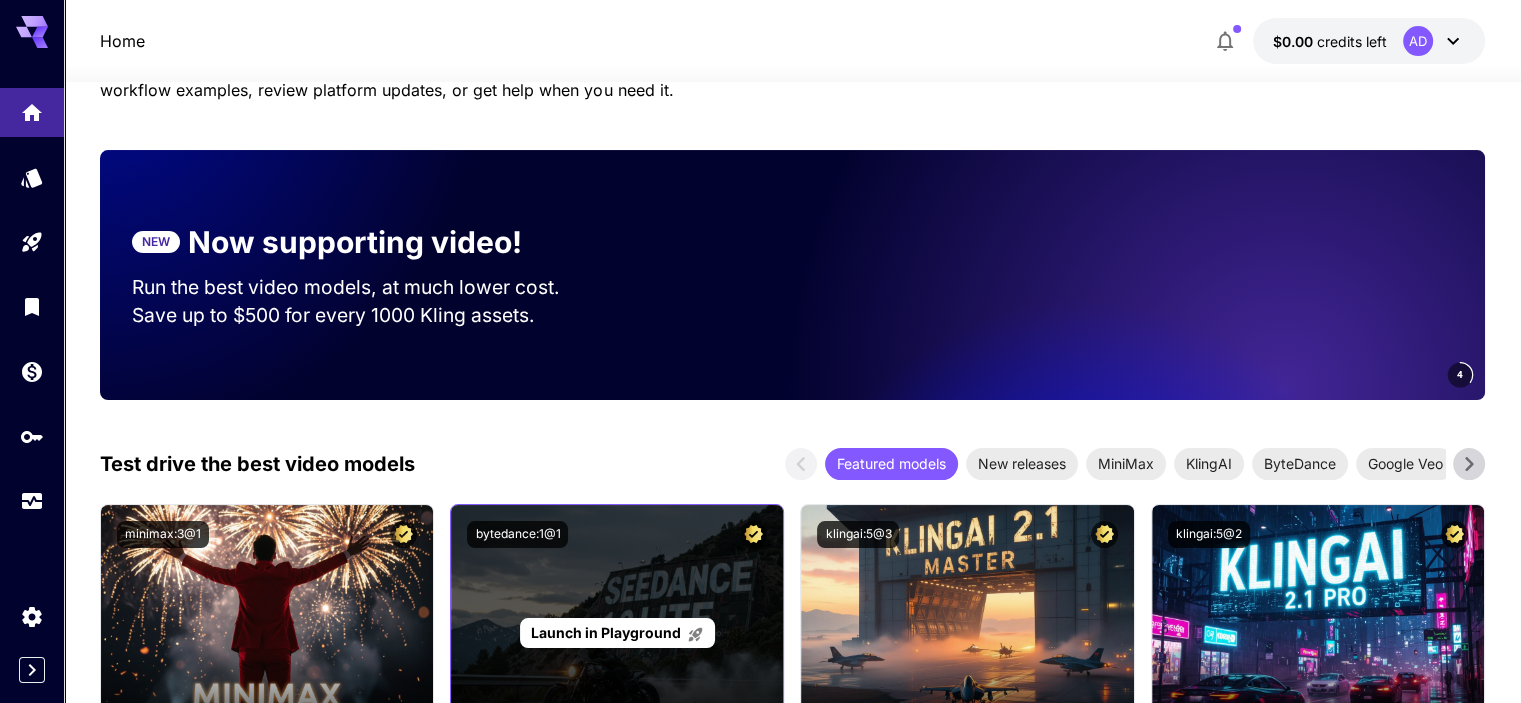 scroll, scrollTop: 200, scrollLeft: 0, axis: vertical 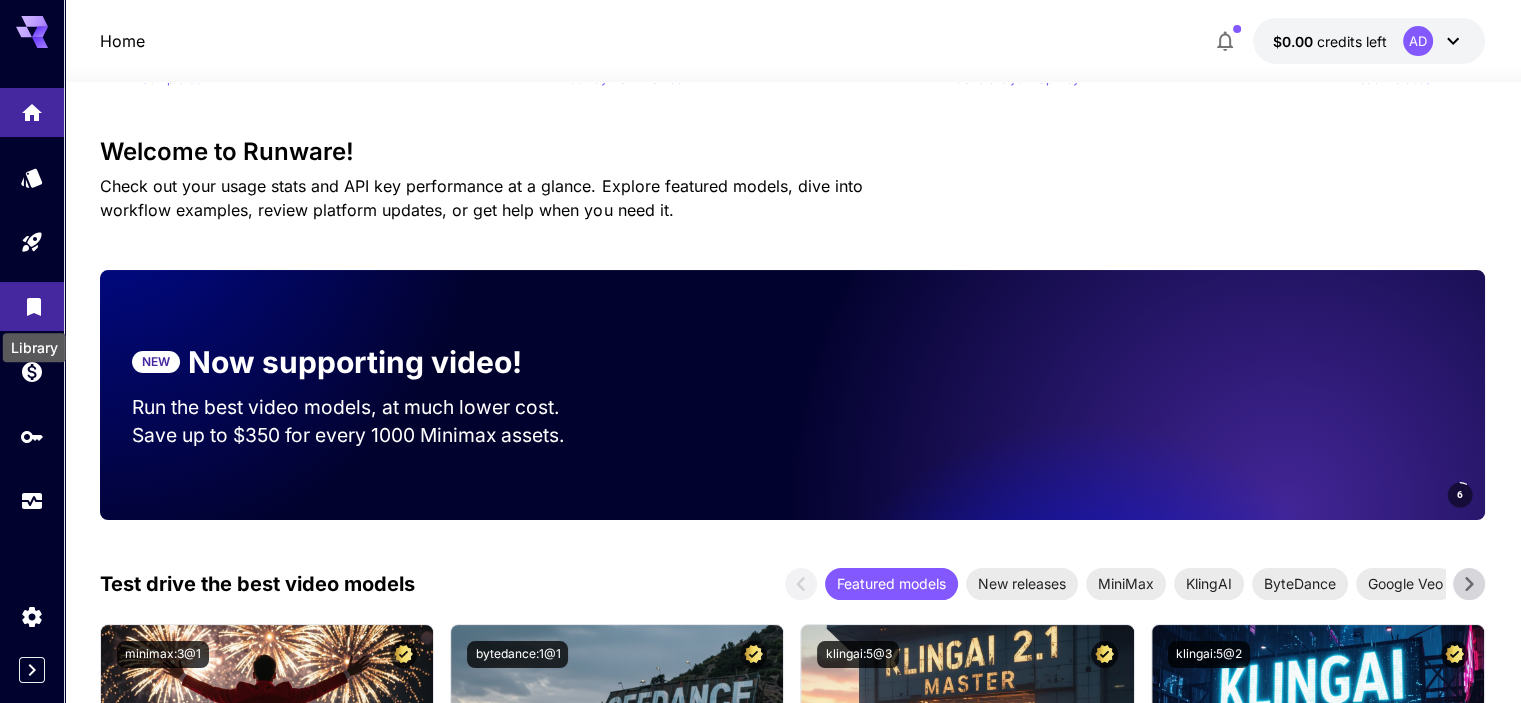 click 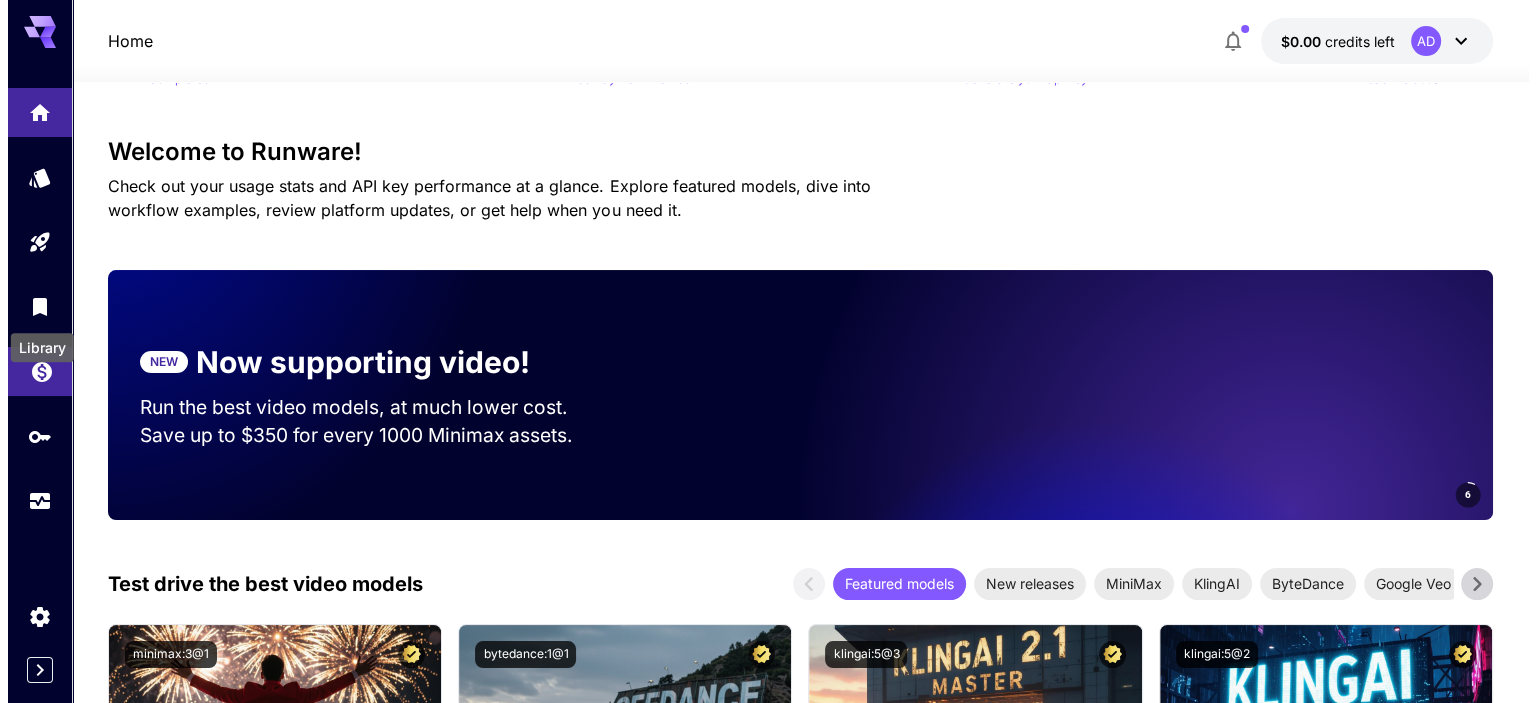 scroll, scrollTop: 0, scrollLeft: 0, axis: both 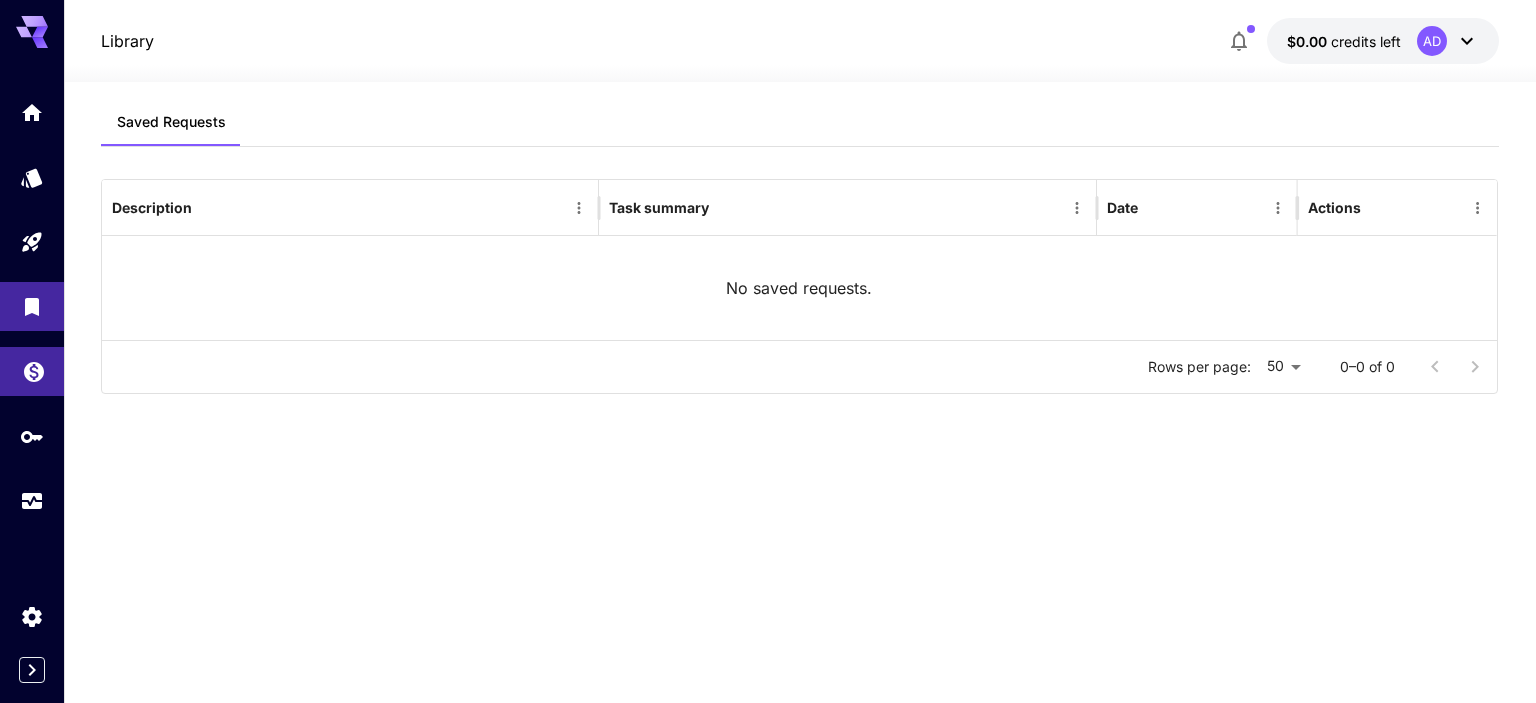 click at bounding box center (32, 371) 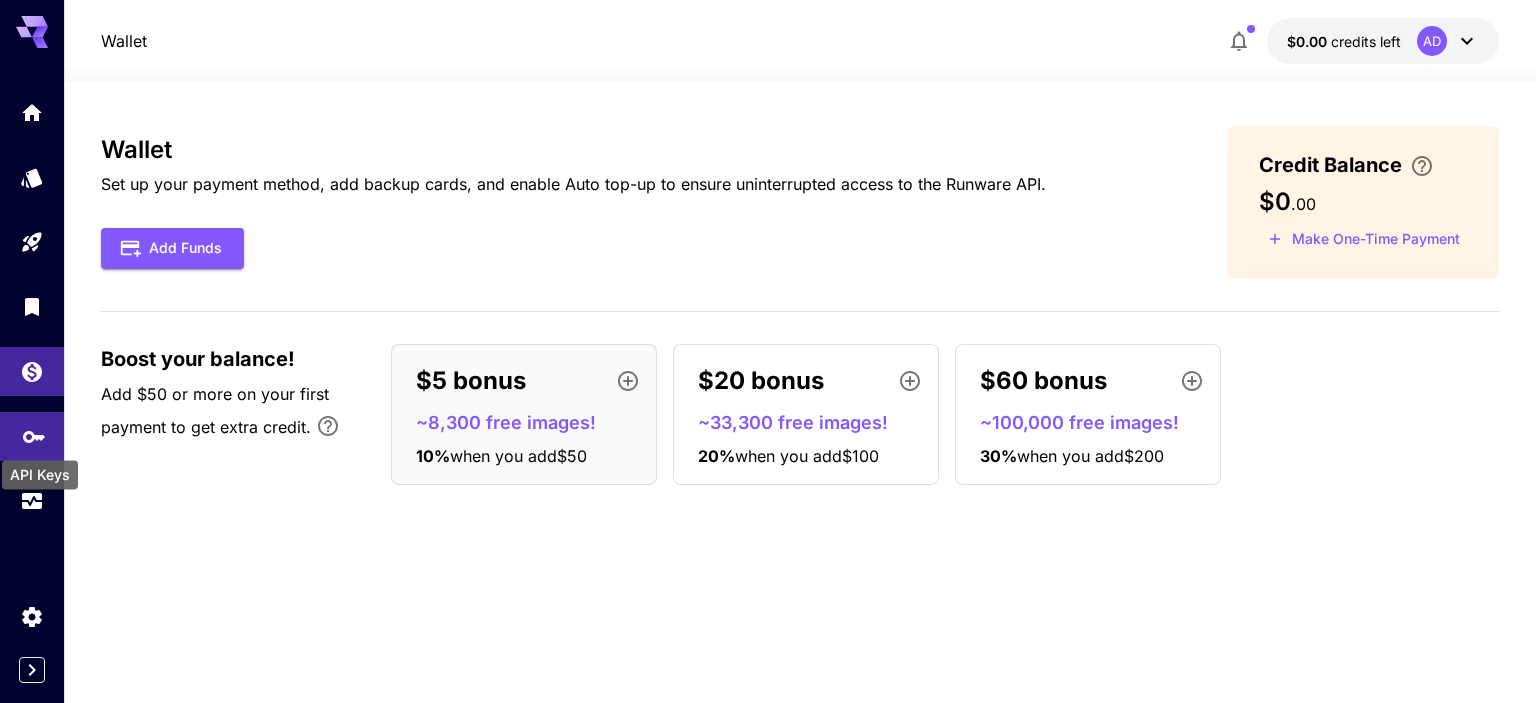 click 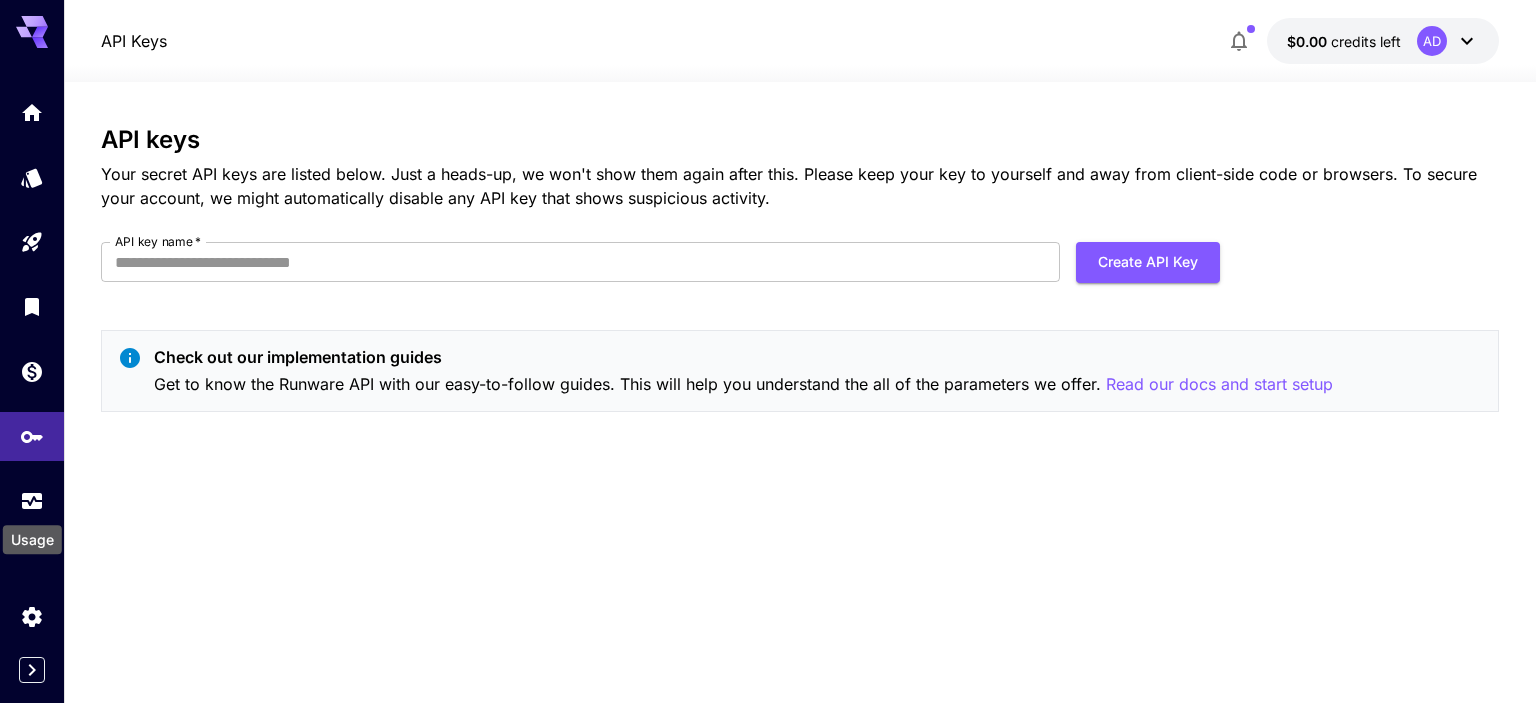 click on "Usage" at bounding box center (32, 533) 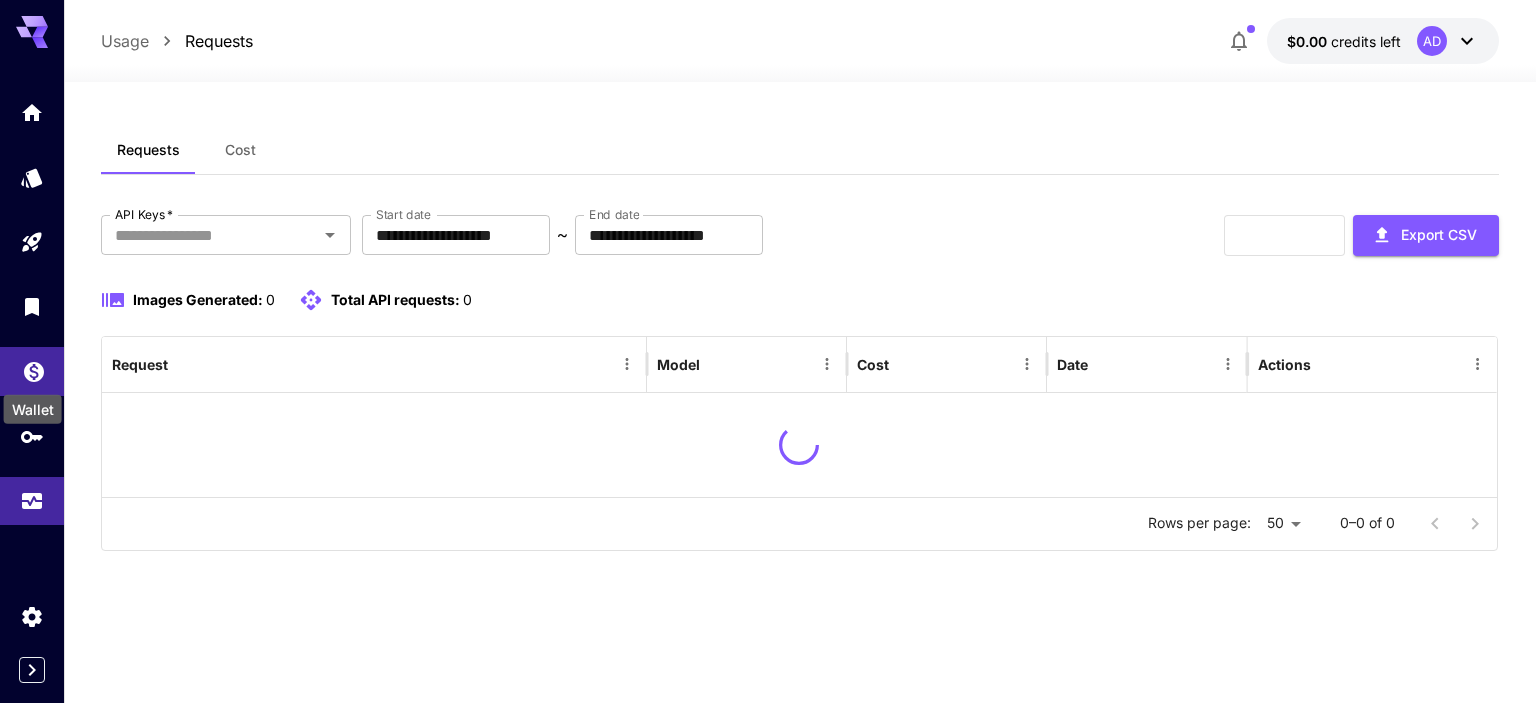 click 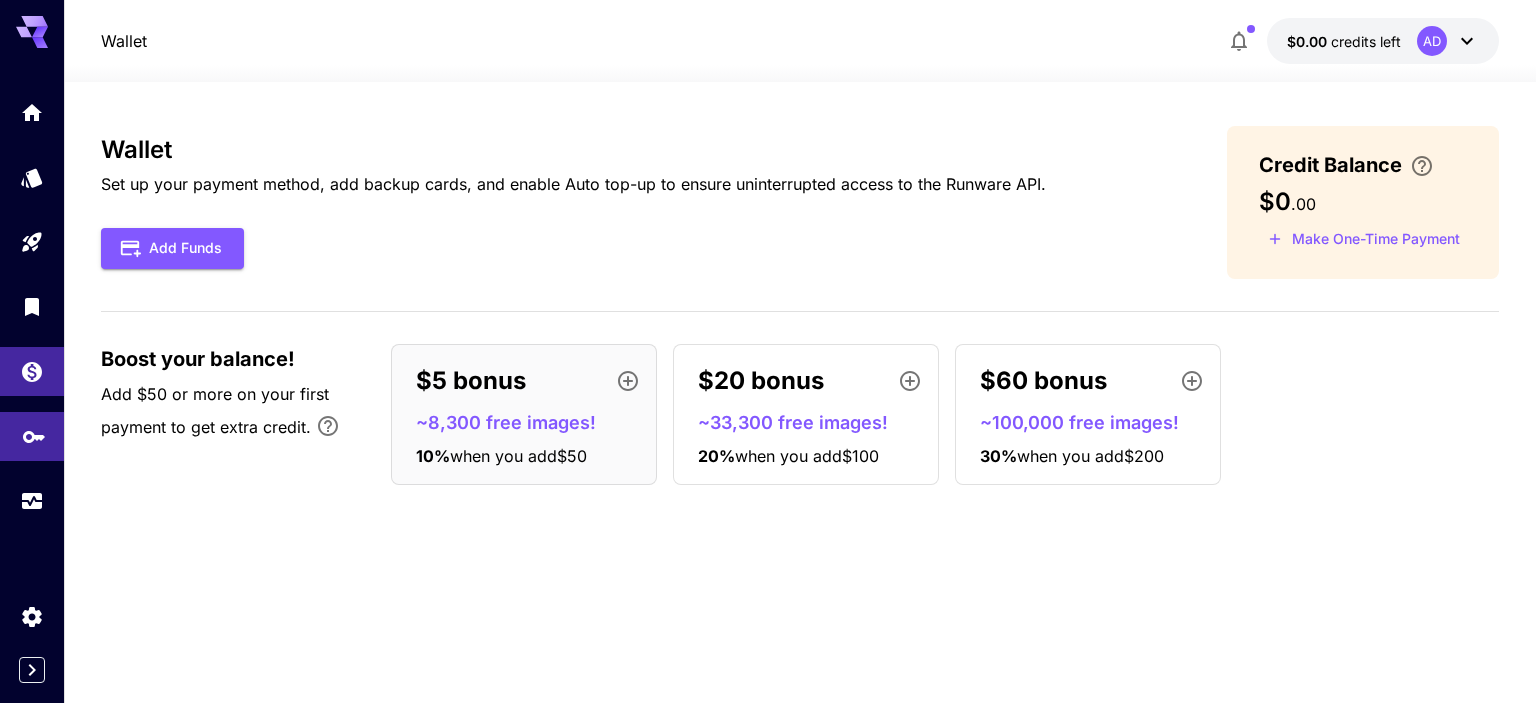 click 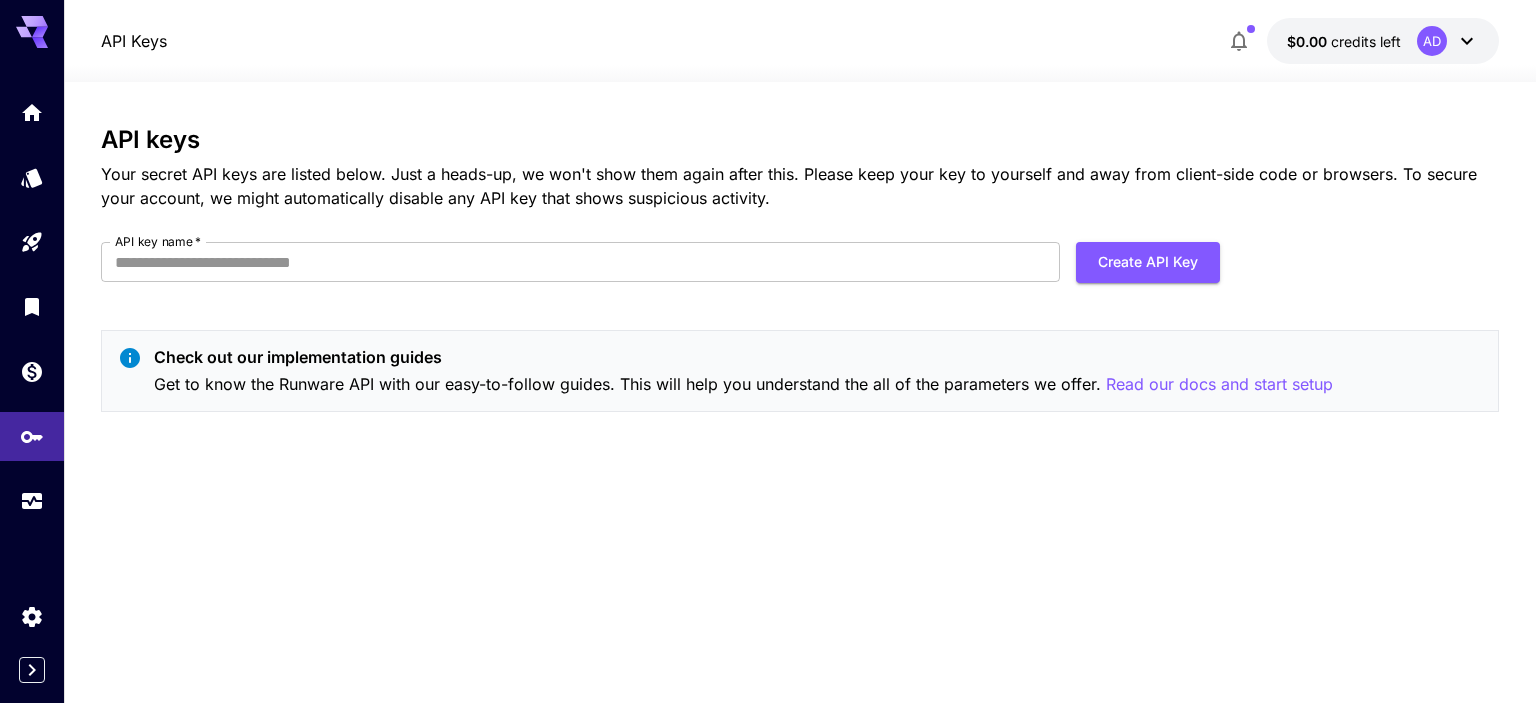 click at bounding box center (32, 306) 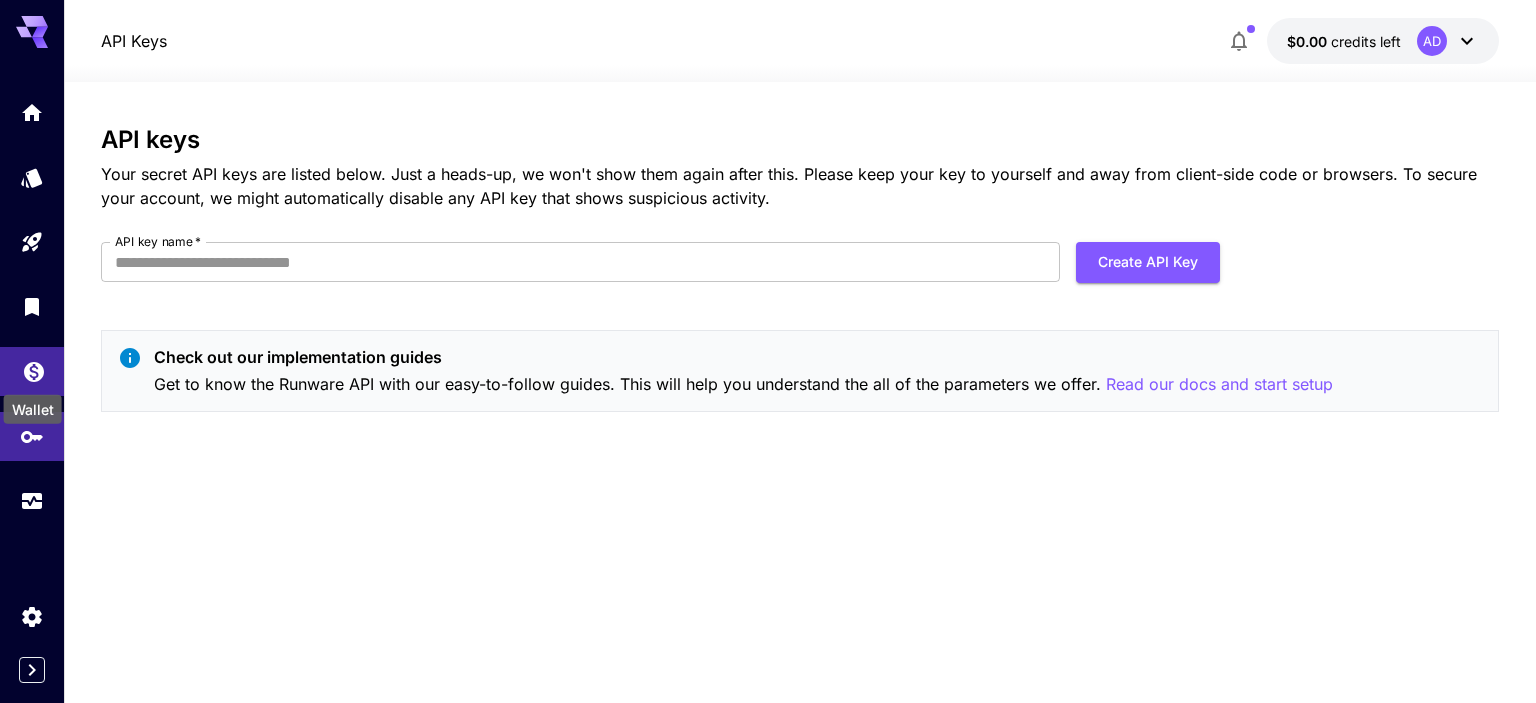 click 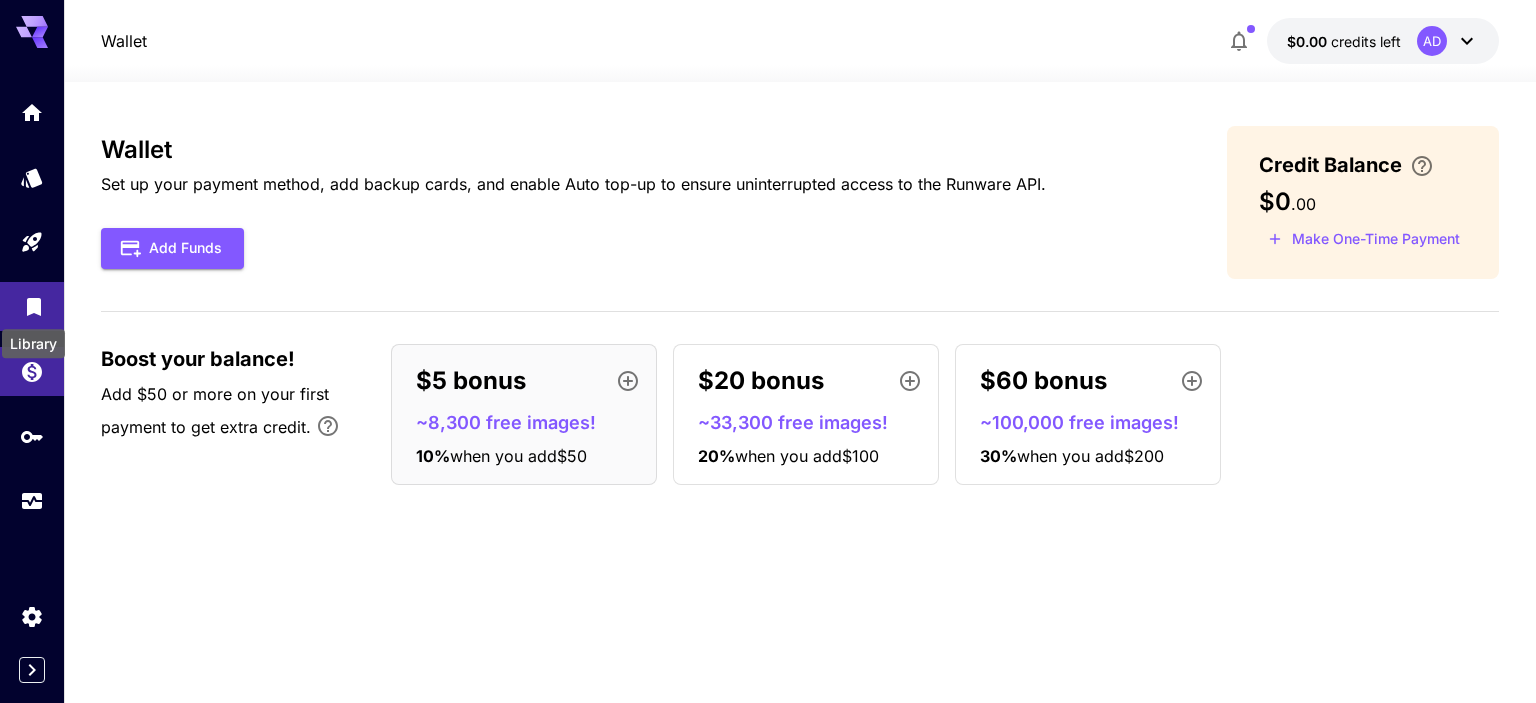 click 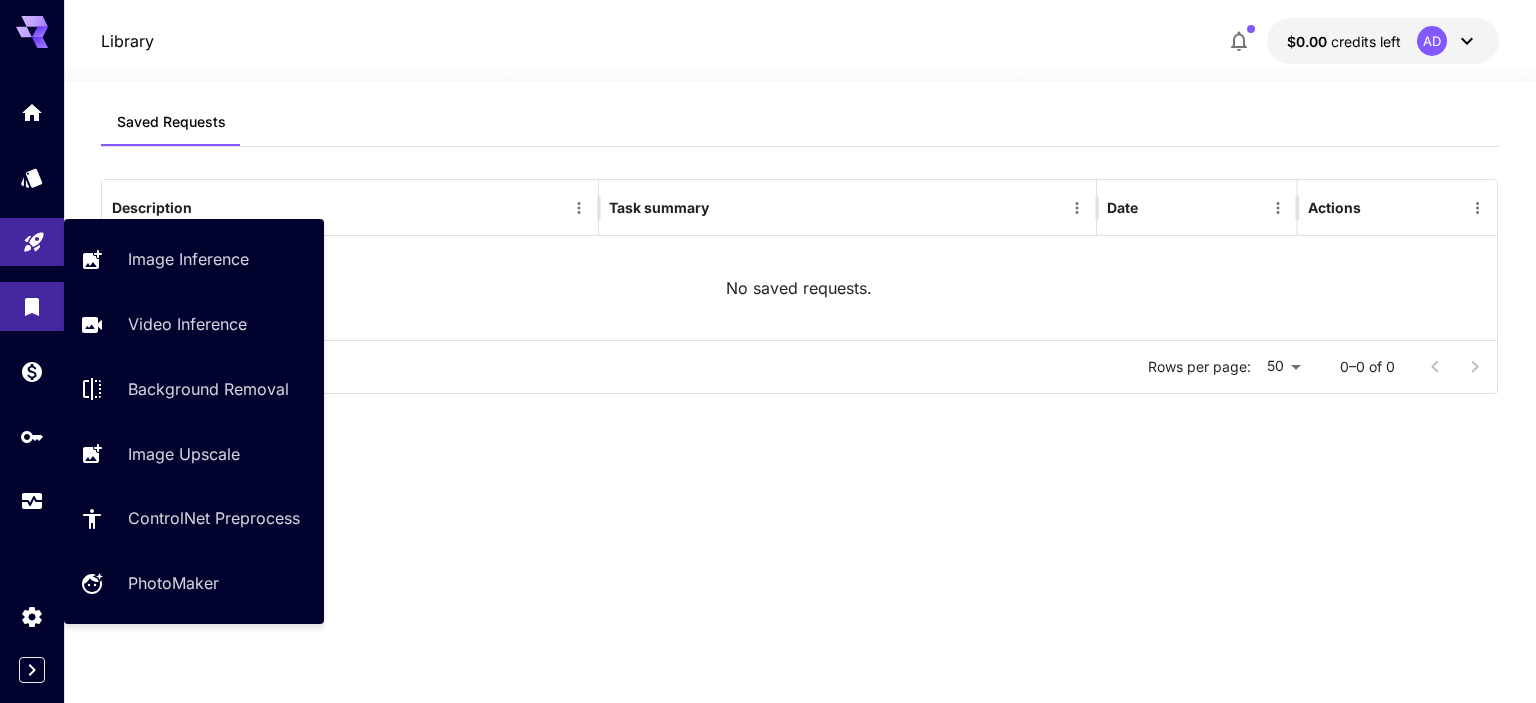 click at bounding box center (32, 242) 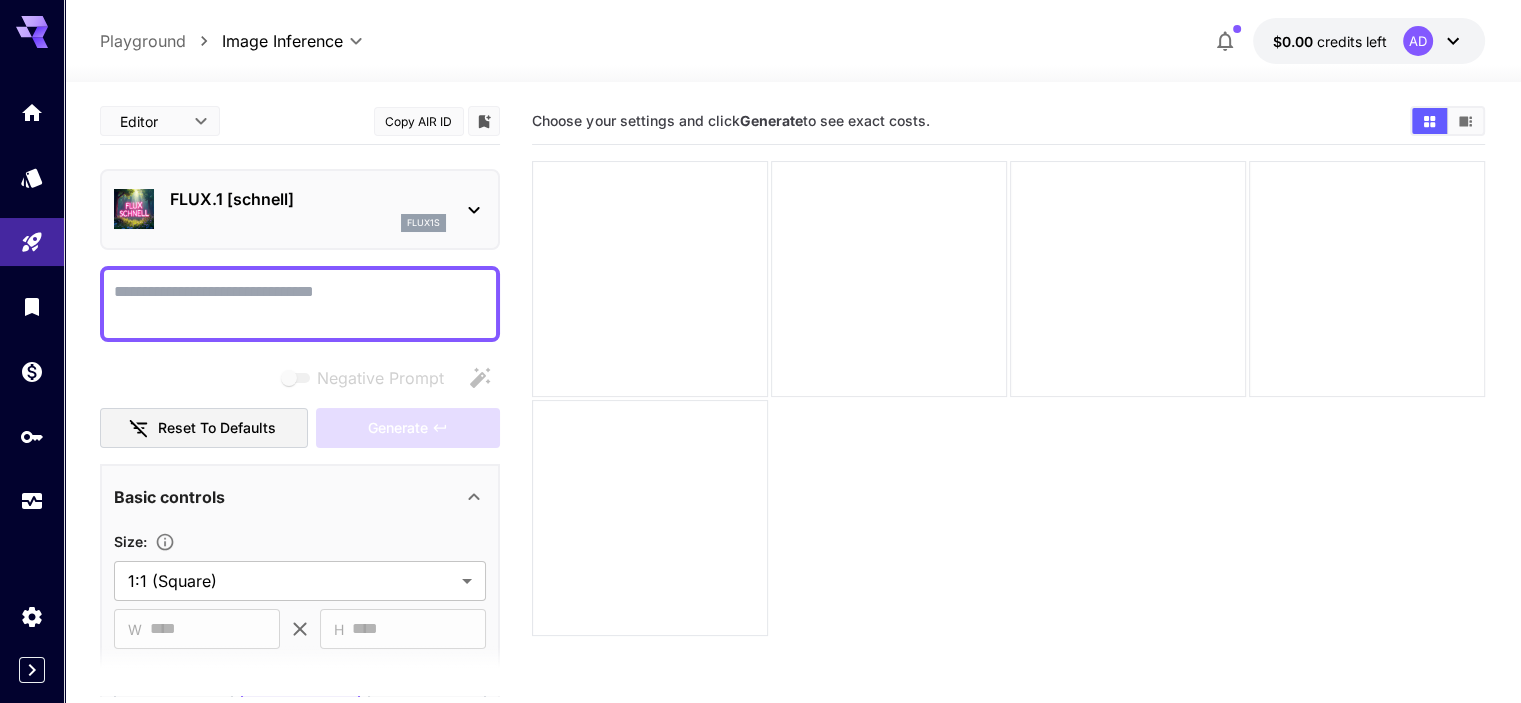 click at bounding box center [300, 304] 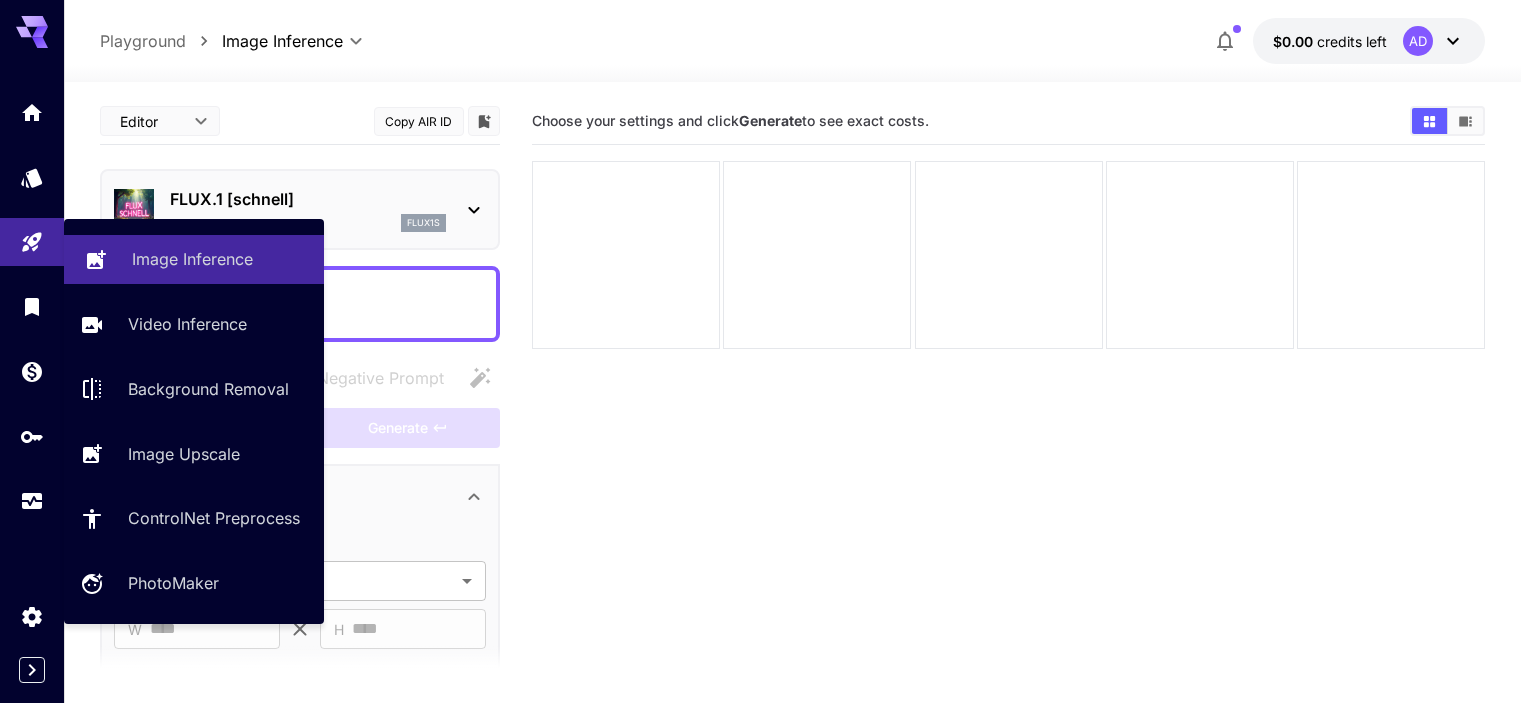 click on "Image Inference" at bounding box center [192, 259] 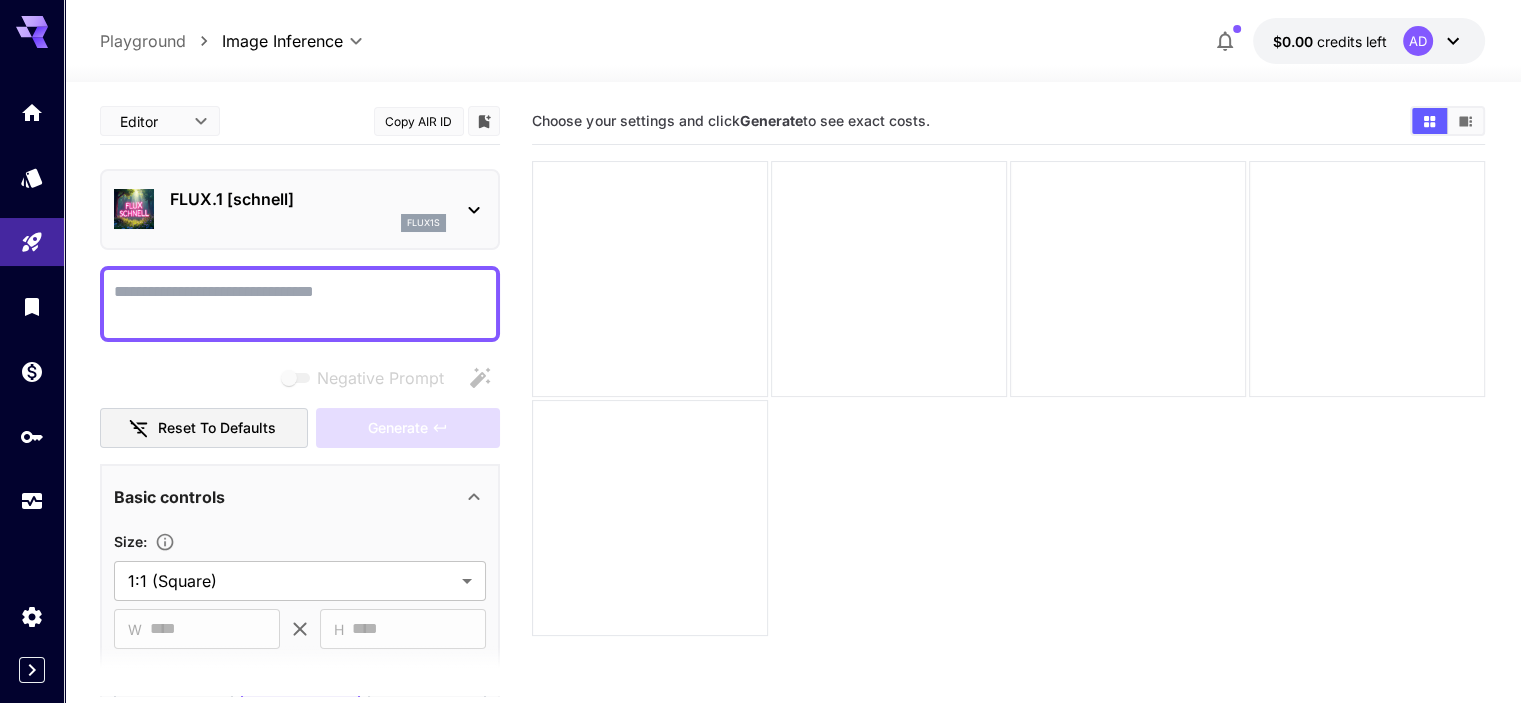 click 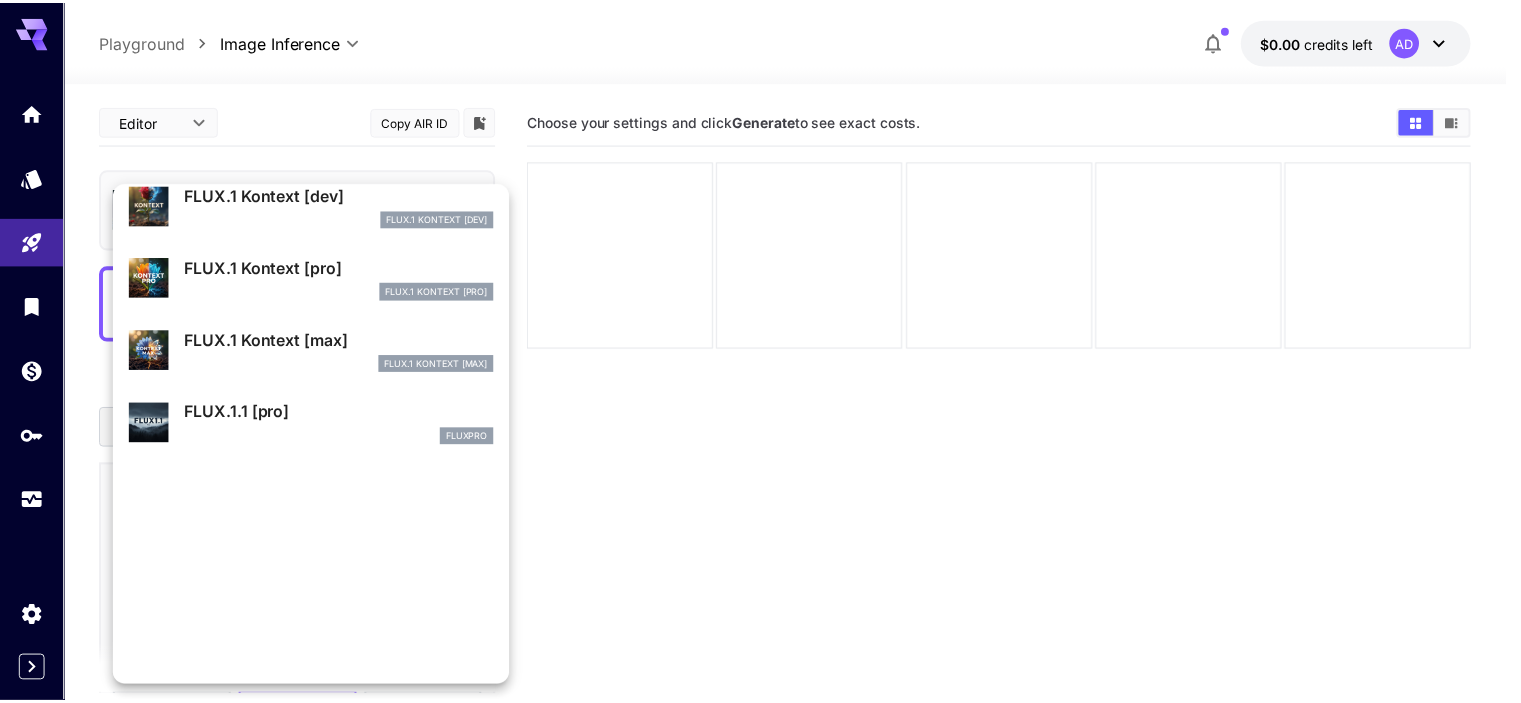 scroll, scrollTop: 376, scrollLeft: 0, axis: vertical 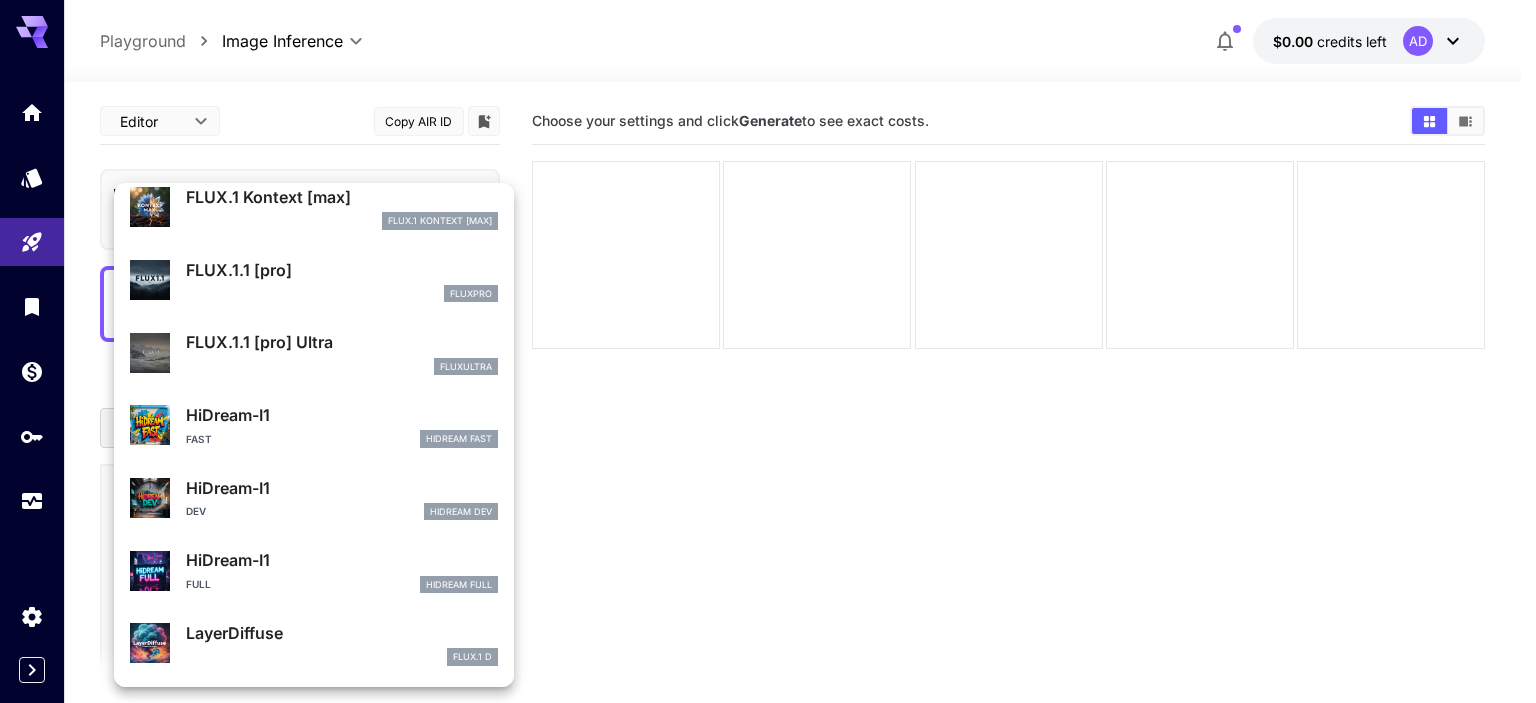 click at bounding box center [768, 351] 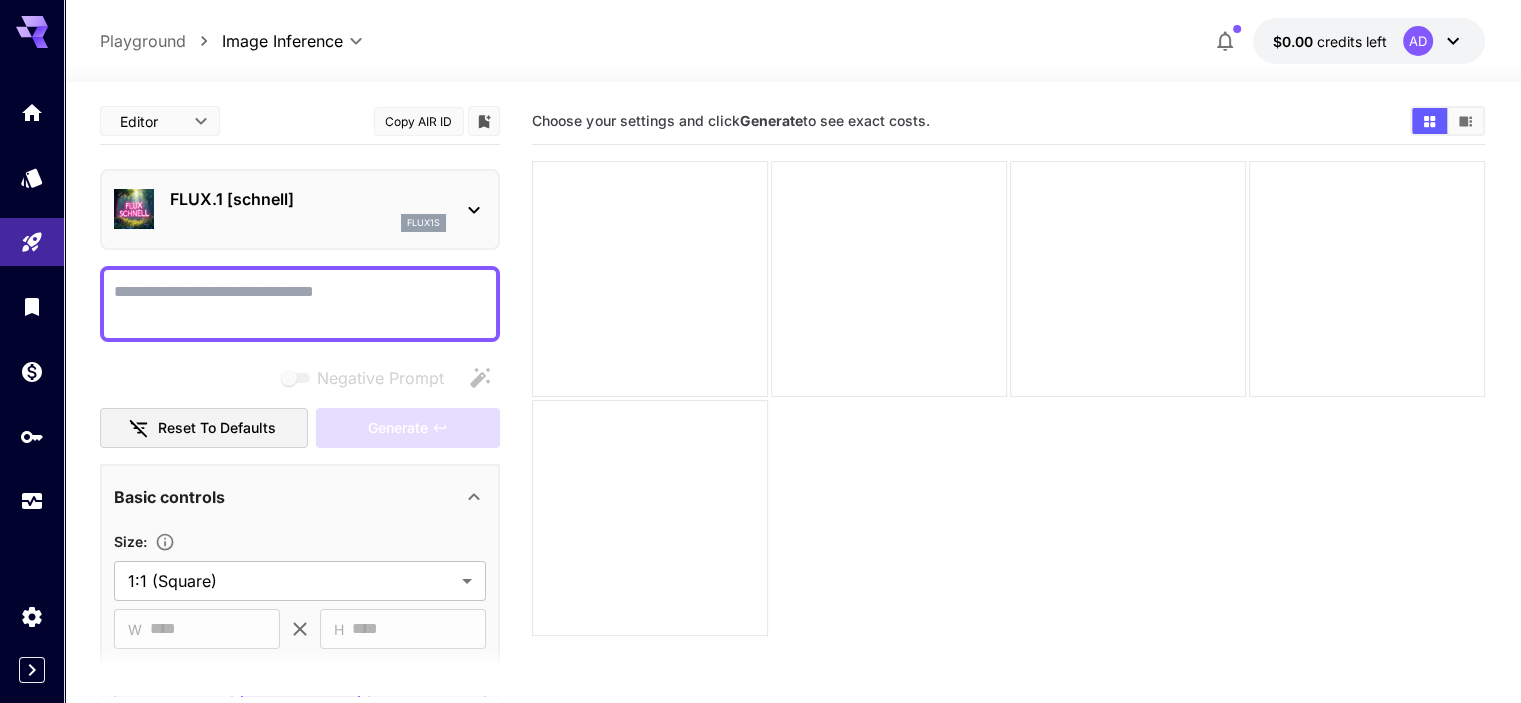 click on "Negative Prompt" at bounding box center [300, 304] 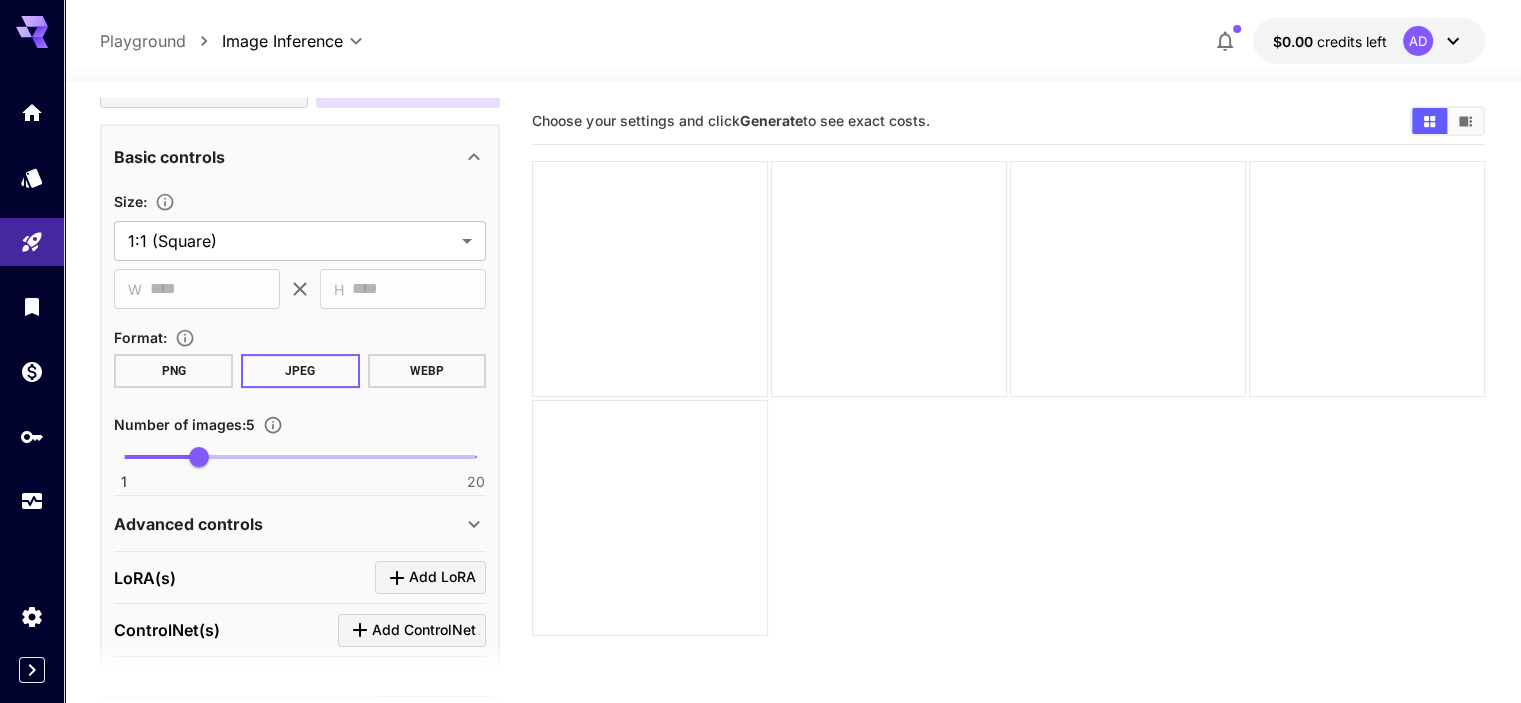 scroll, scrollTop: 500, scrollLeft: 0, axis: vertical 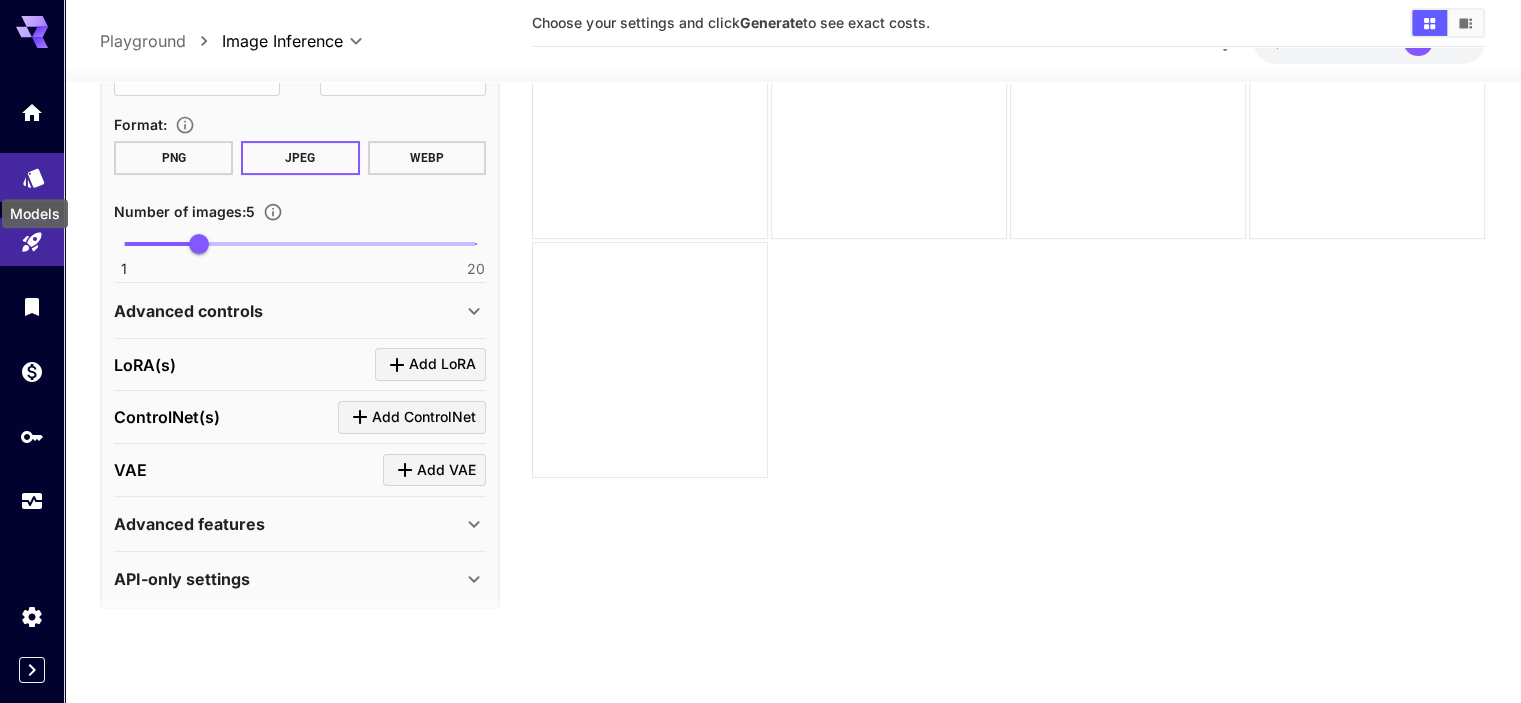 click 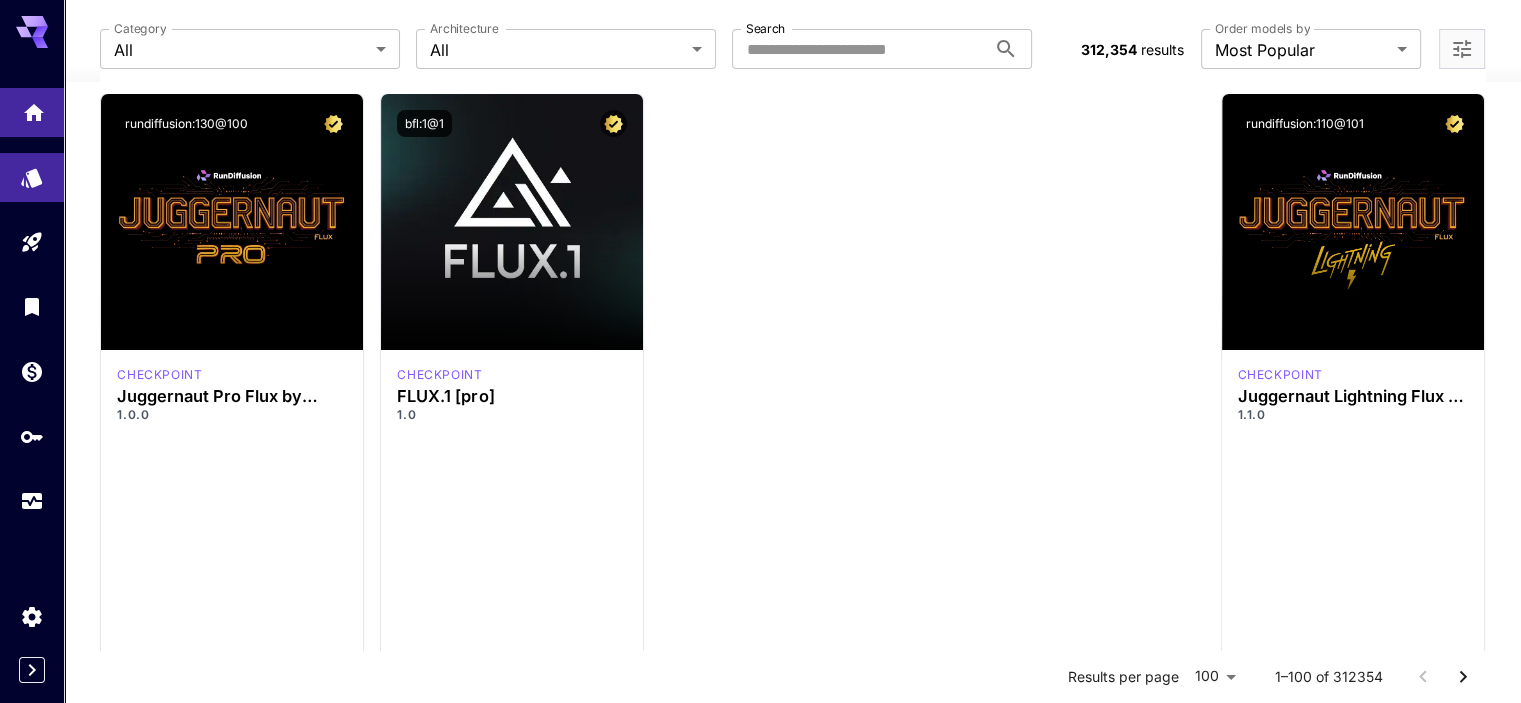 click 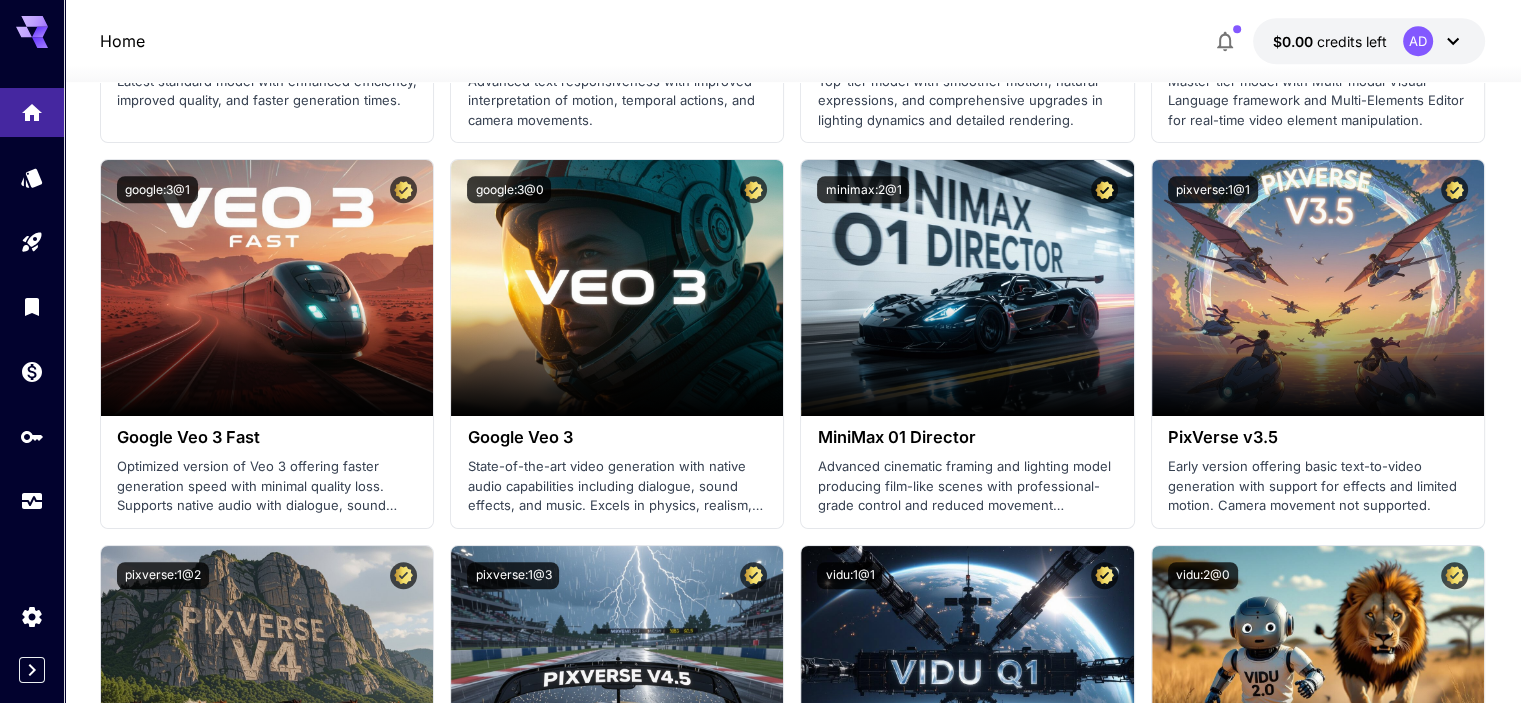 scroll, scrollTop: 1058, scrollLeft: 0, axis: vertical 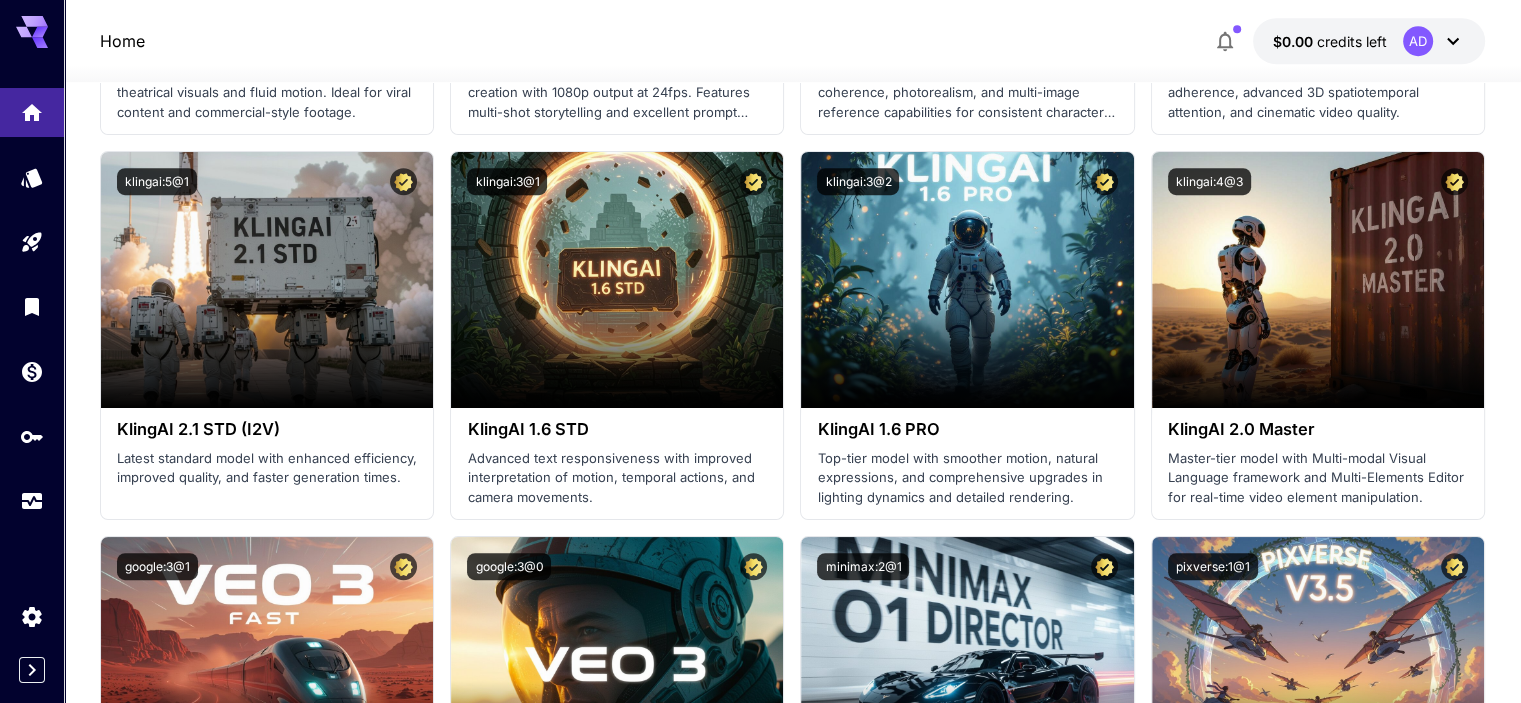 click at bounding box center (32, 351) 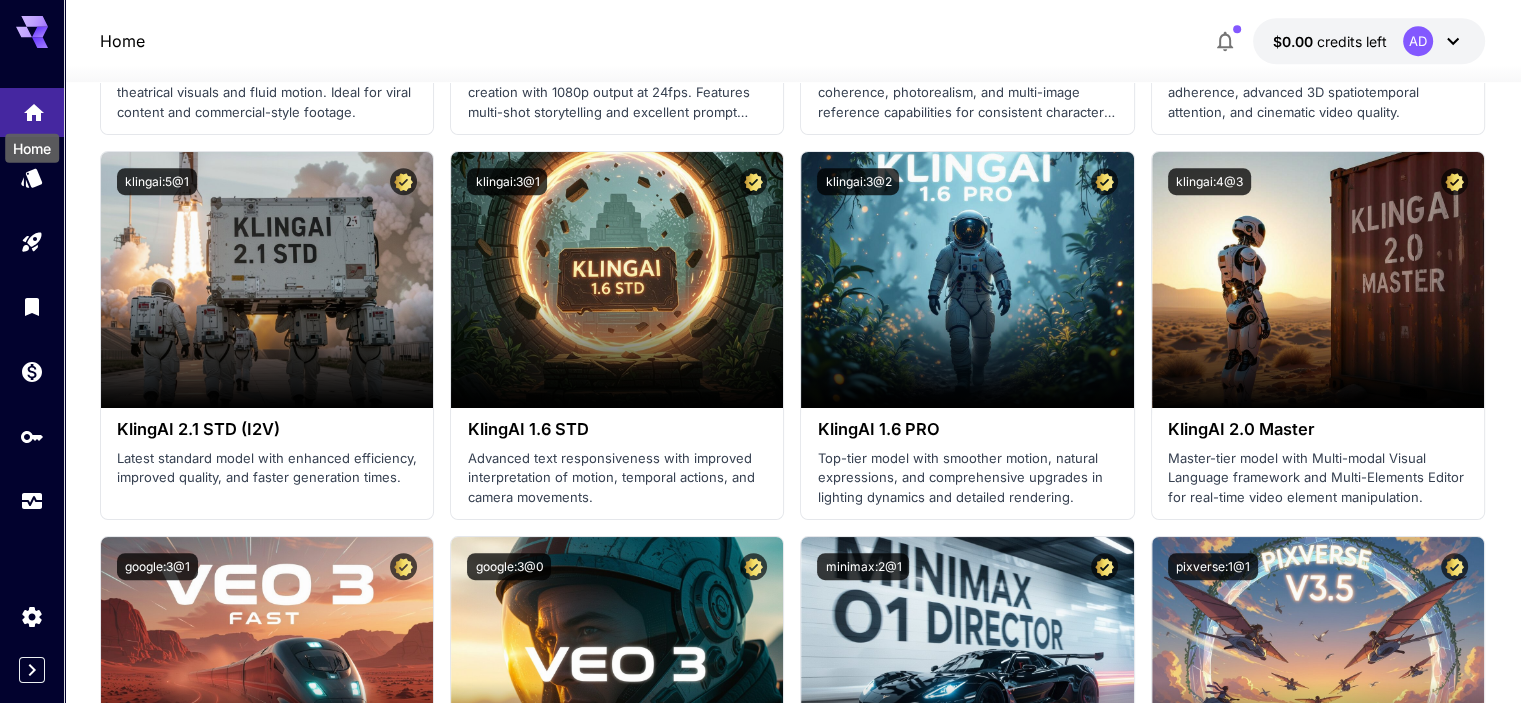 click 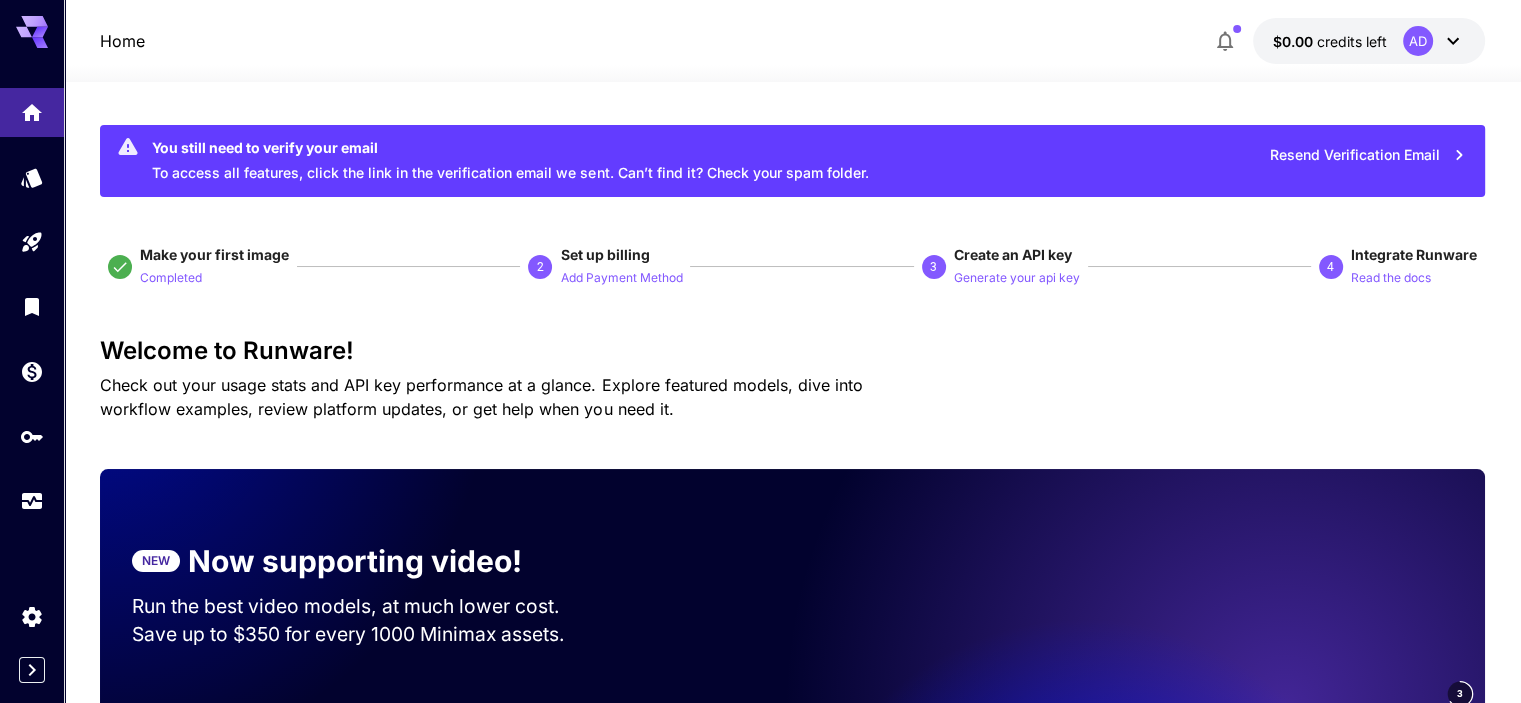 scroll, scrollTop: 0, scrollLeft: 0, axis: both 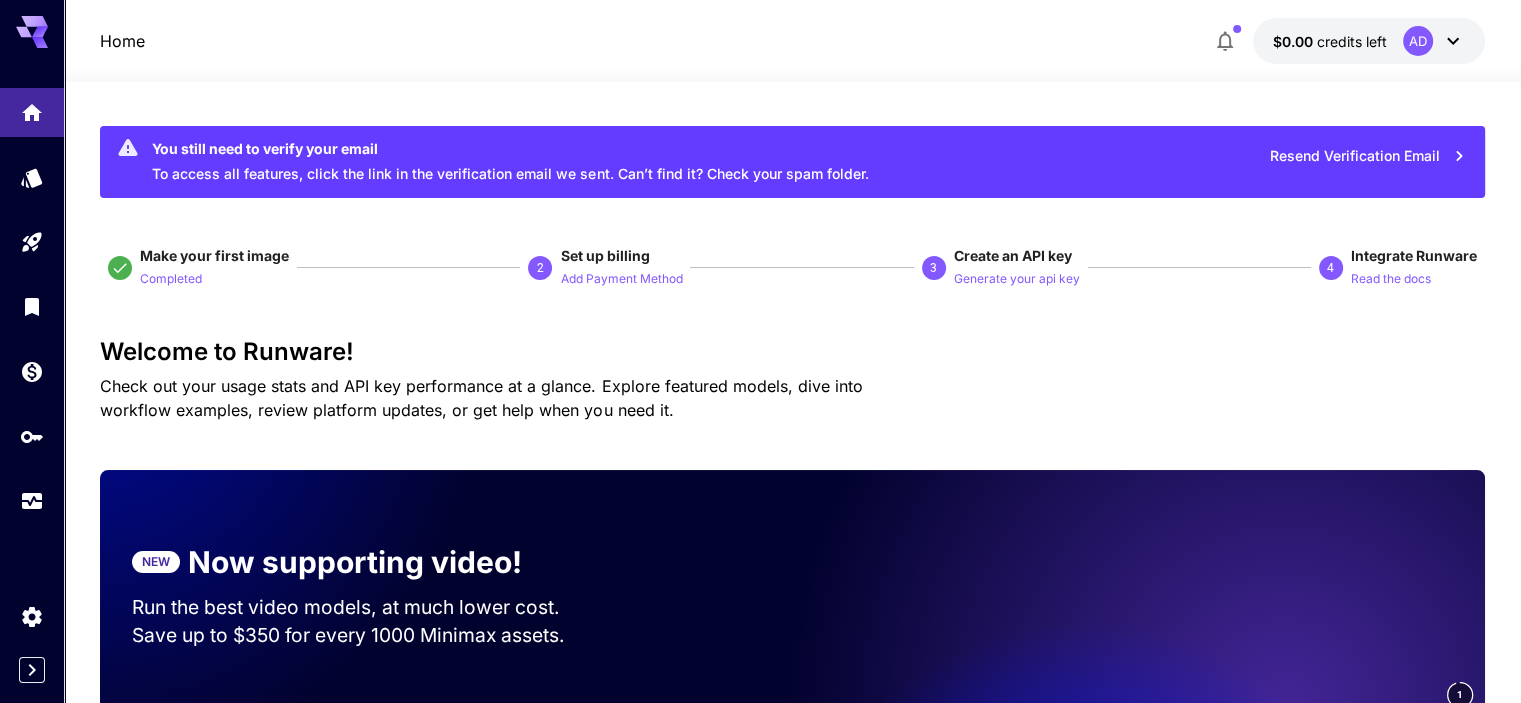 click 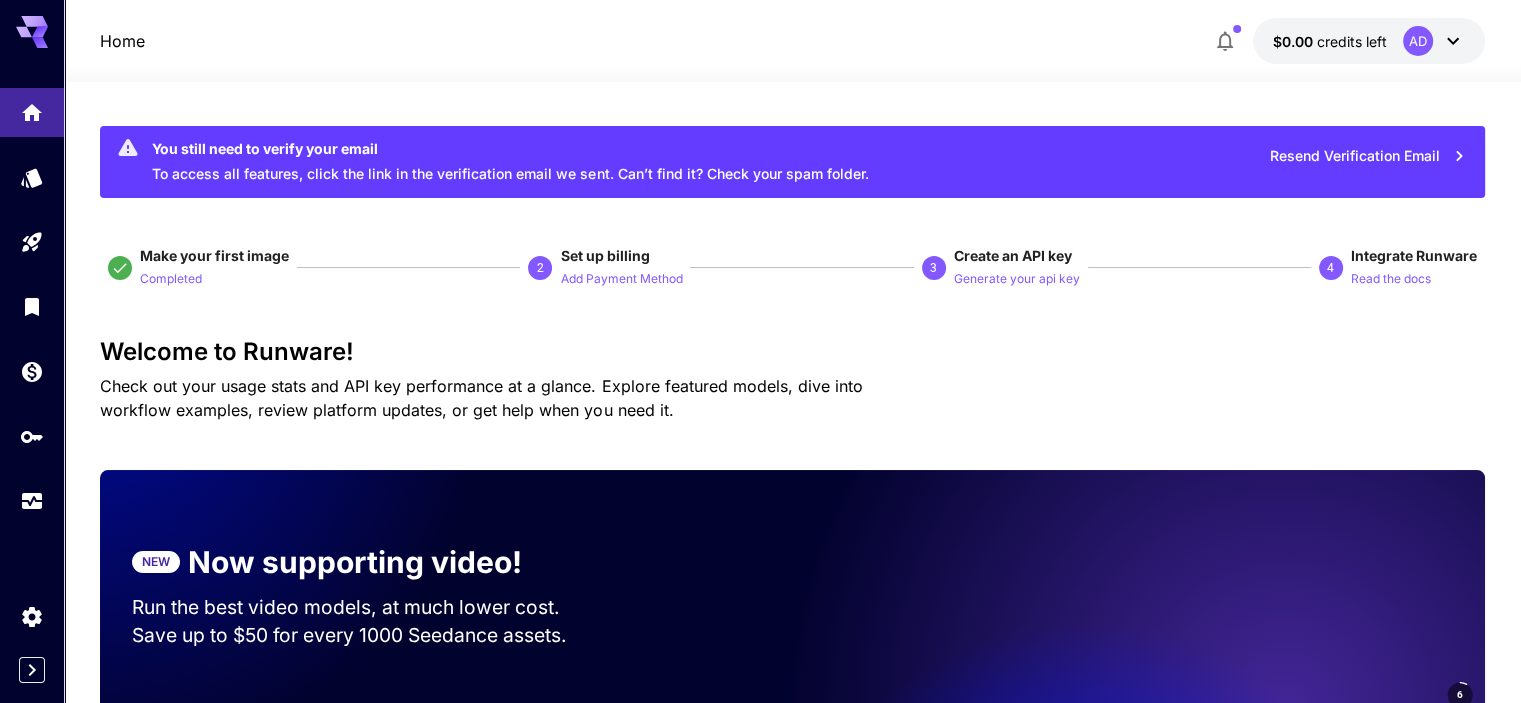 click 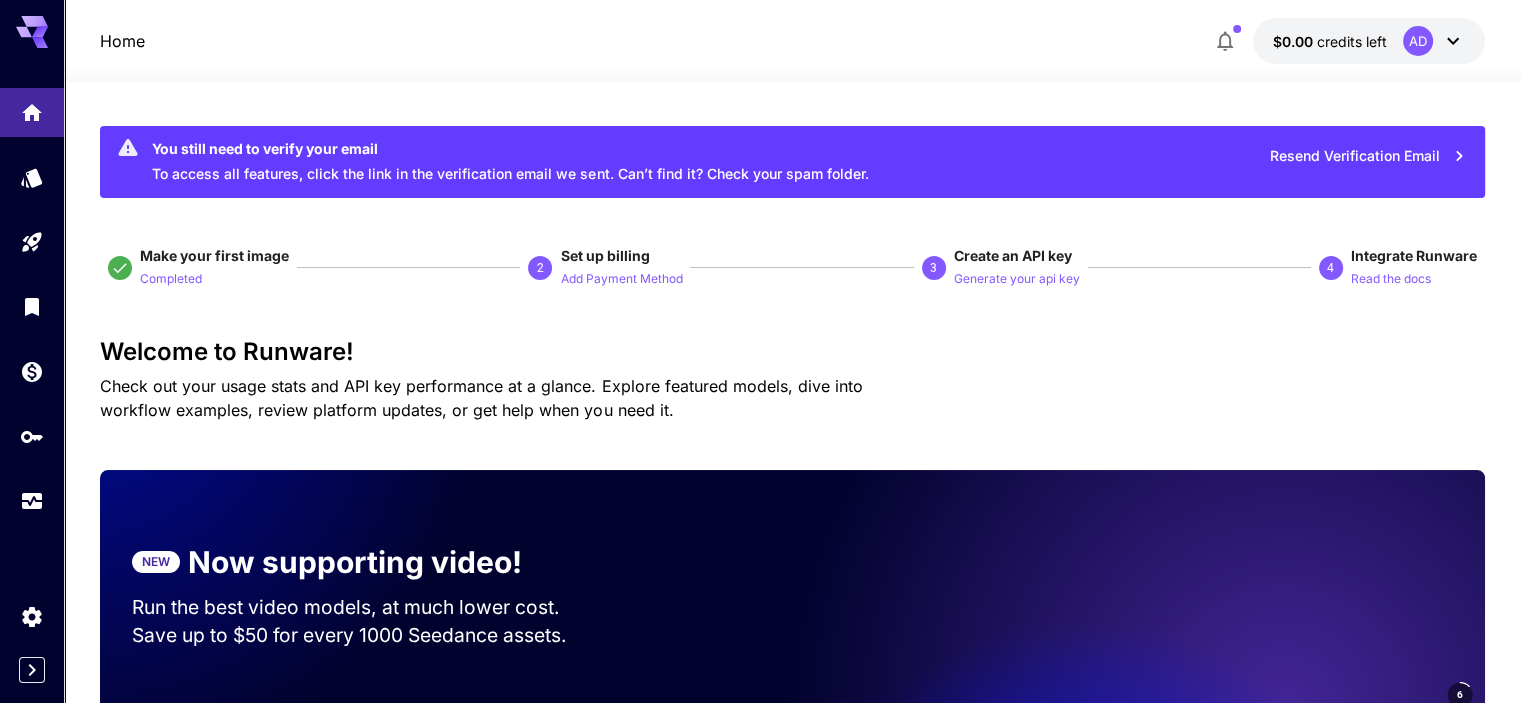 click 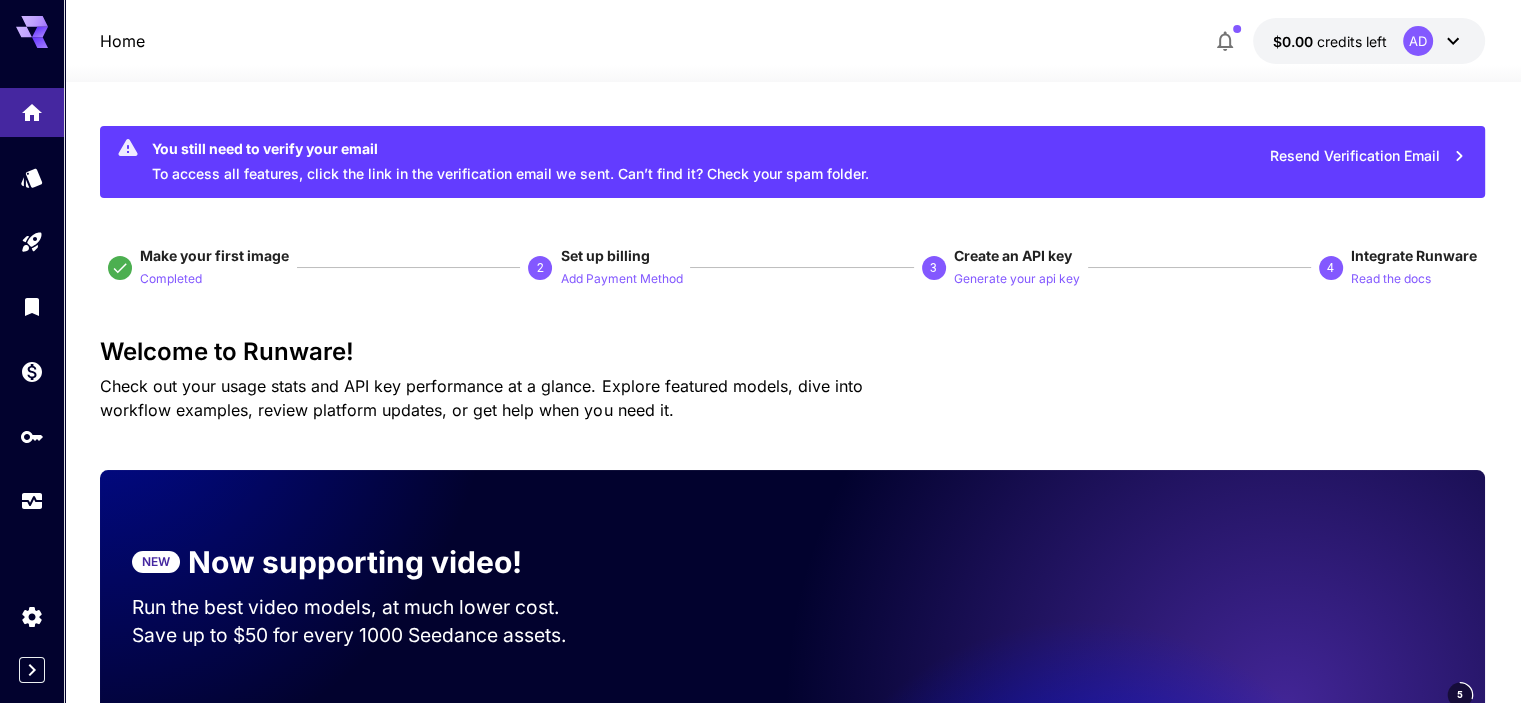 click on "Home" at bounding box center (122, 41) 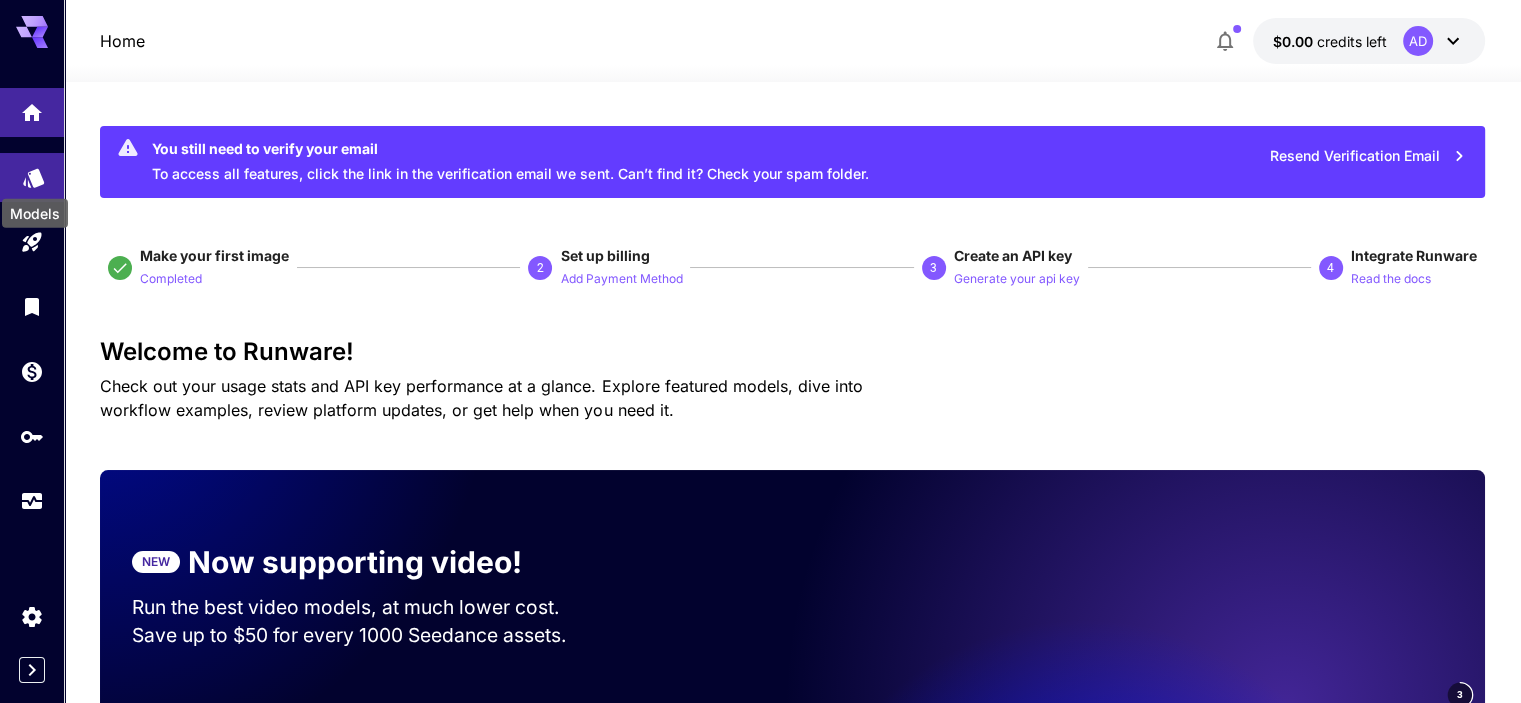 click 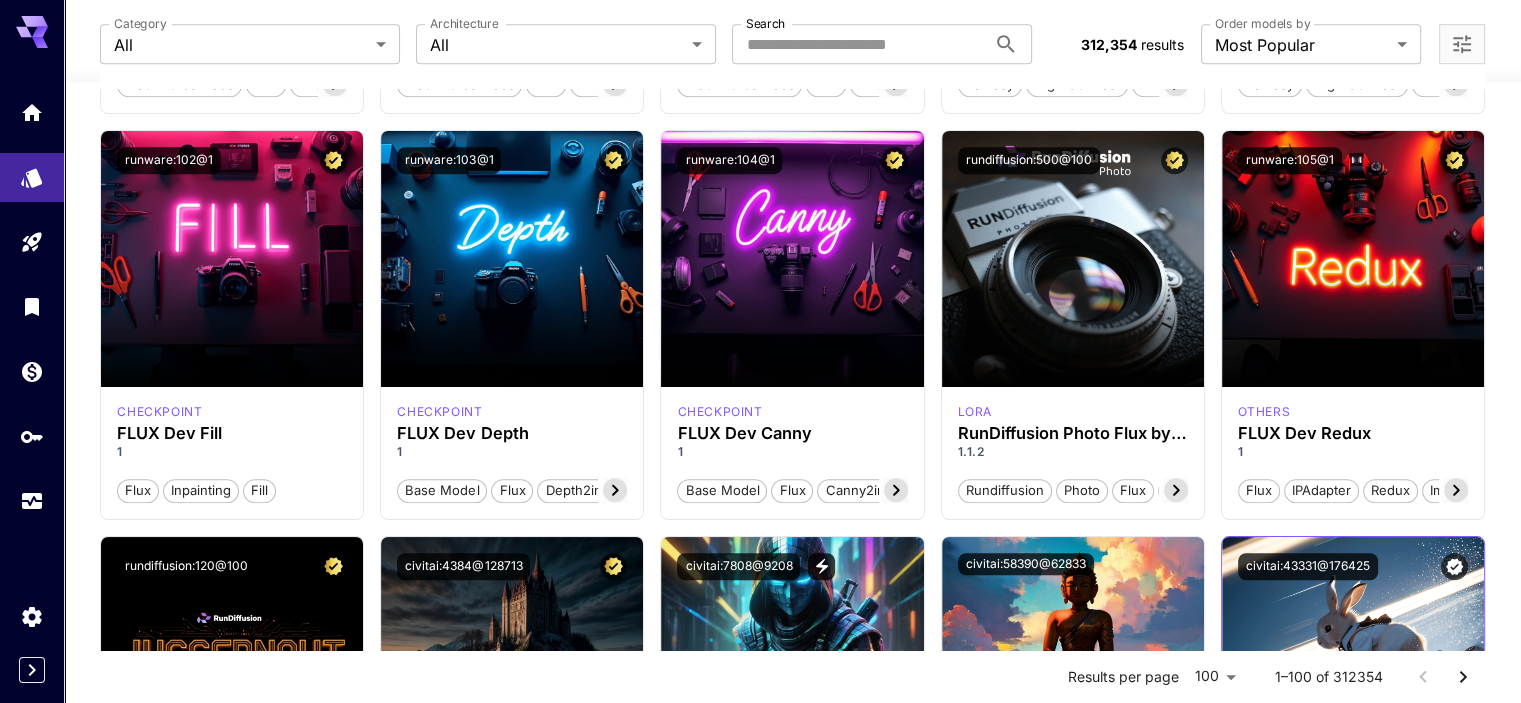 scroll, scrollTop: 1500, scrollLeft: 0, axis: vertical 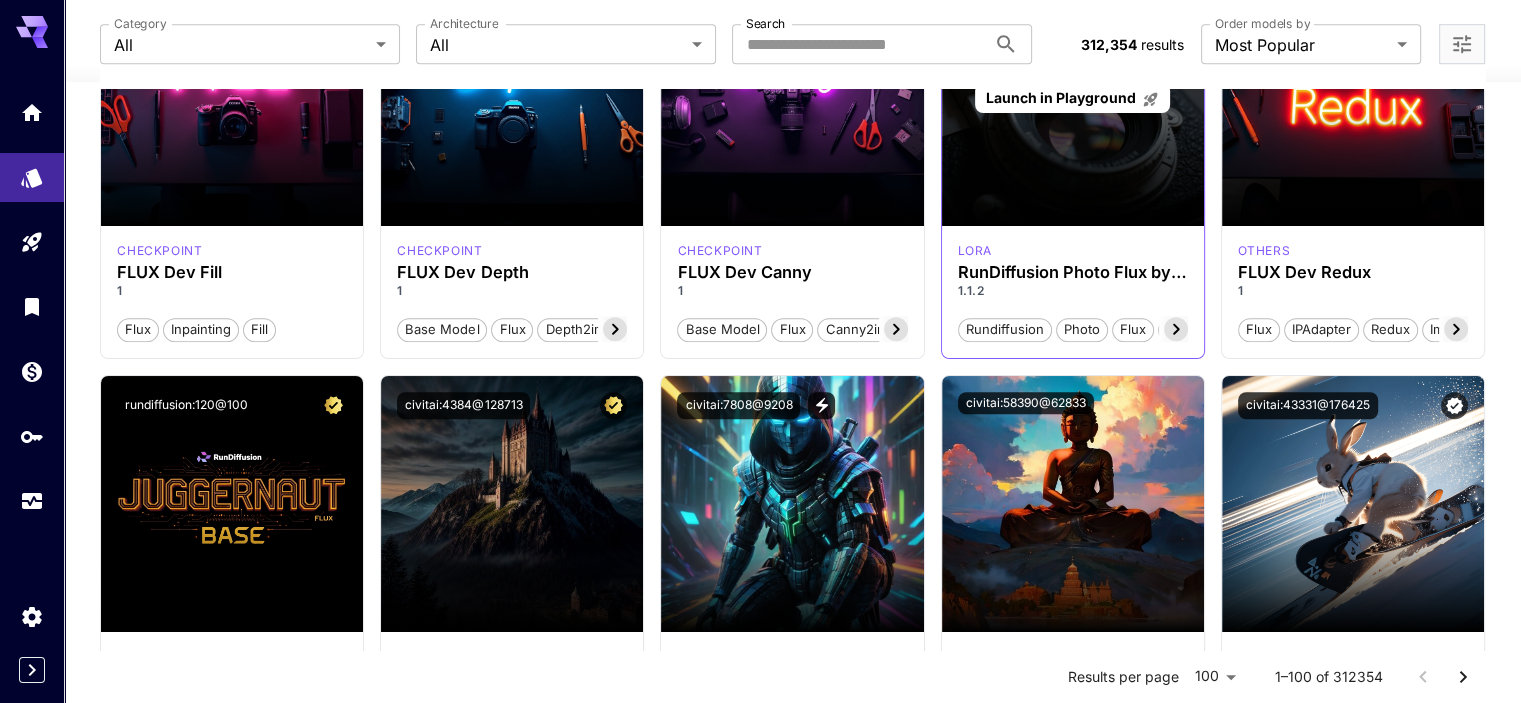 click on "Launch in Playground" at bounding box center [1073, 98] 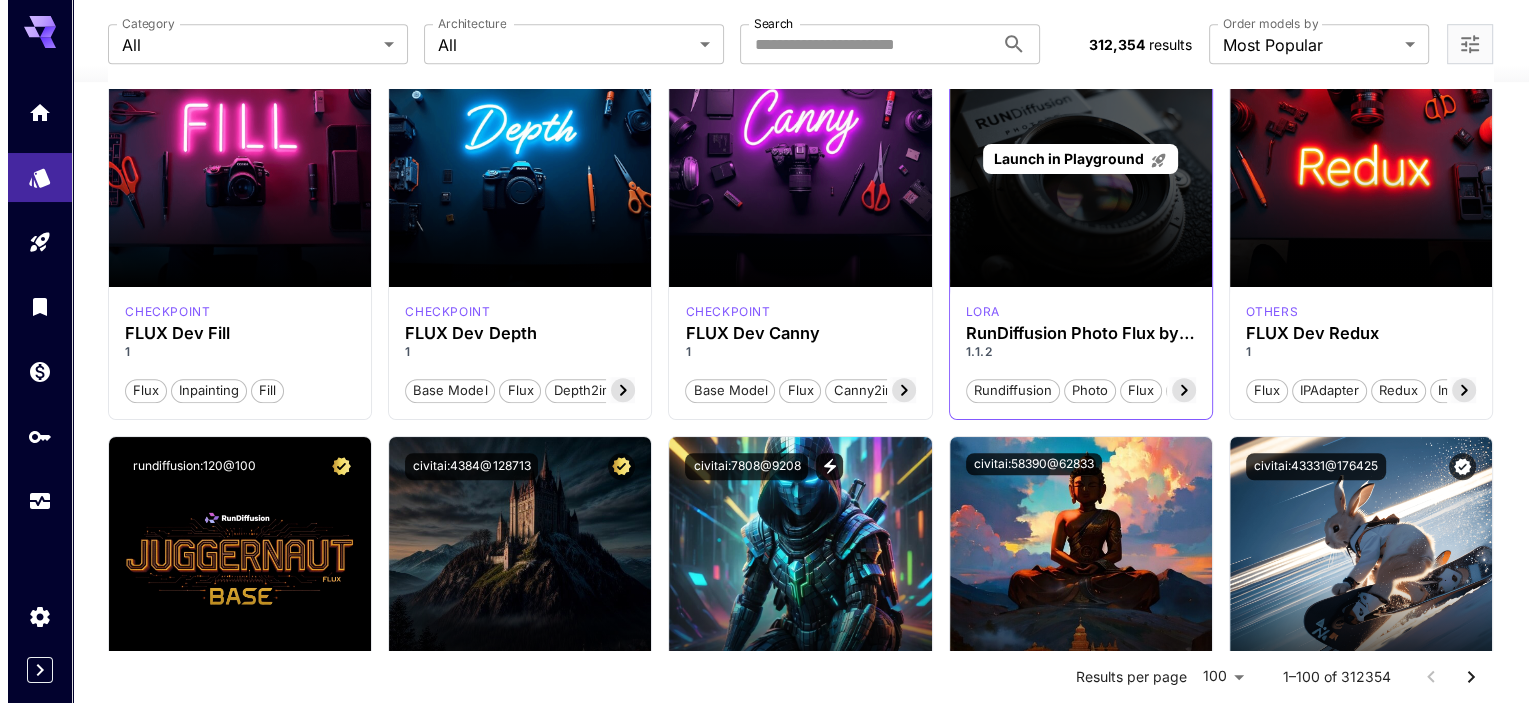 scroll, scrollTop: 1300, scrollLeft: 0, axis: vertical 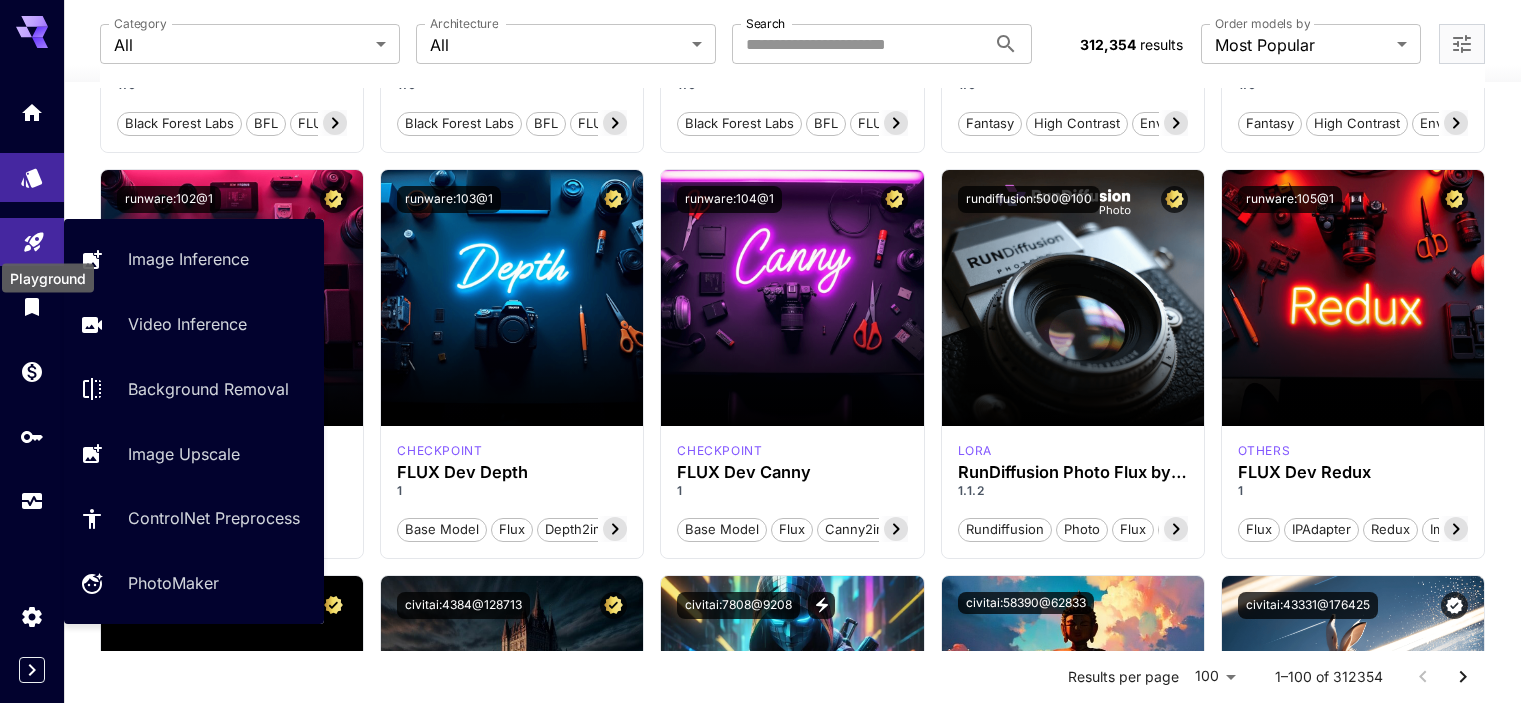 click 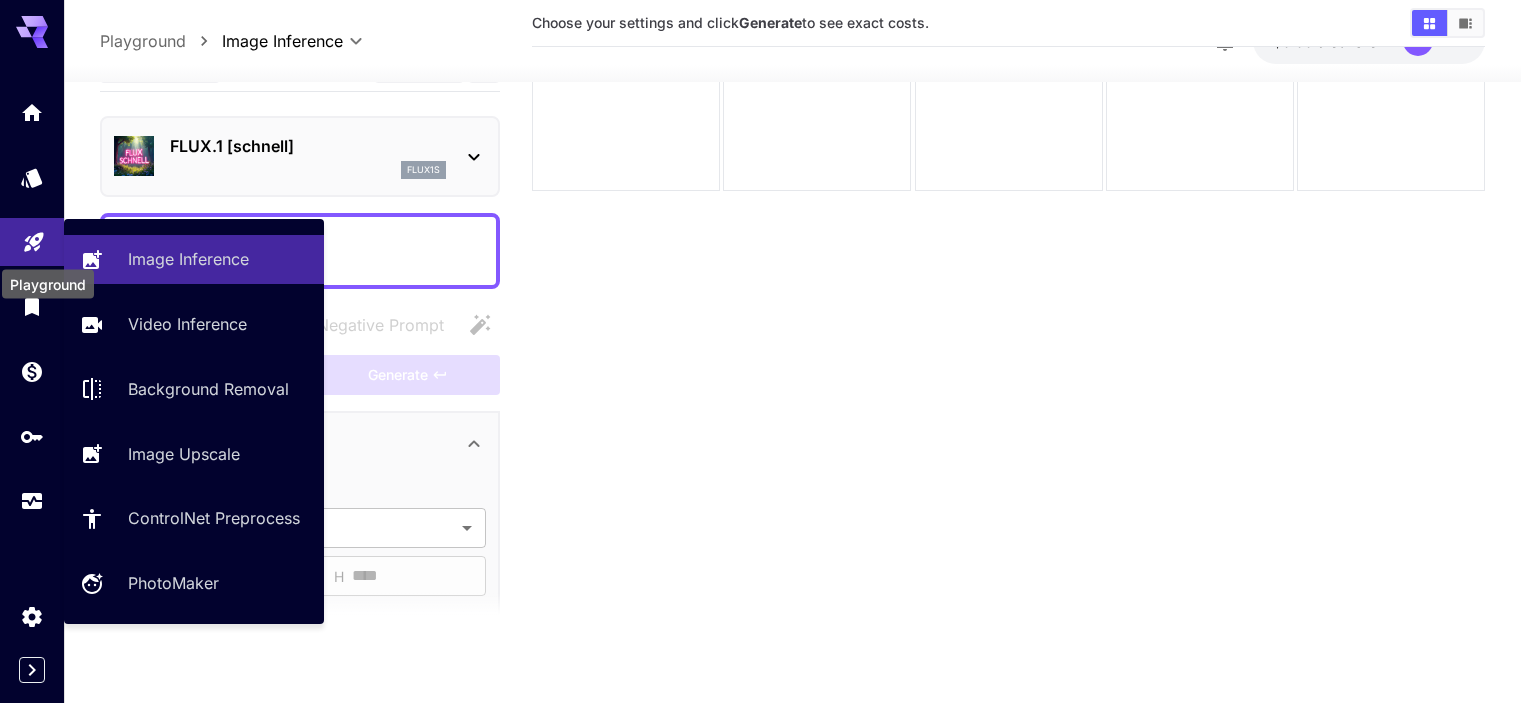 scroll, scrollTop: 158, scrollLeft: 0, axis: vertical 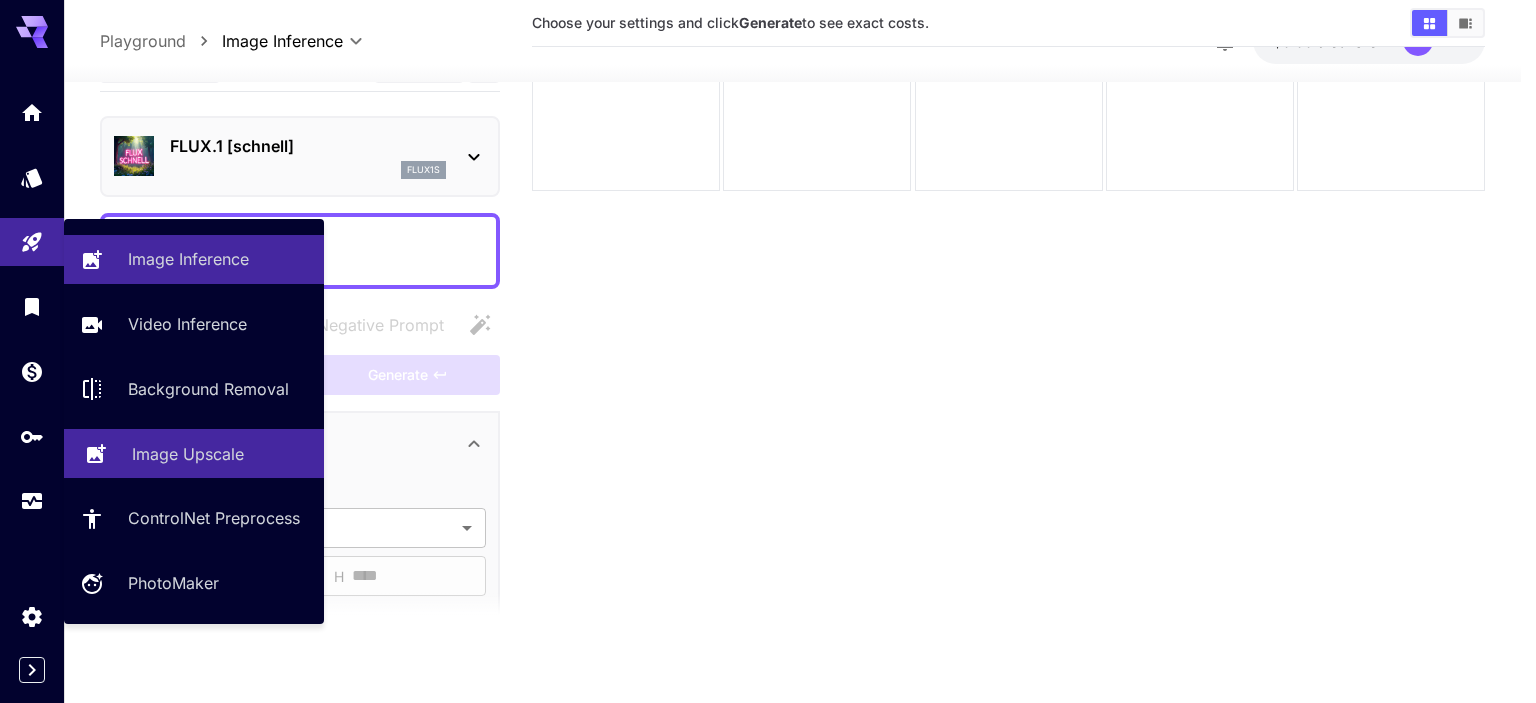 click on "Image Upscale" at bounding box center (188, 454) 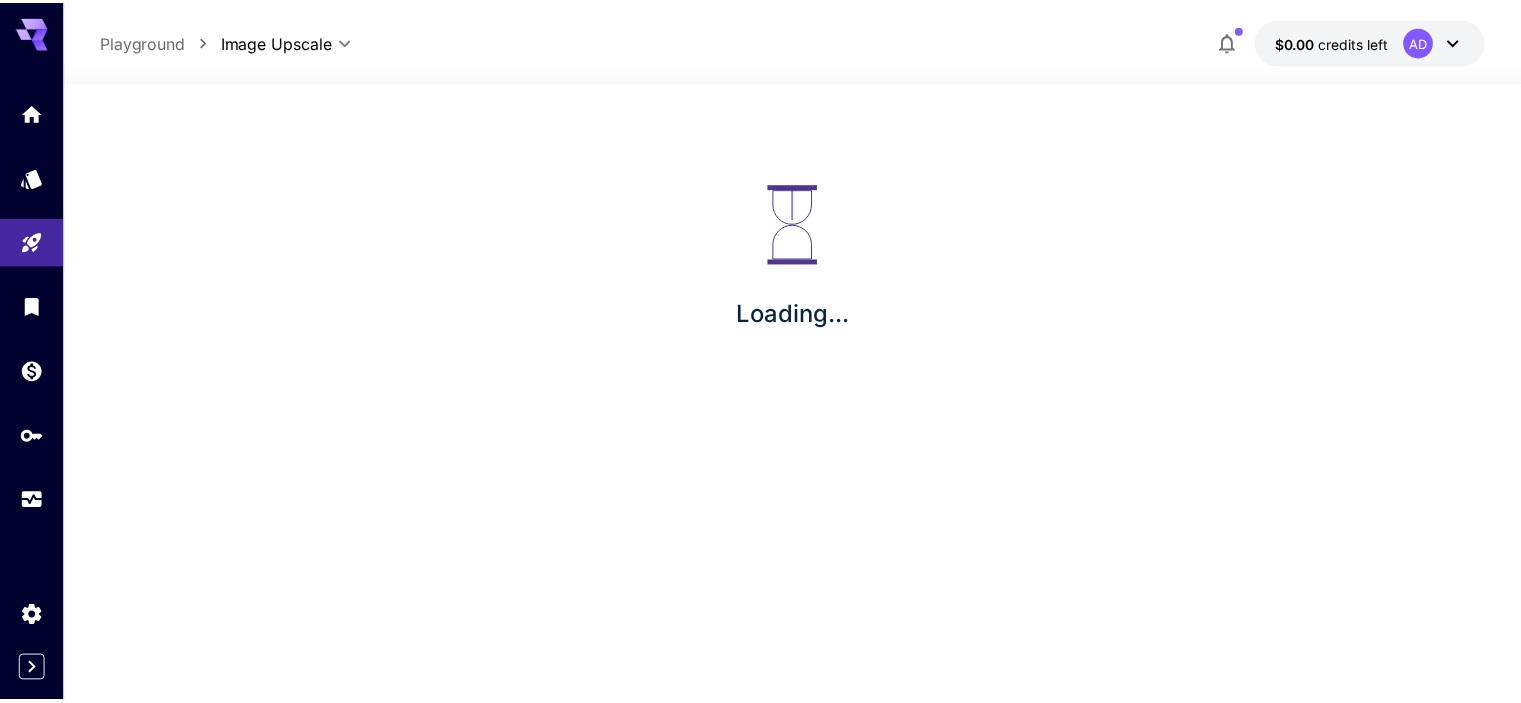 scroll, scrollTop: 0, scrollLeft: 0, axis: both 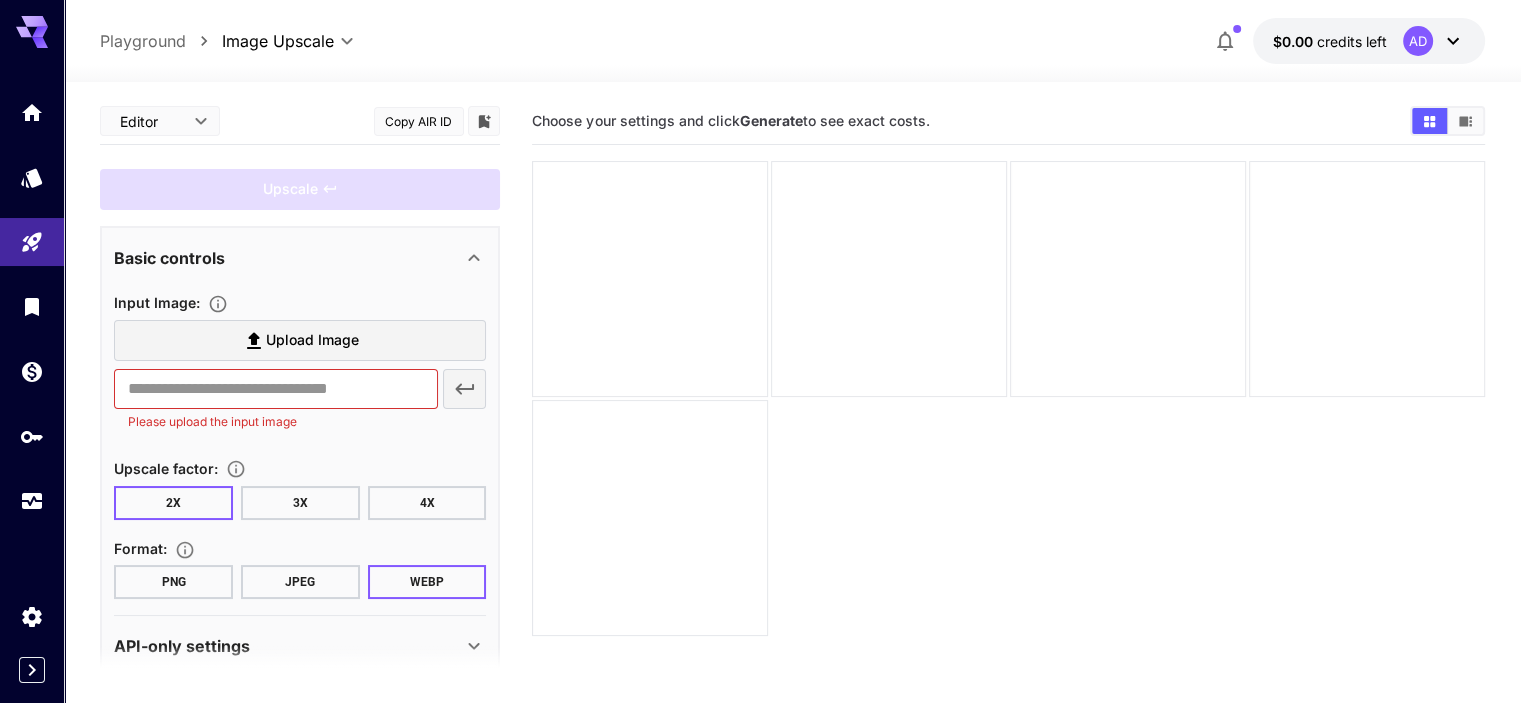 click on "Upload Image" at bounding box center (312, 340) 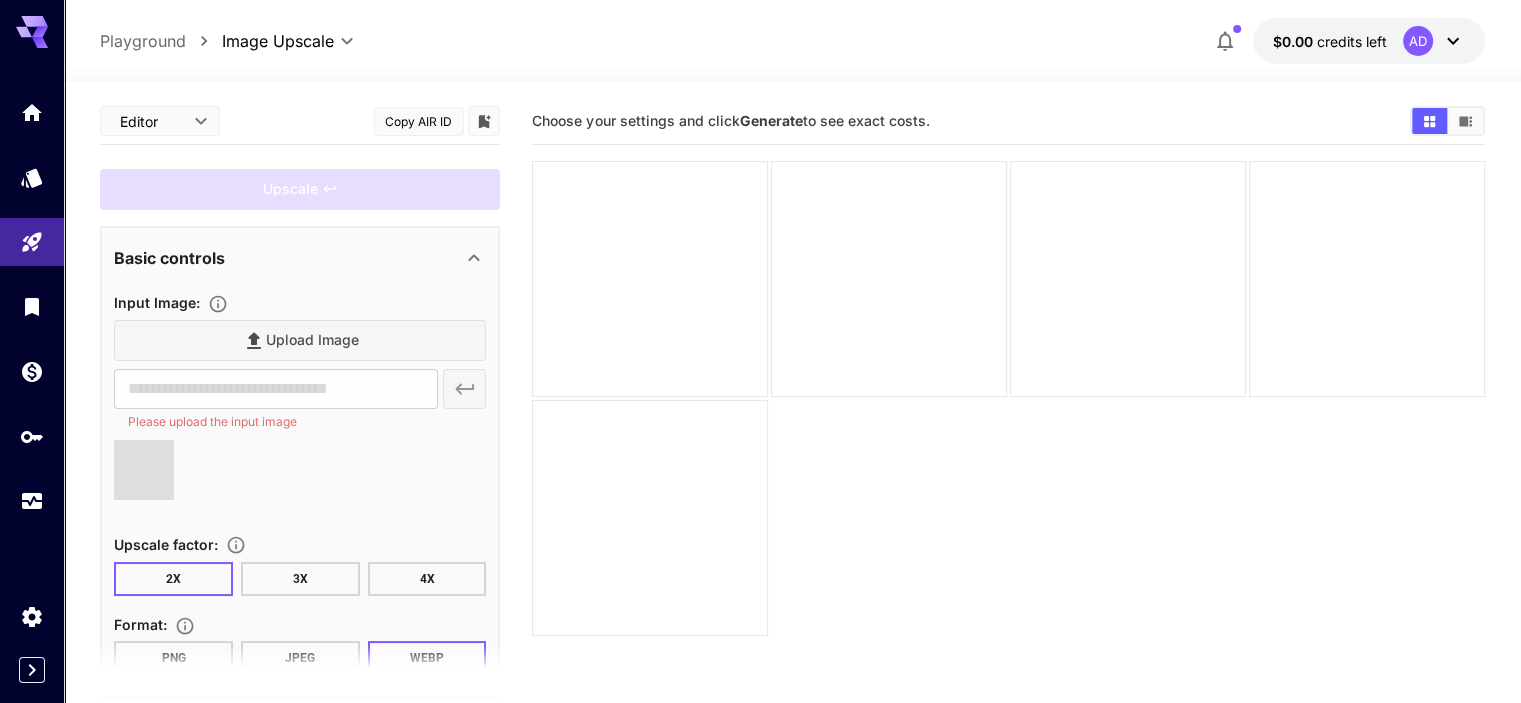 scroll, scrollTop: 158, scrollLeft: 0, axis: vertical 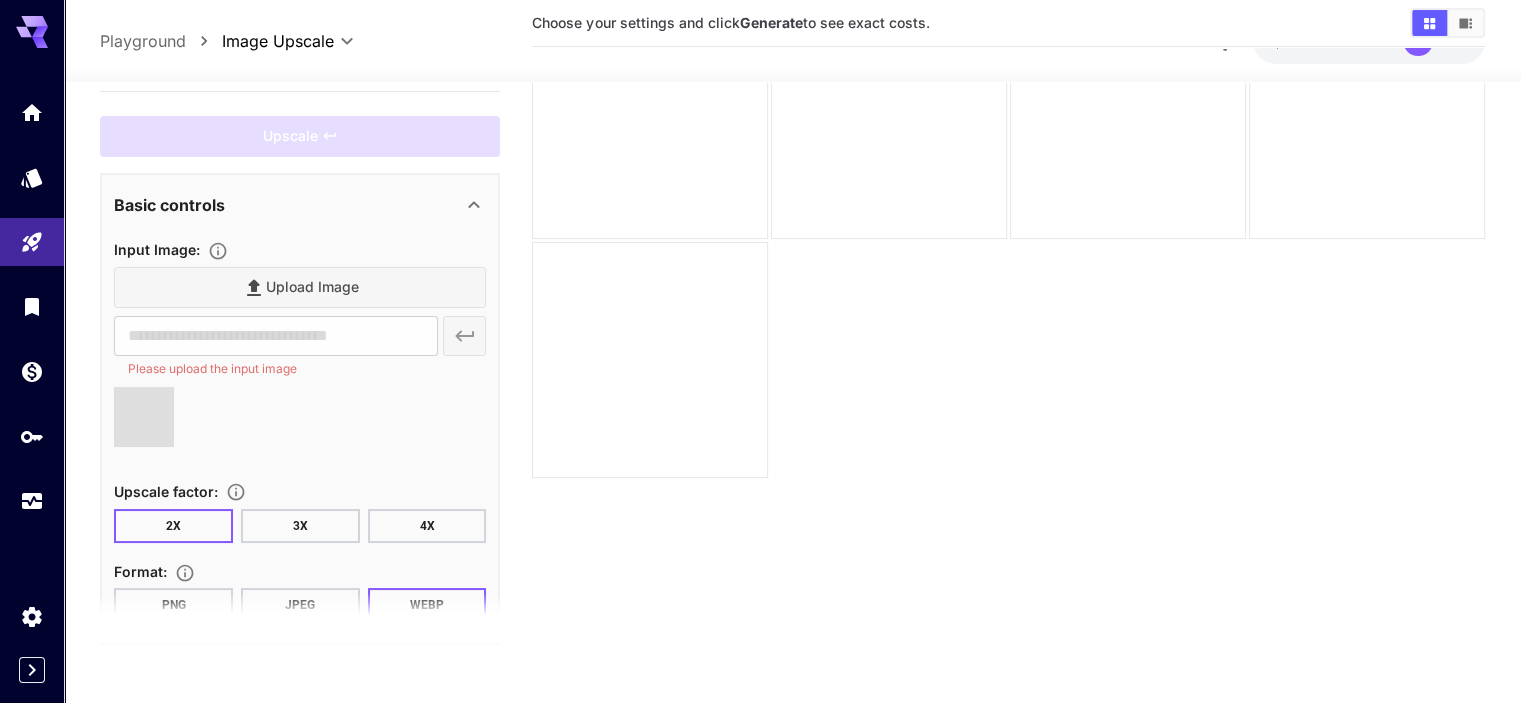type on "**********" 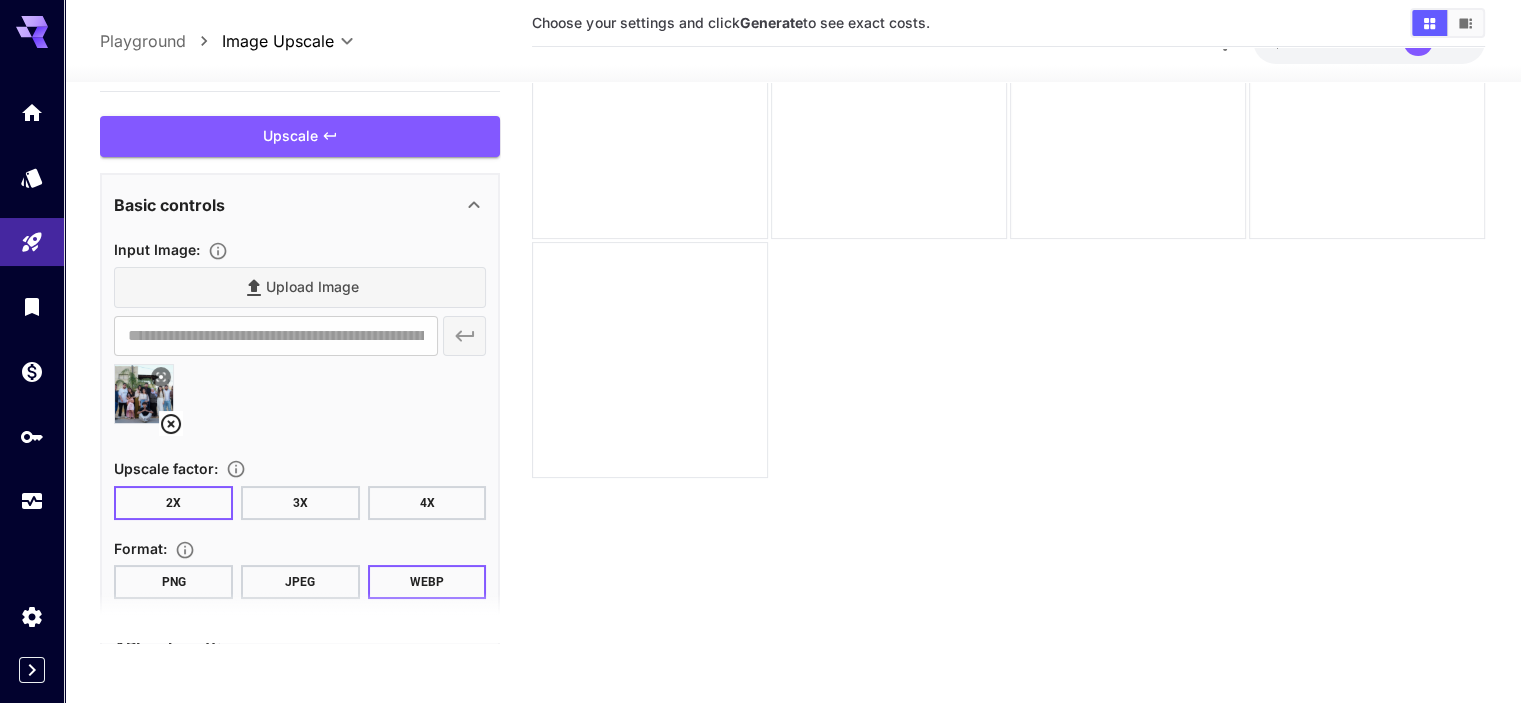 click on "3X" at bounding box center [300, 504] 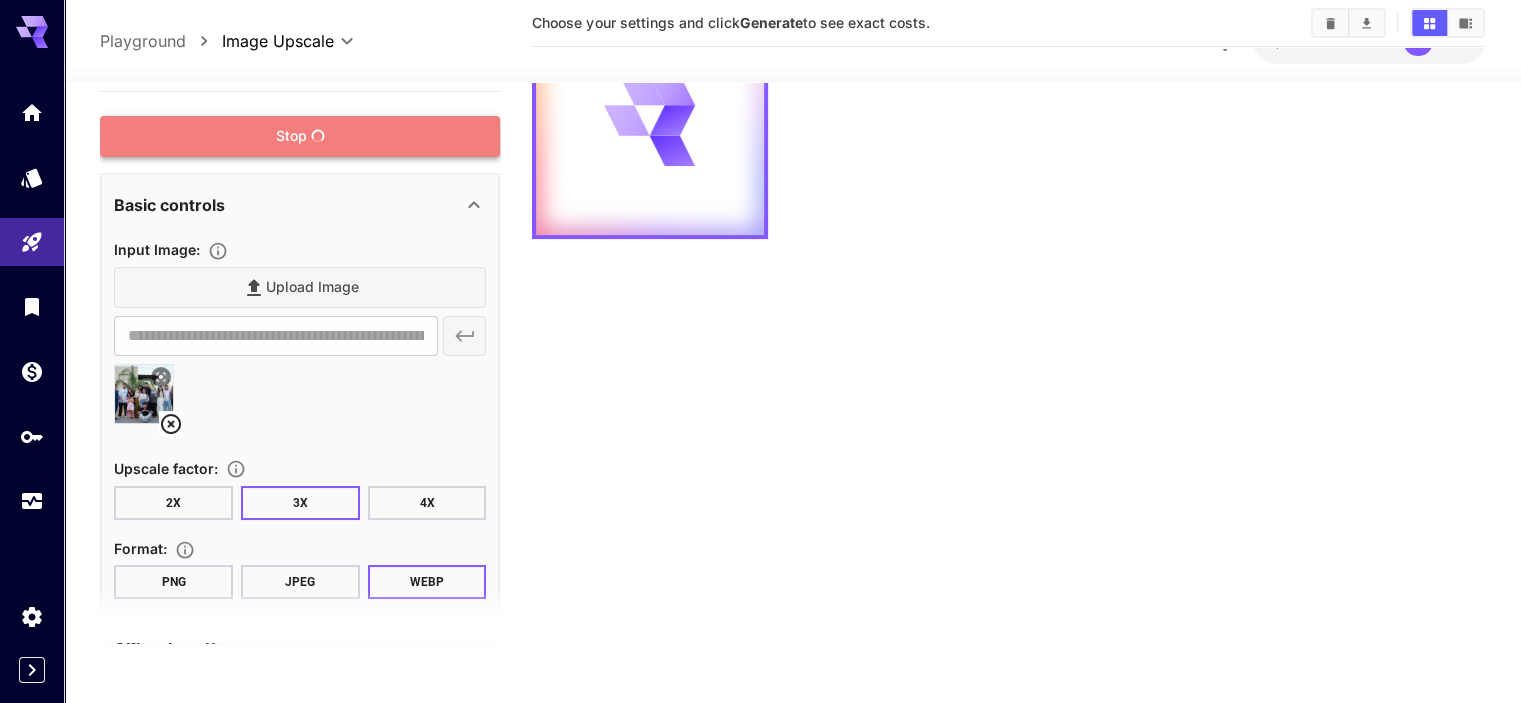 click on "Stop" at bounding box center [300, 136] 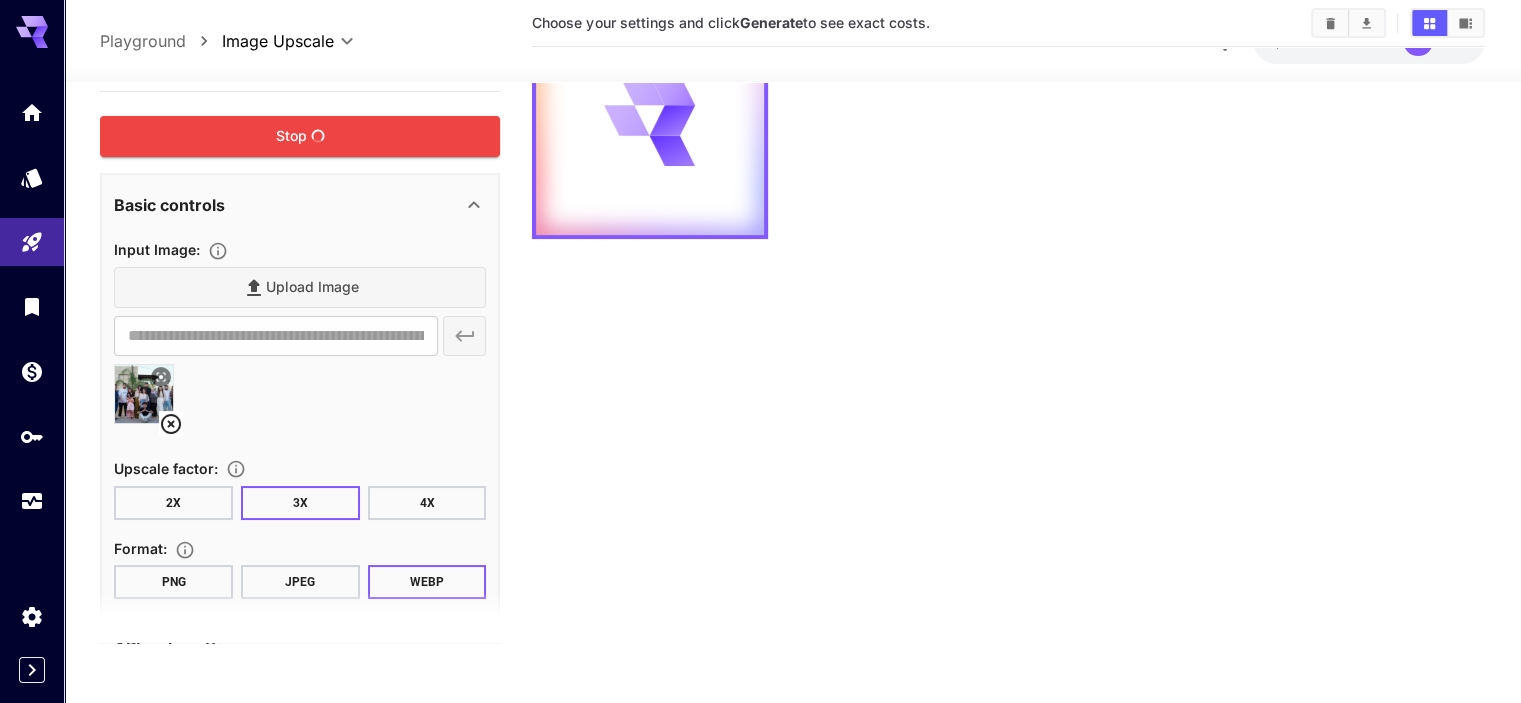 scroll, scrollTop: 0, scrollLeft: 0, axis: both 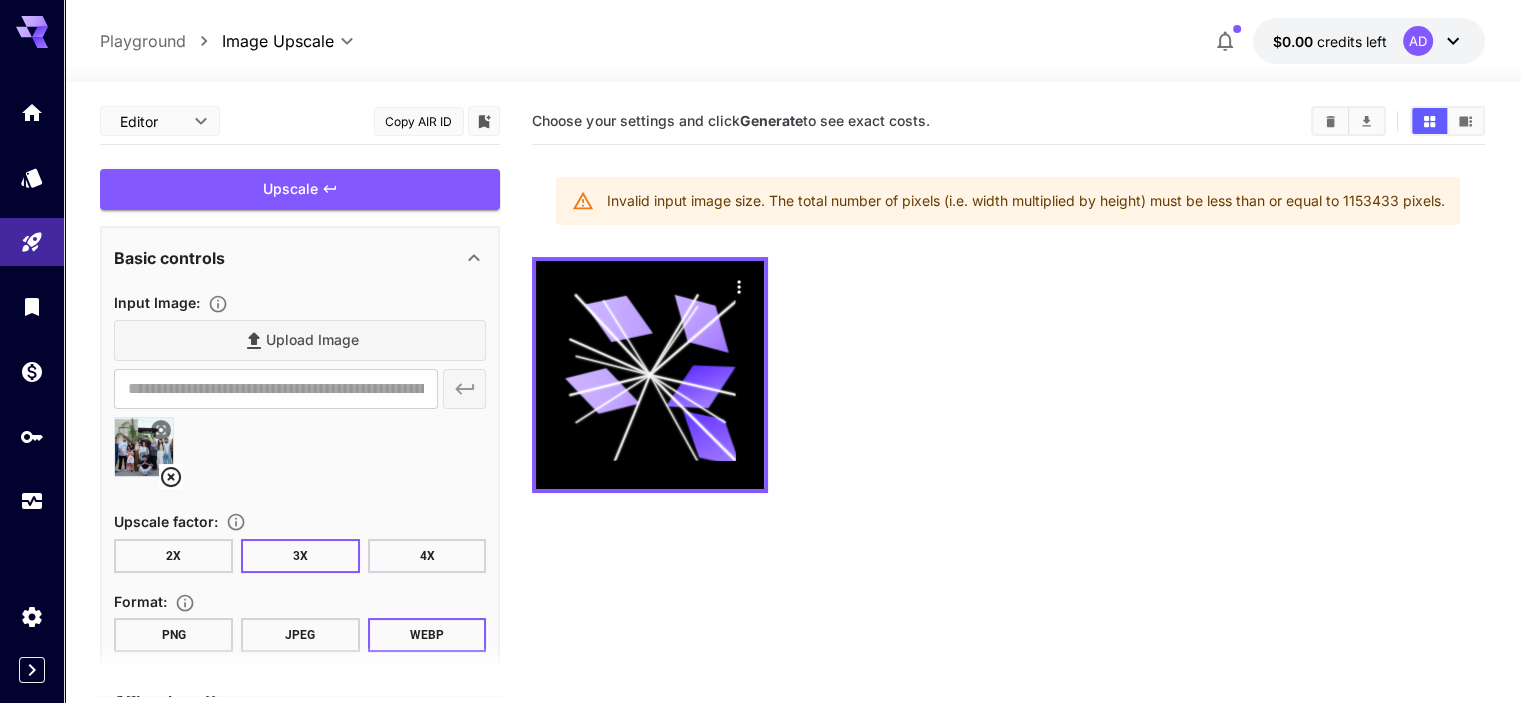 click on "Upload Image" at bounding box center [300, 340] 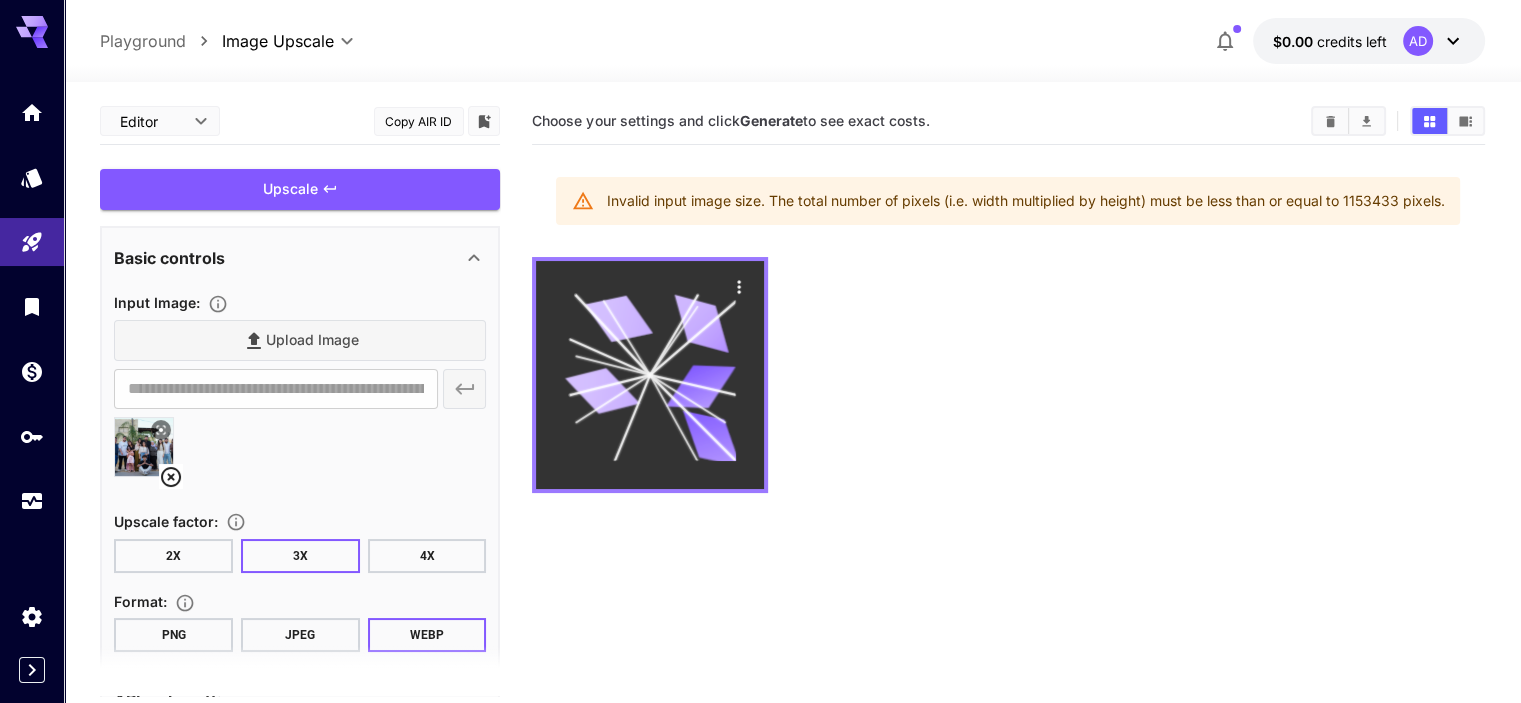 click 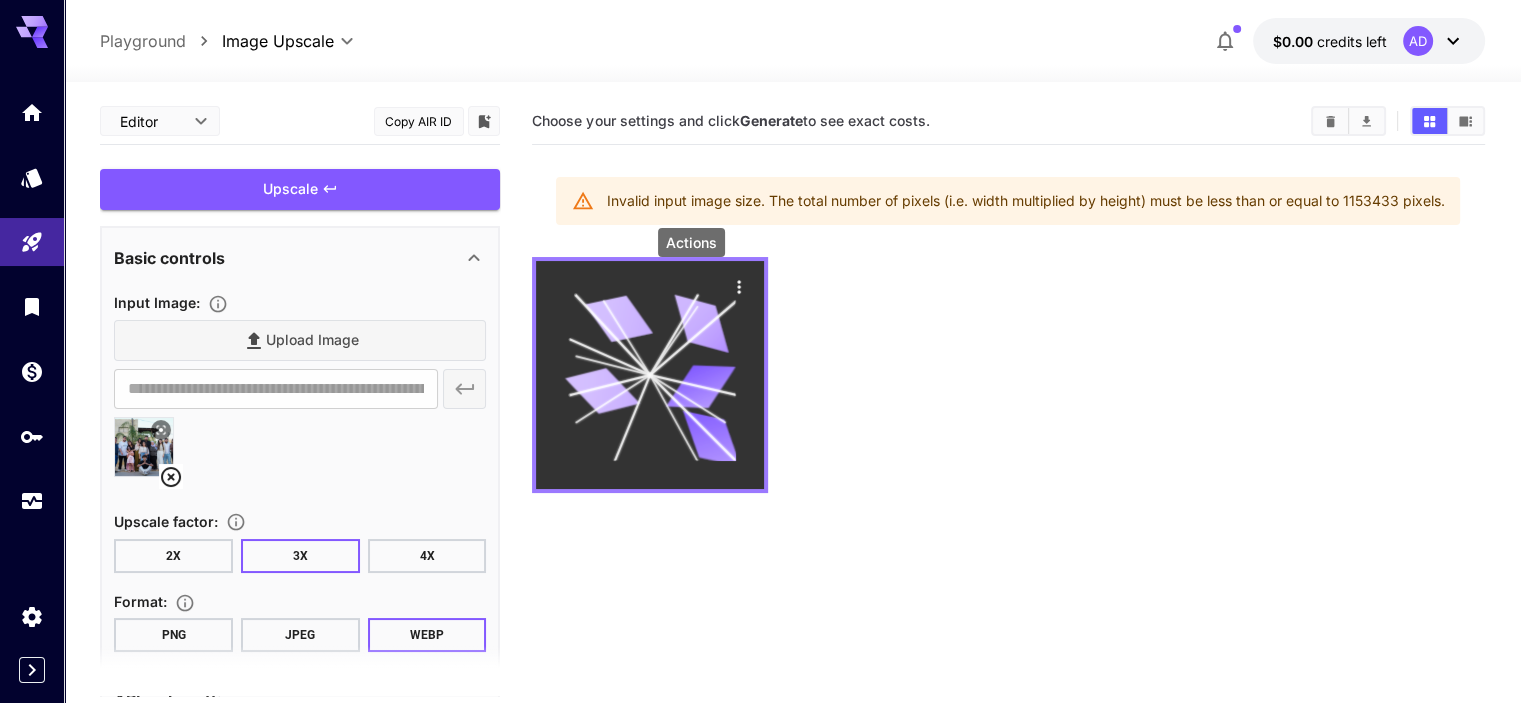 click 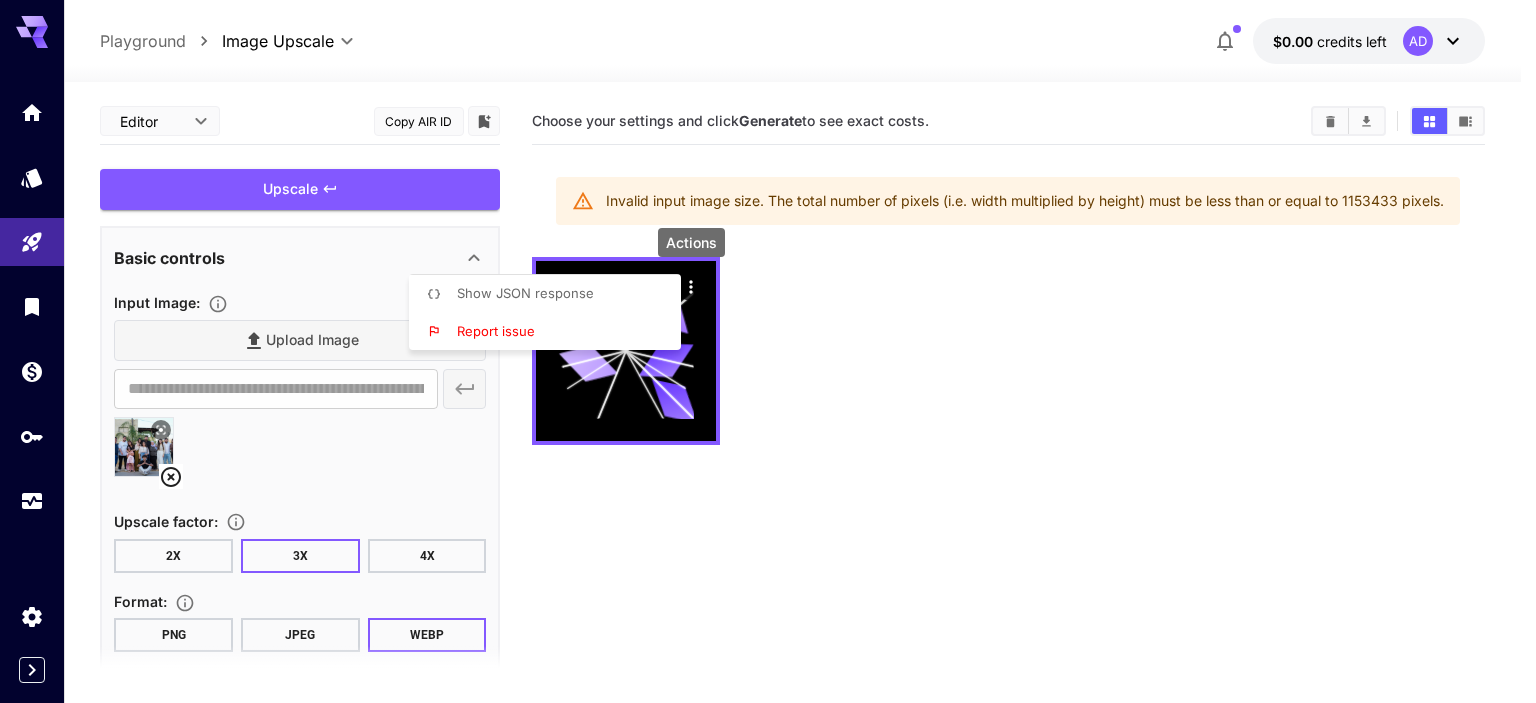 click at bounding box center (768, 351) 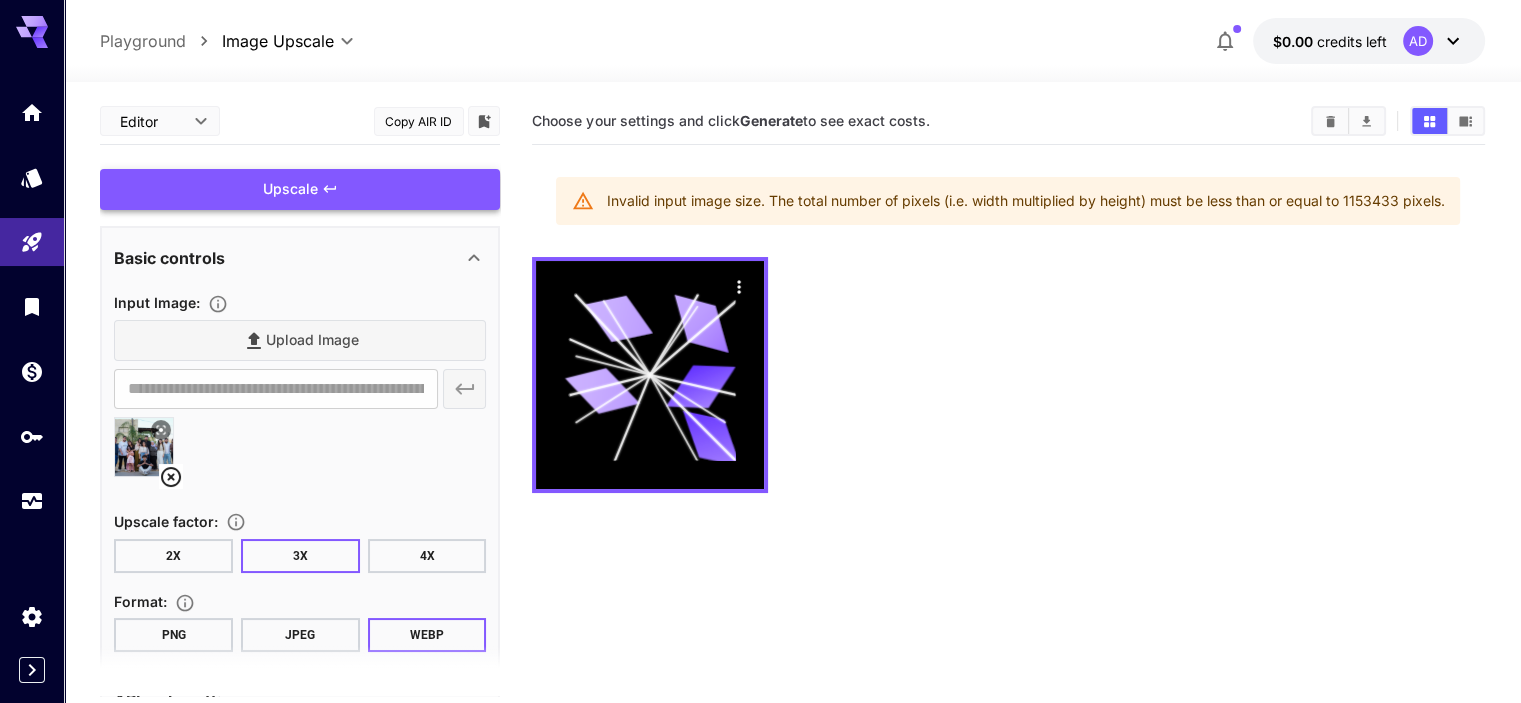 click on "Upscale" at bounding box center (300, 189) 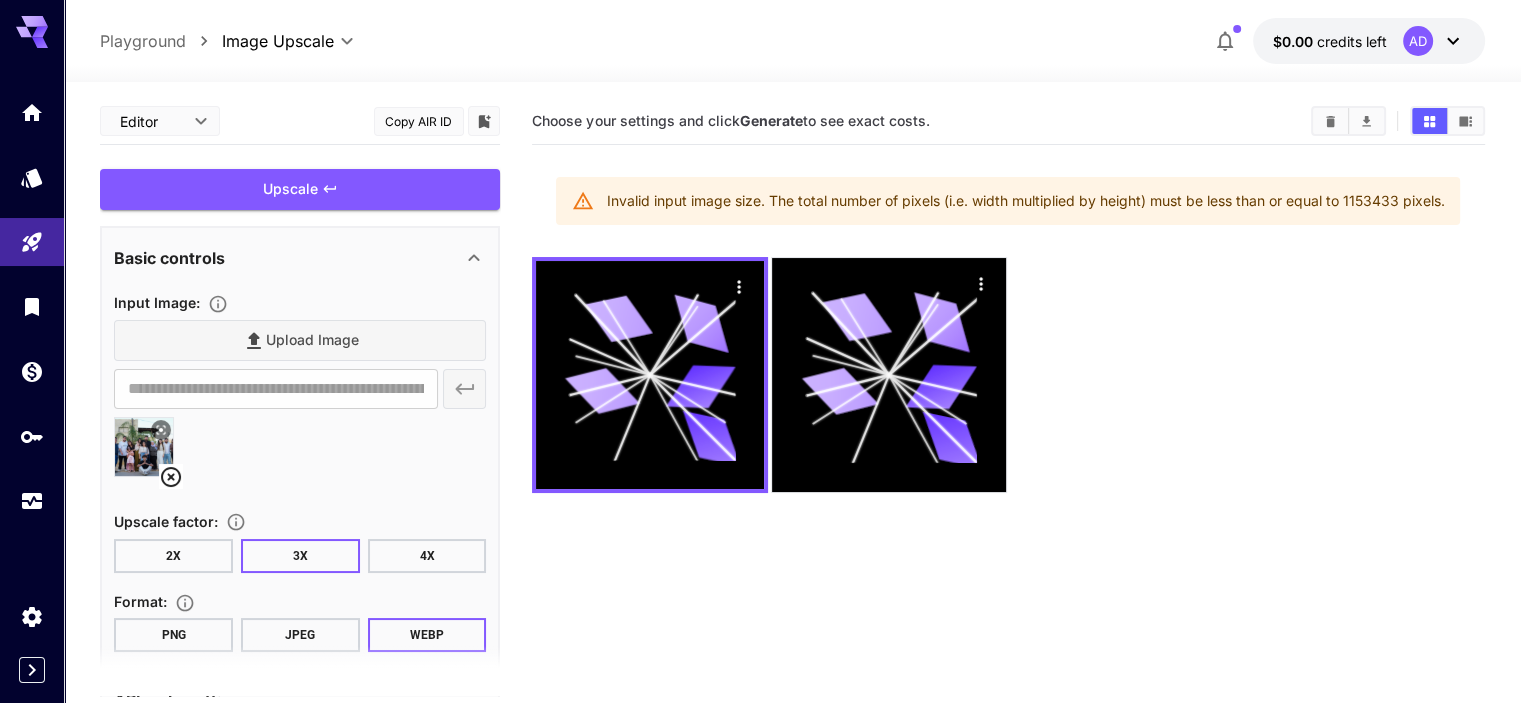 click on "Upload Image" at bounding box center (300, 340) 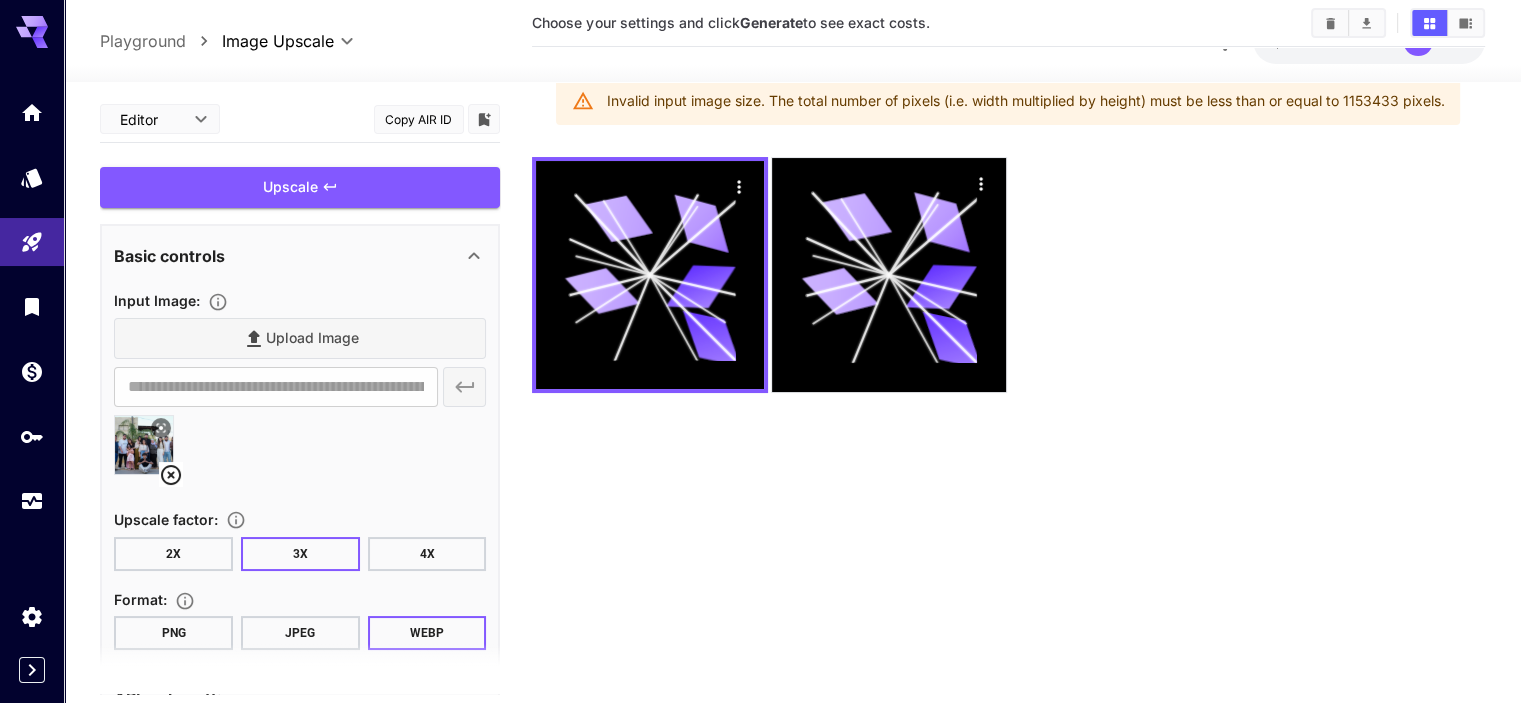 scroll, scrollTop: 158, scrollLeft: 0, axis: vertical 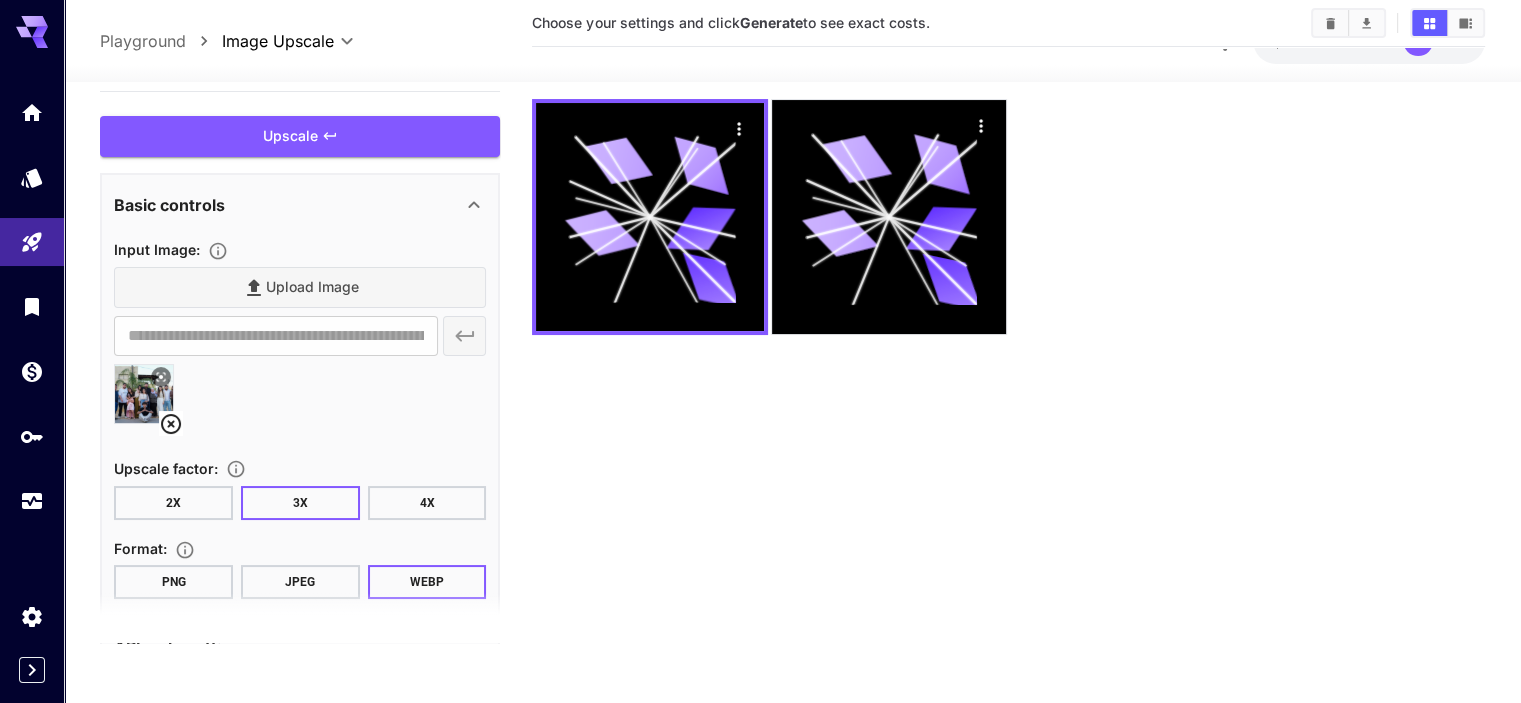click on "2X" at bounding box center (173, 504) 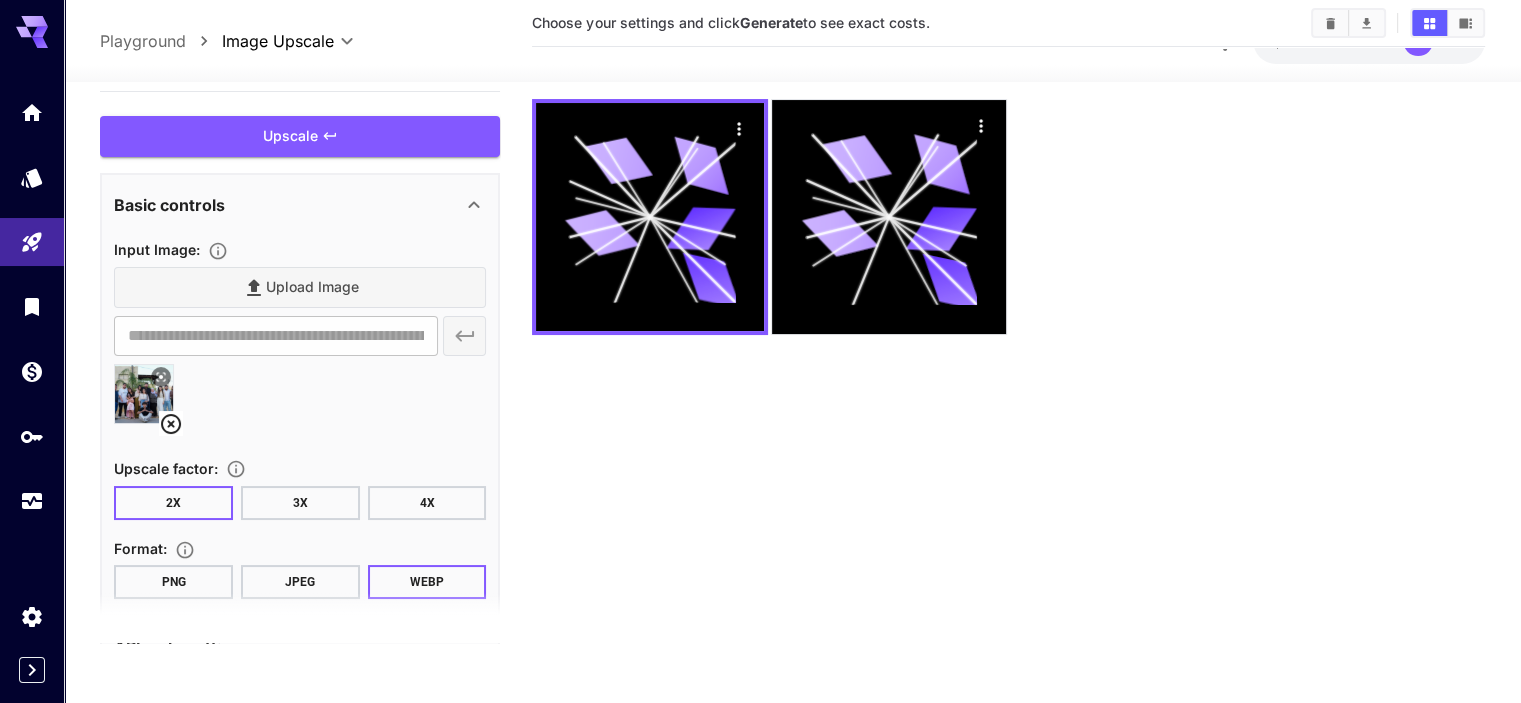 drag, startPoint x: 385, startPoint y: 230, endPoint x: 332, endPoint y: 339, distance: 121.20231 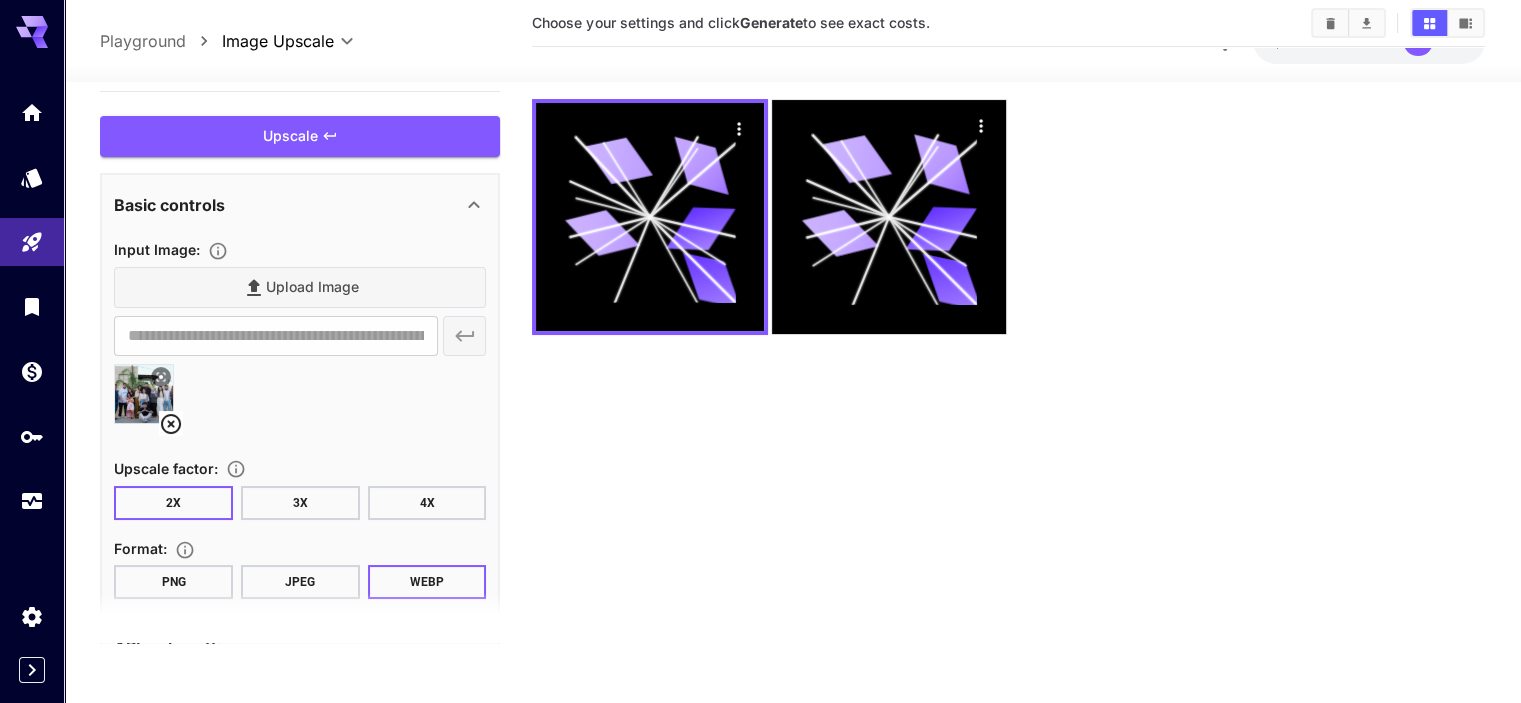 click 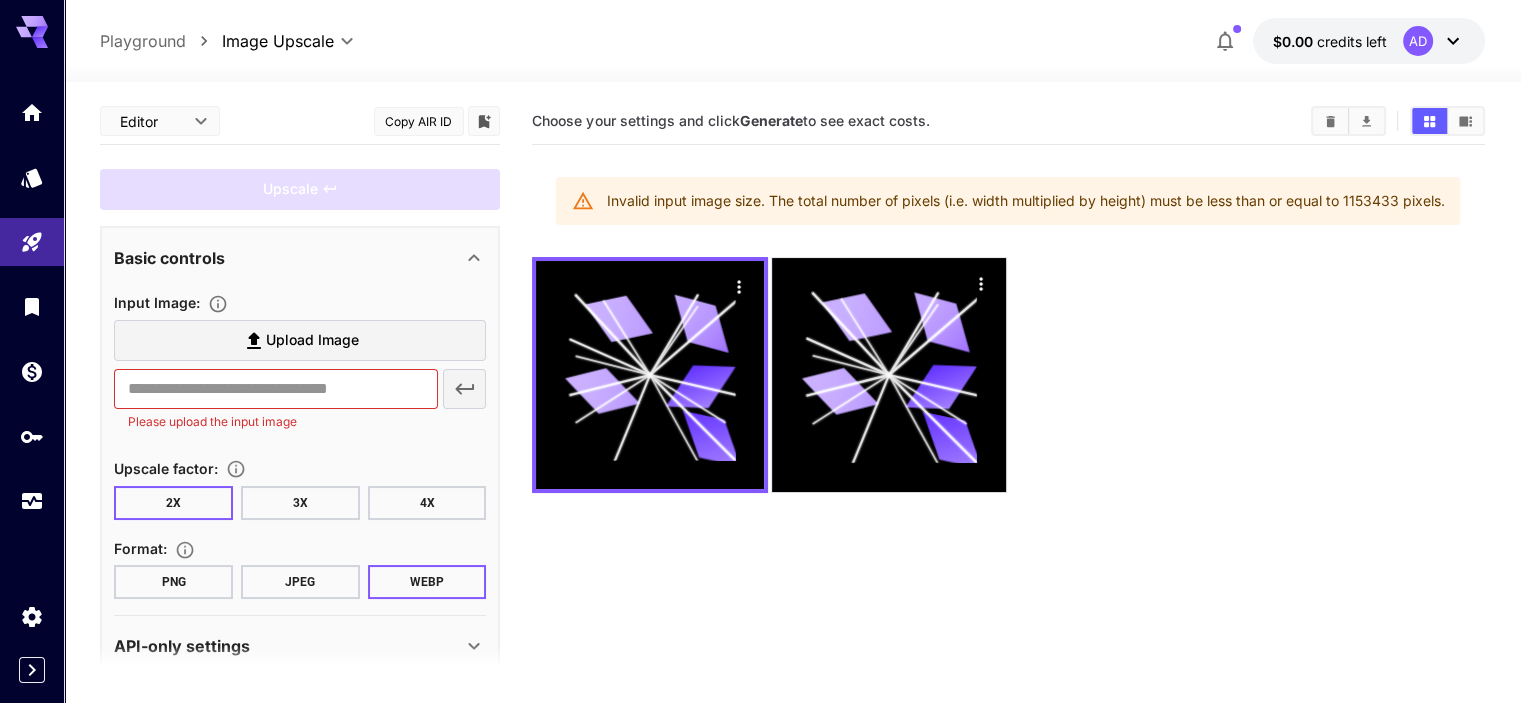 scroll, scrollTop: 0, scrollLeft: 0, axis: both 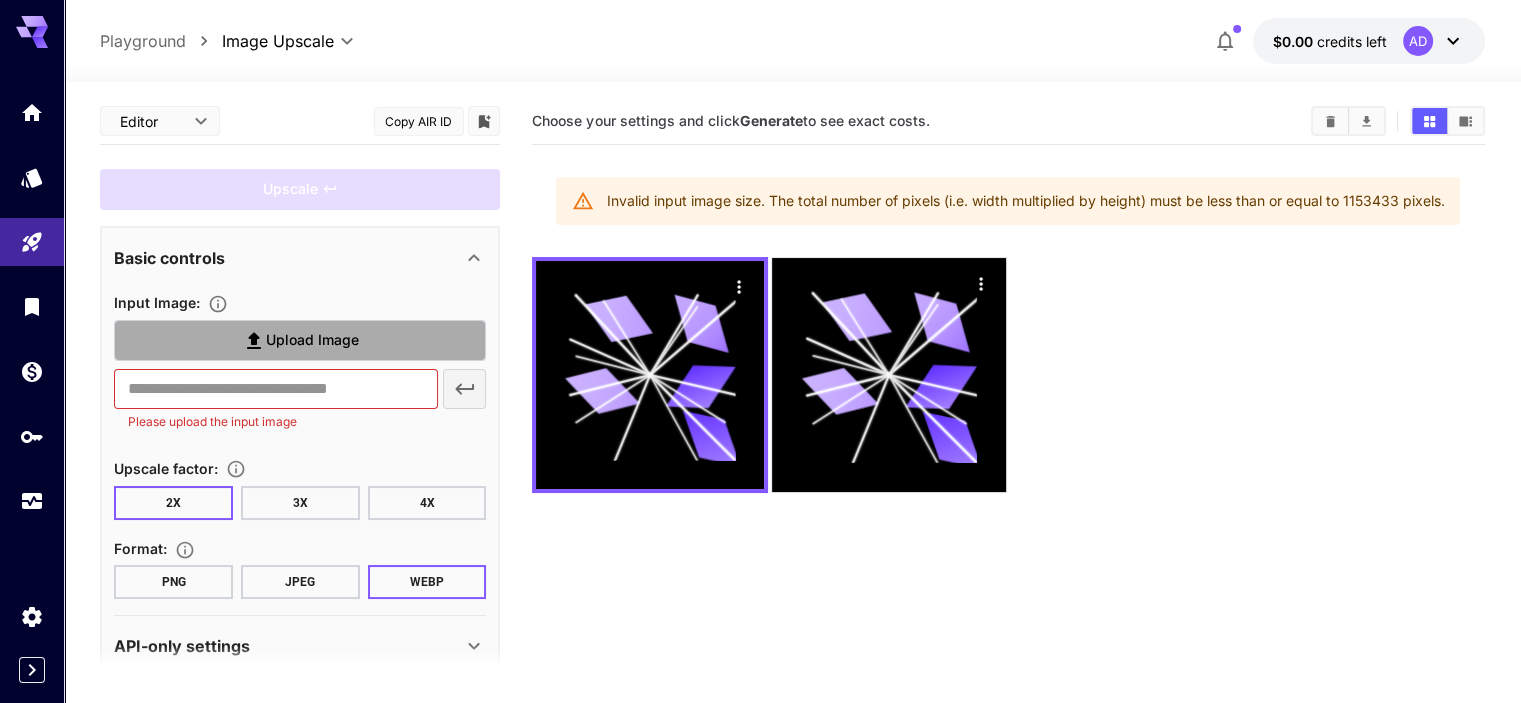 click on "Upload Image" at bounding box center (312, 340) 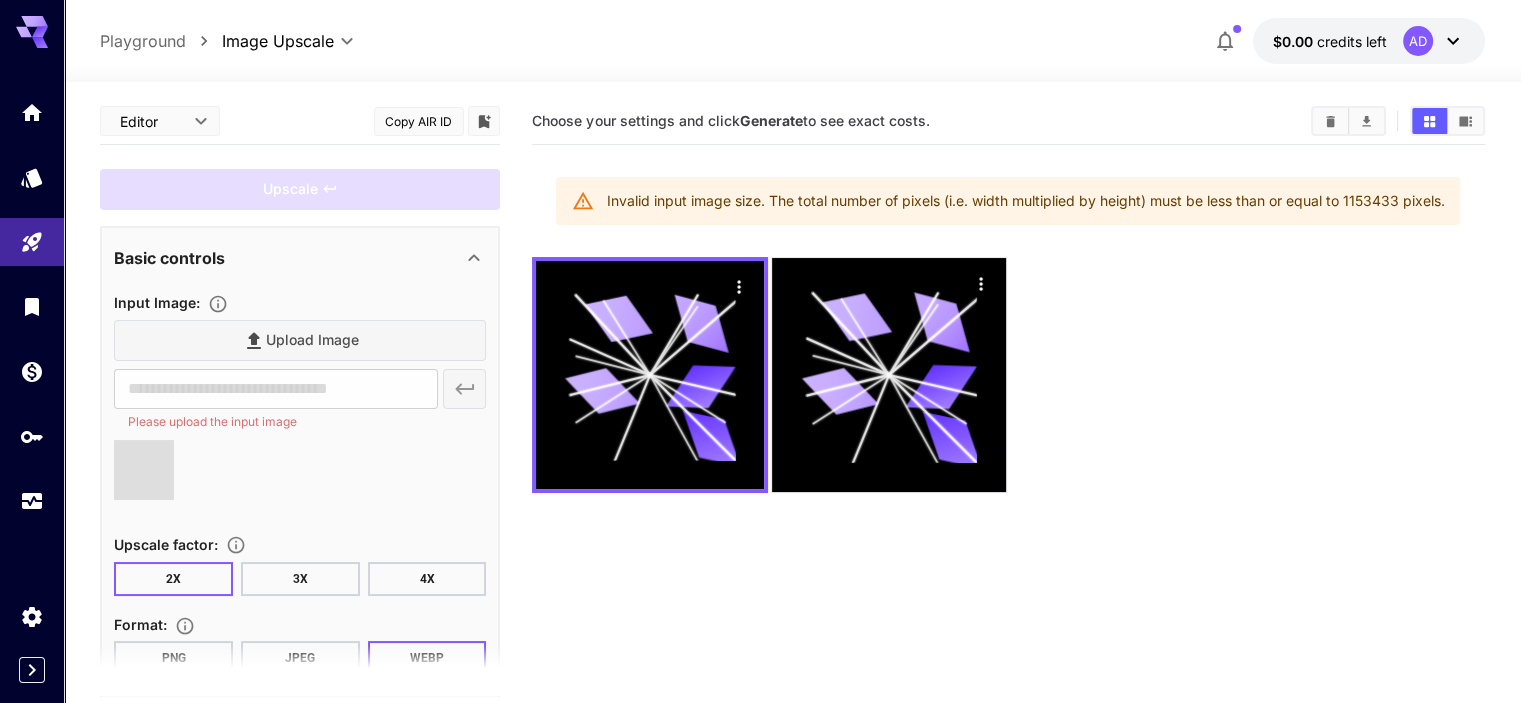 type on "**********" 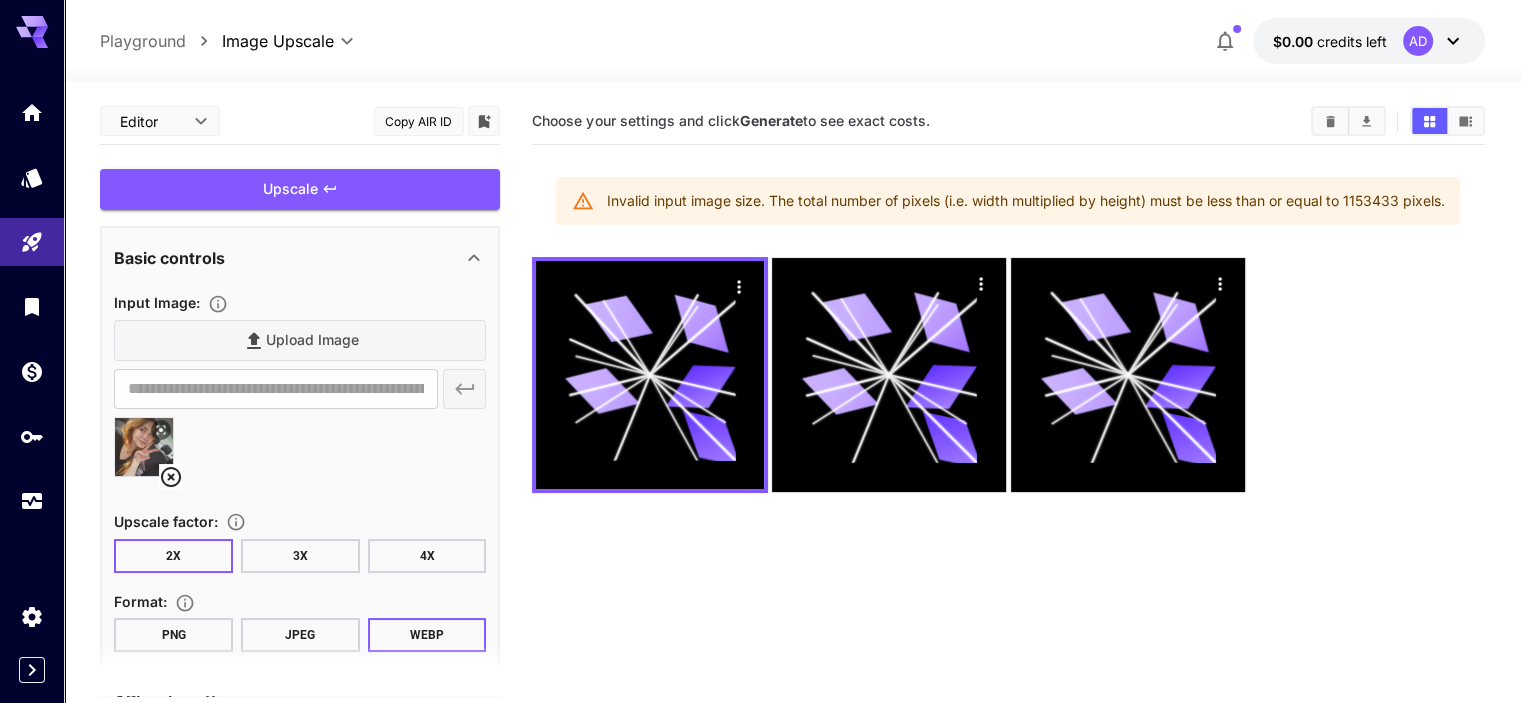 click 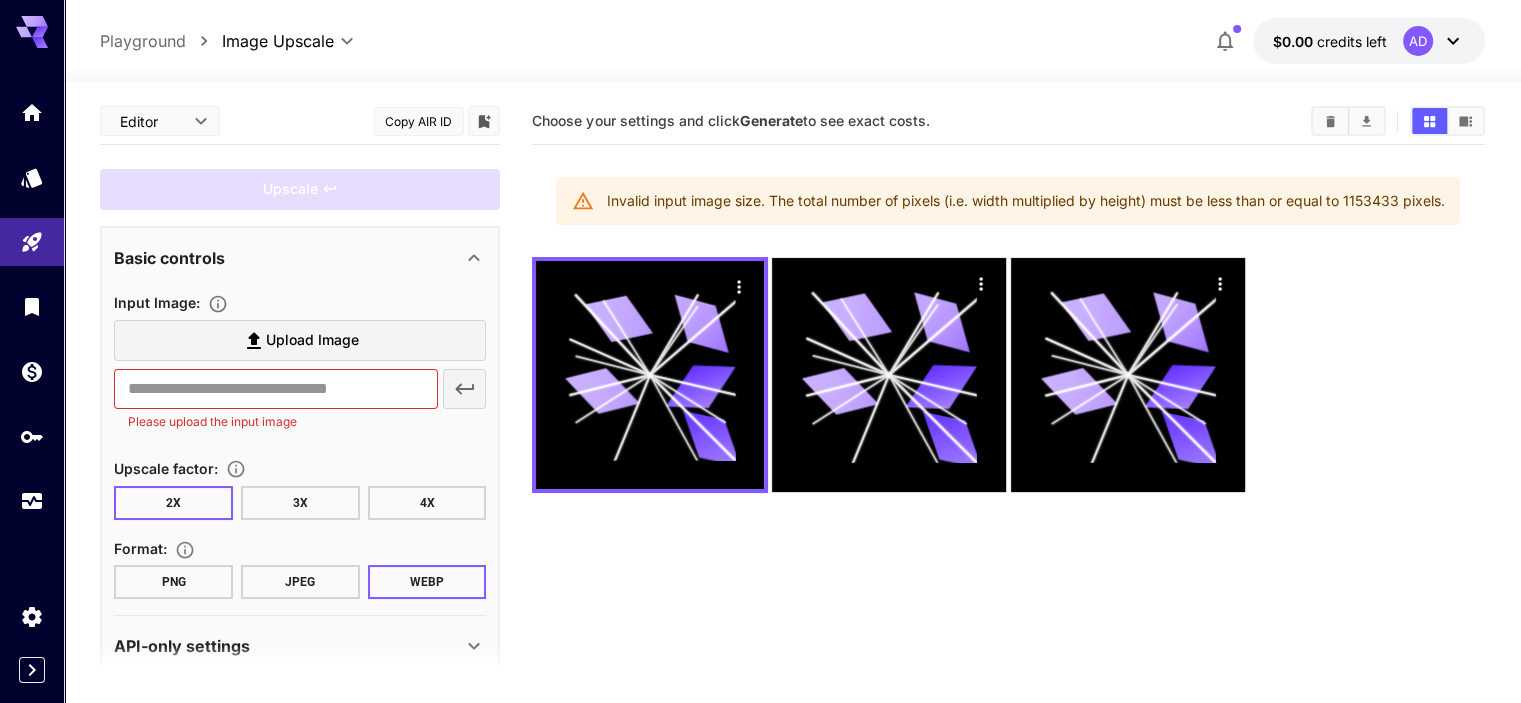 click on "Upload Image" at bounding box center (300, 340) 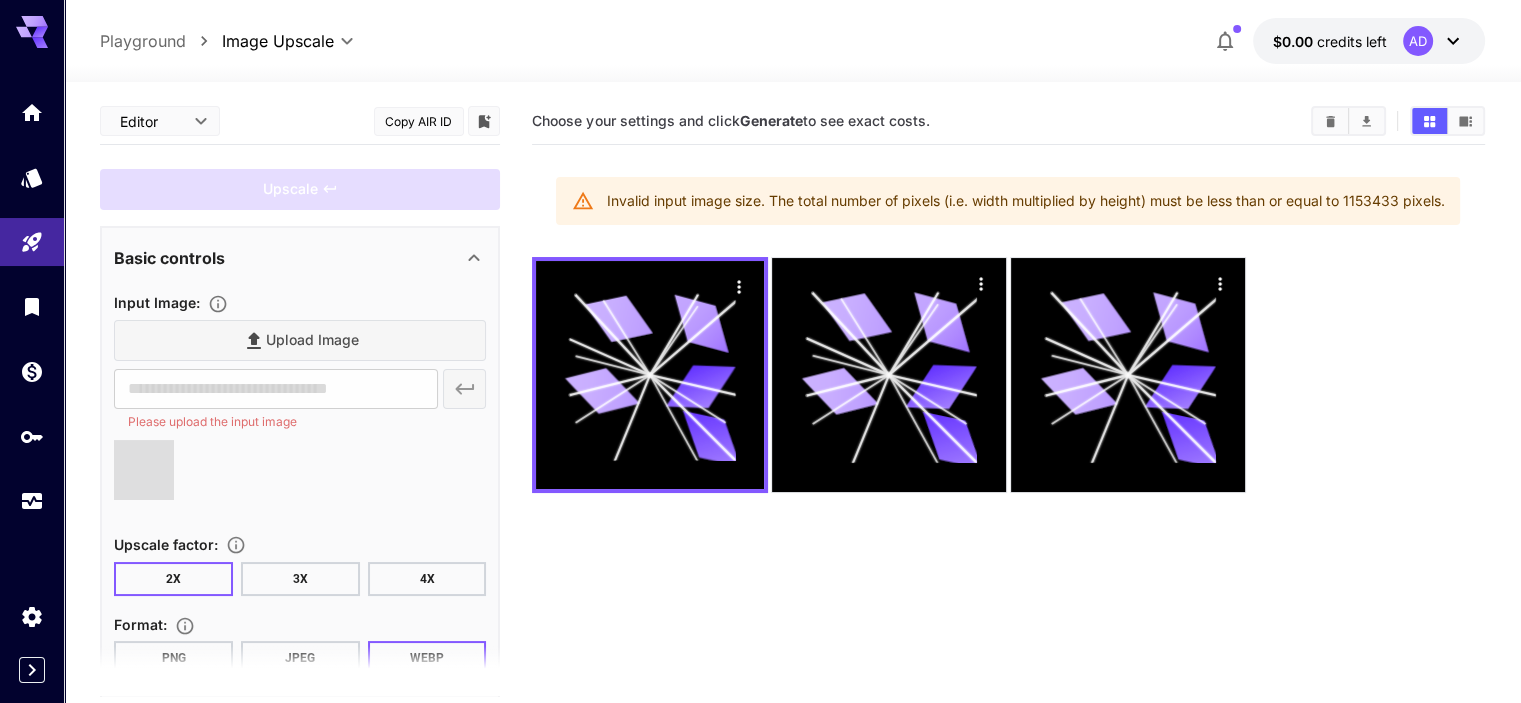 type on "**********" 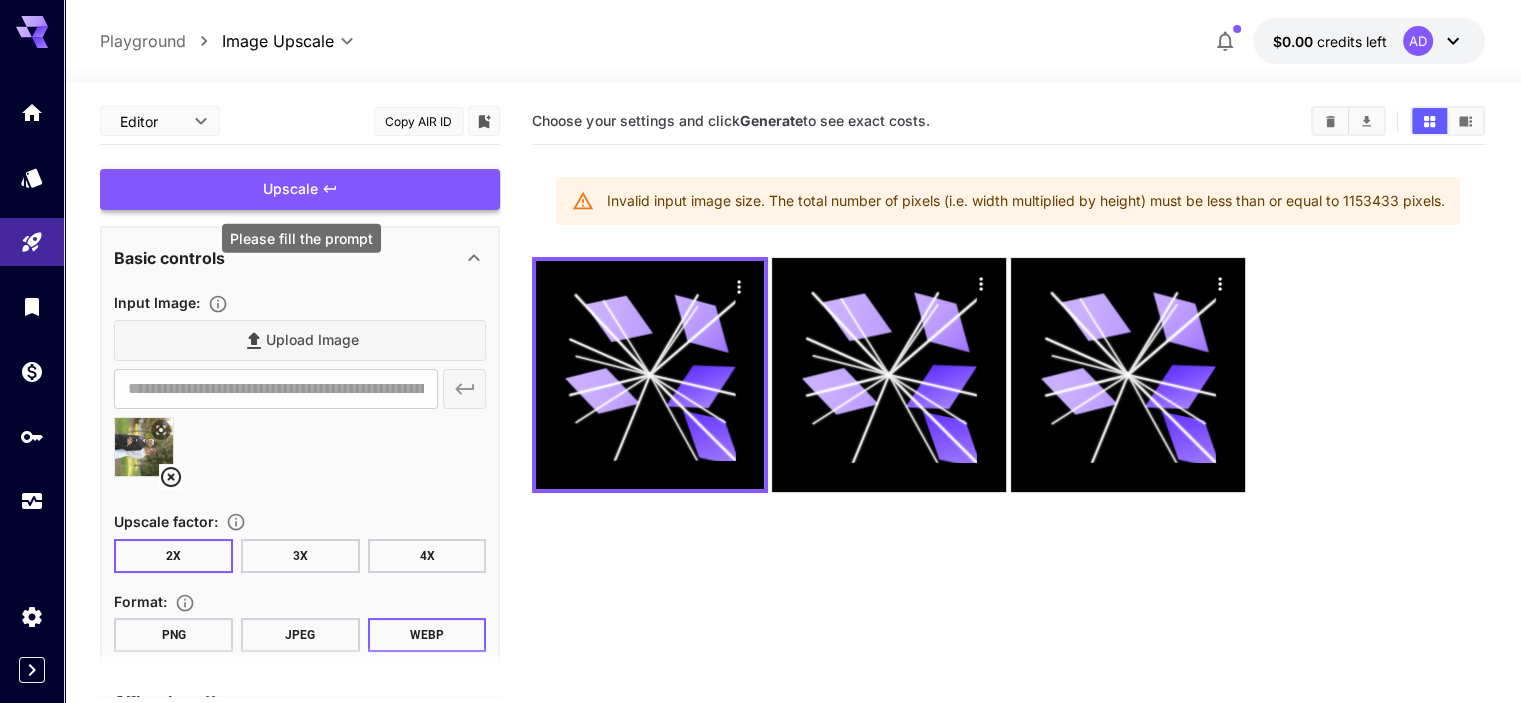 click on "Upscale" at bounding box center (300, 189) 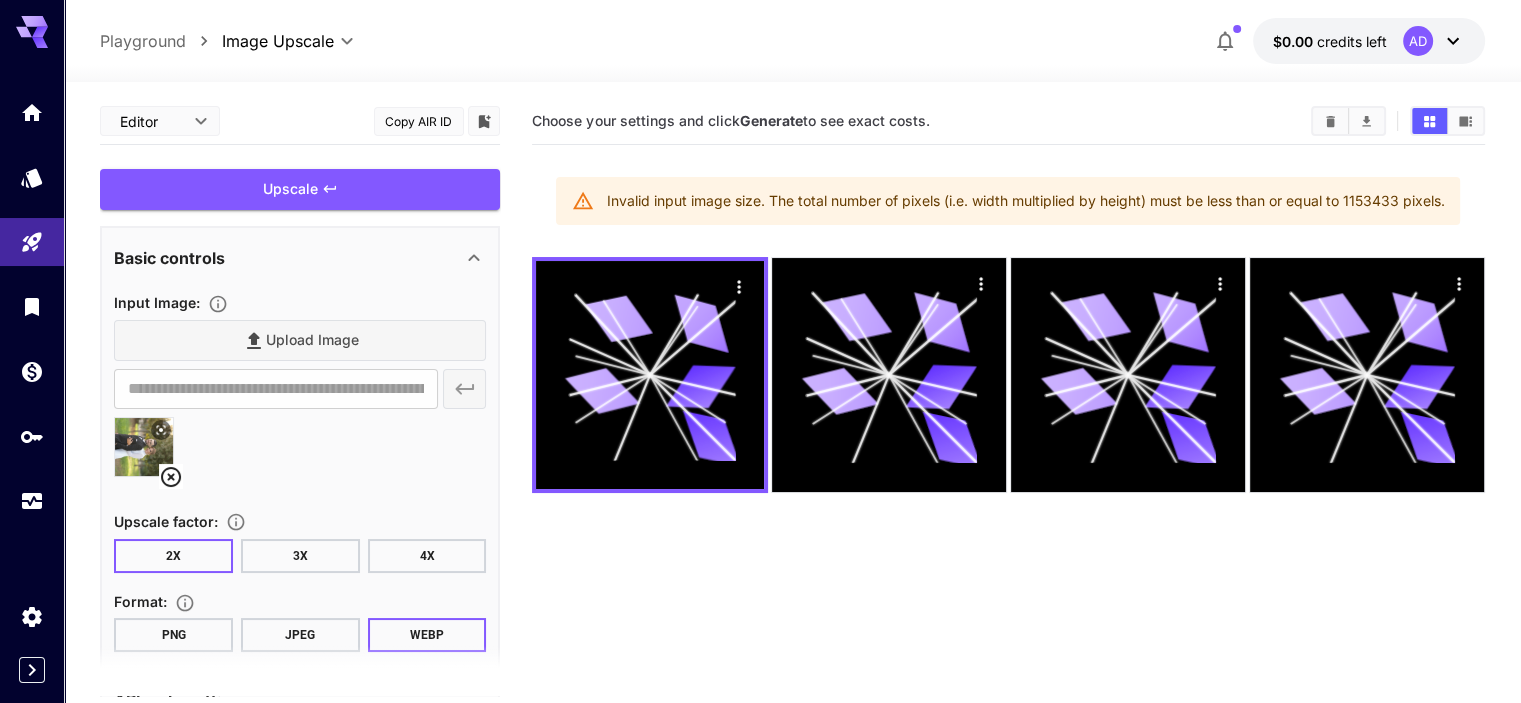 click on "**********" at bounding box center [792, 471] 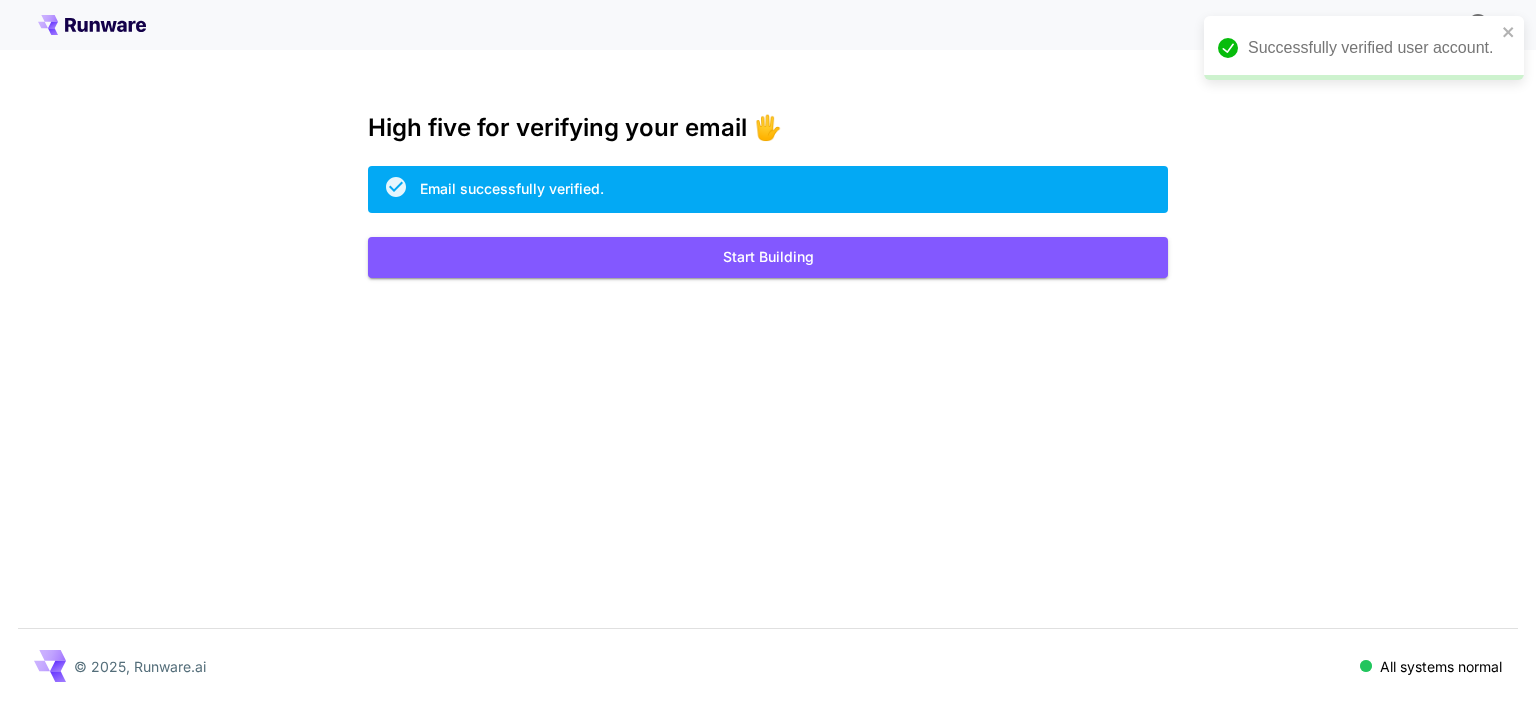 scroll, scrollTop: 0, scrollLeft: 0, axis: both 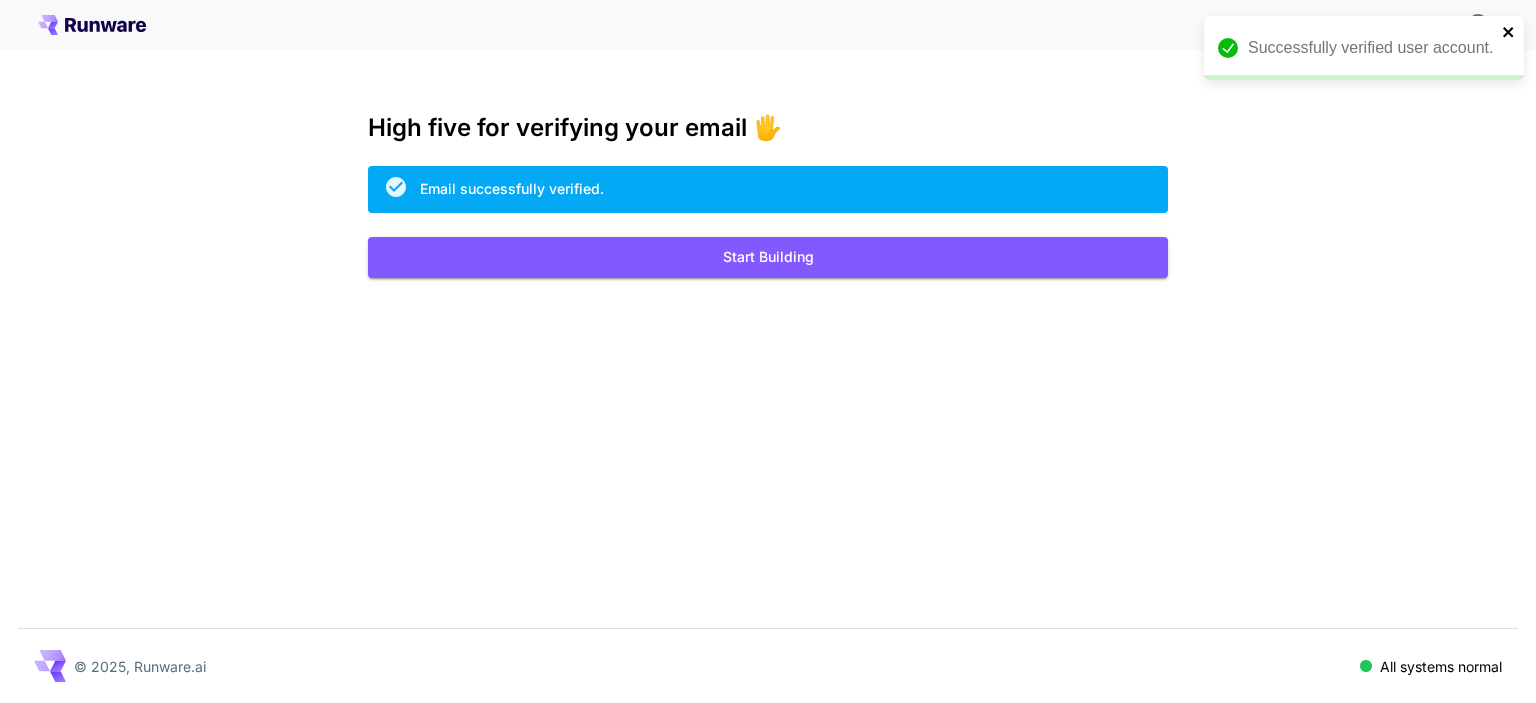 click 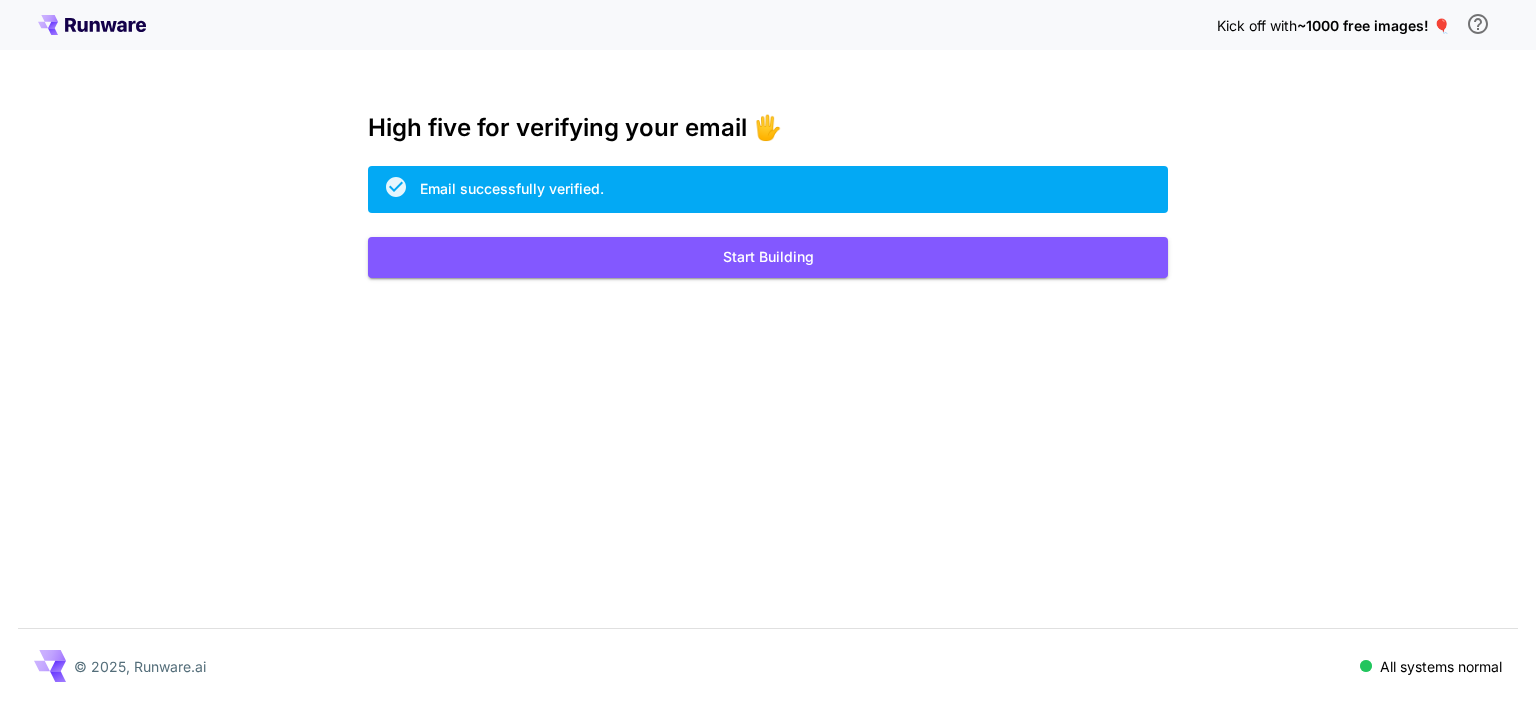 click 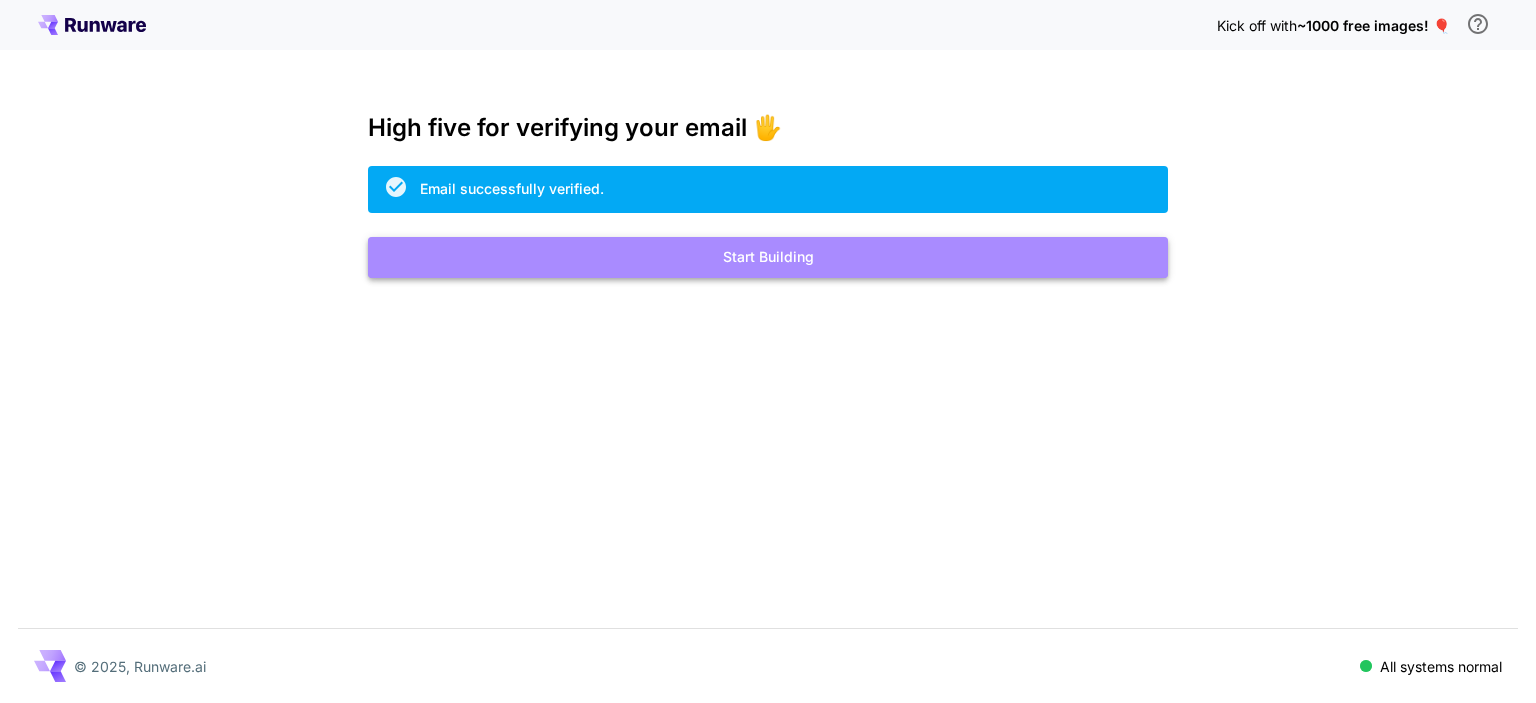 click on "Start Building" at bounding box center [768, 257] 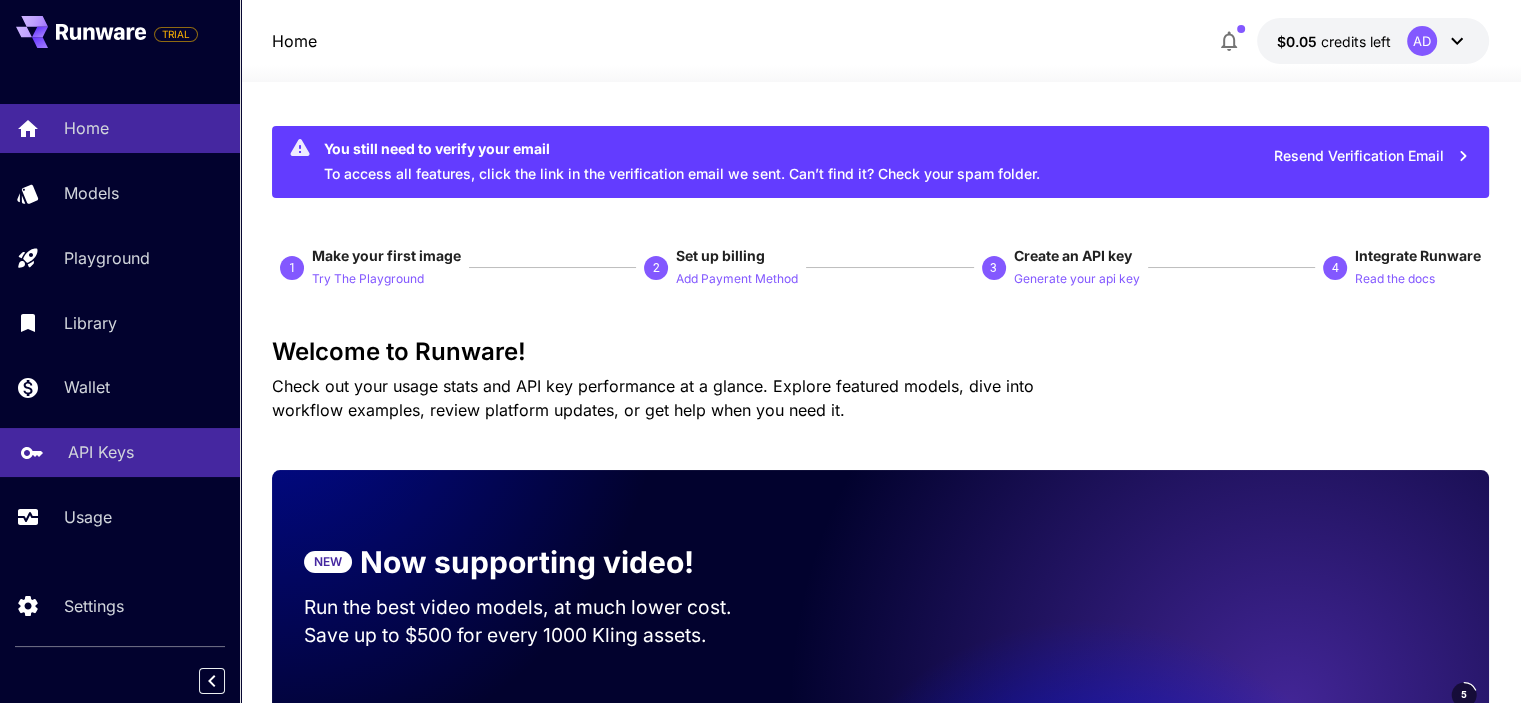 click on "API Keys" at bounding box center [146, 452] 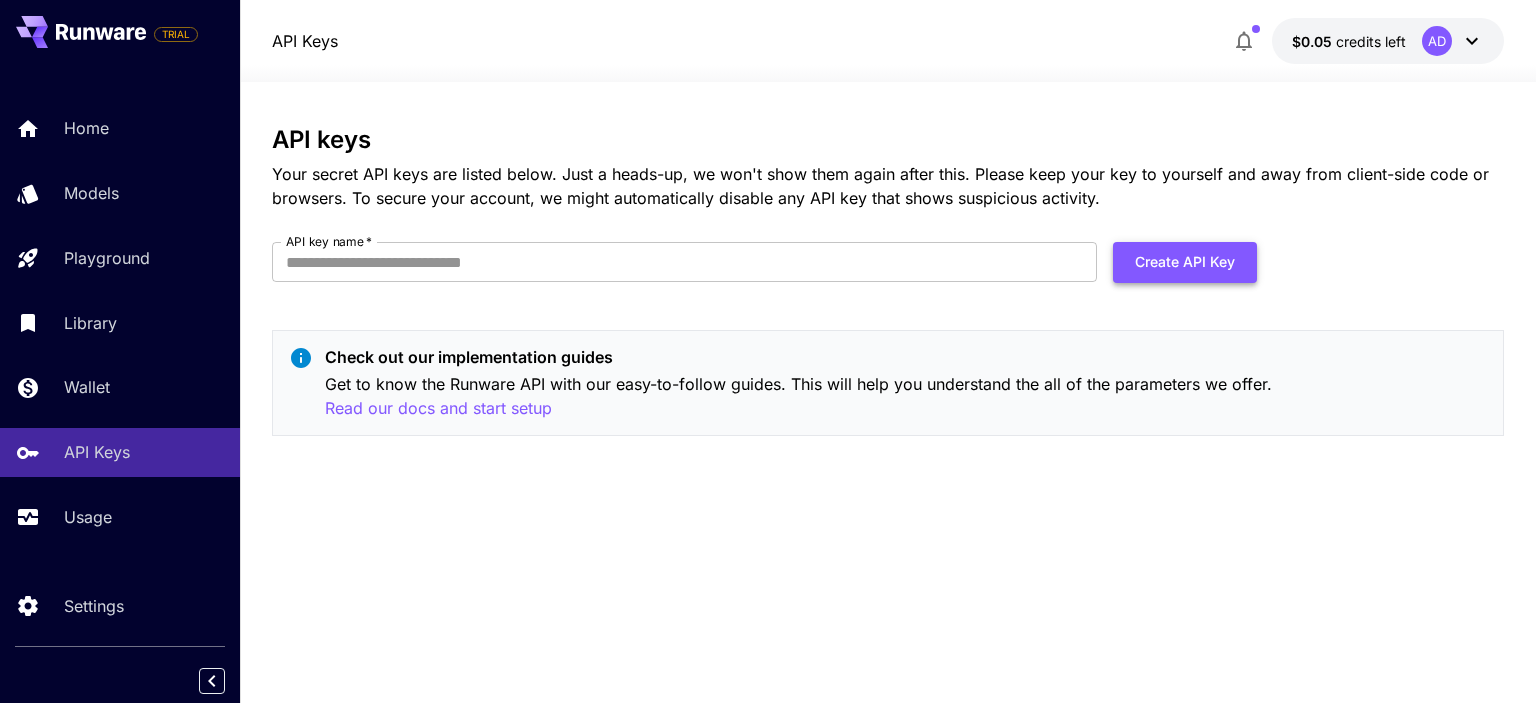 click on "Create API Key" at bounding box center [1185, 262] 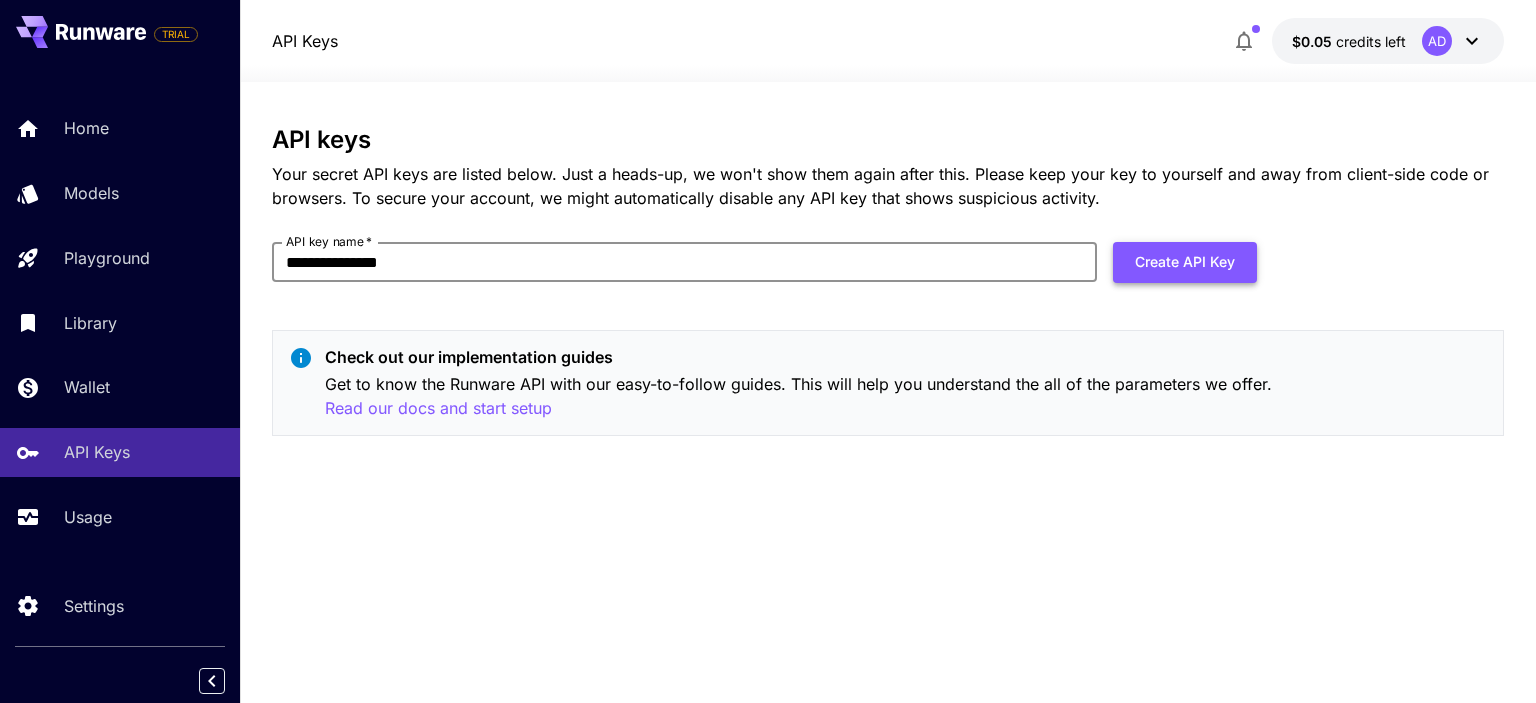 type on "**********" 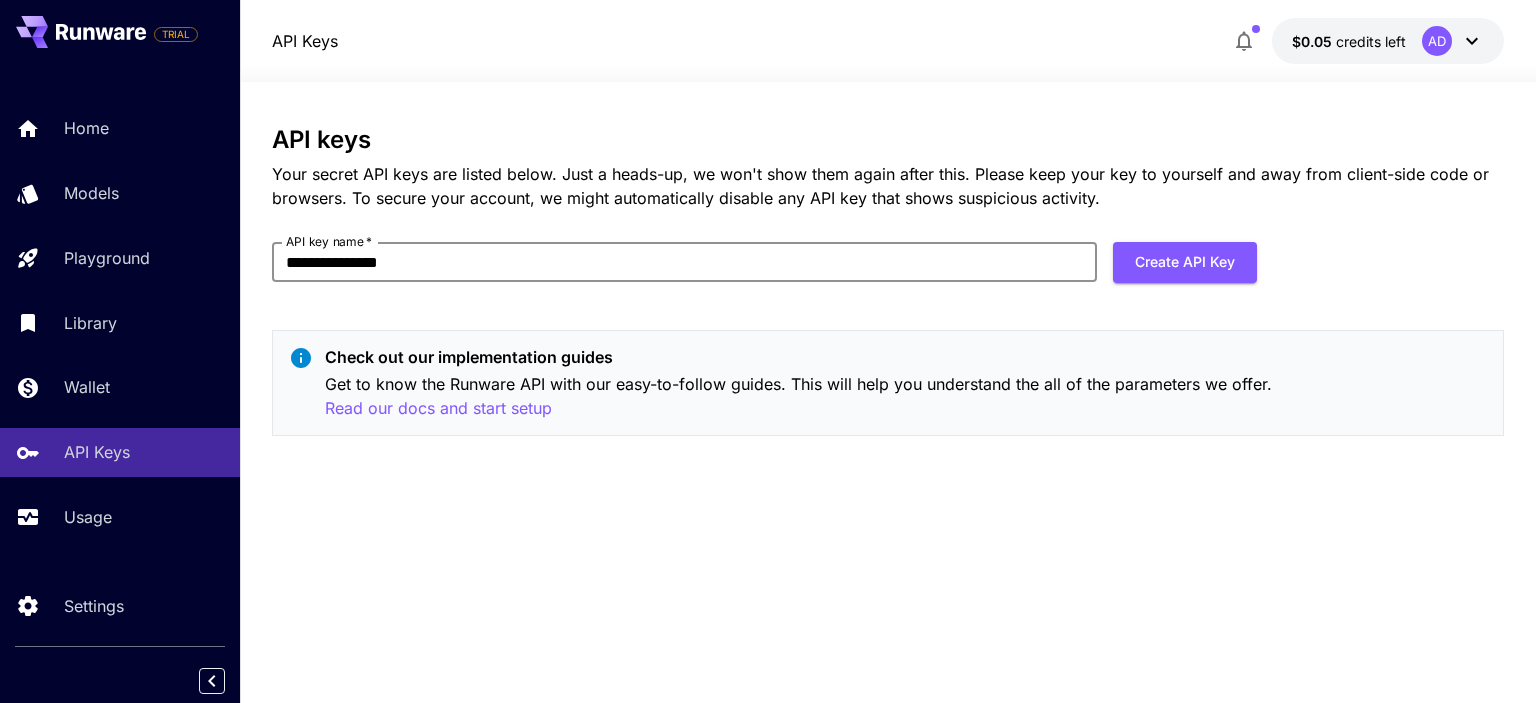 click on "Create API Key" at bounding box center (1185, 262) 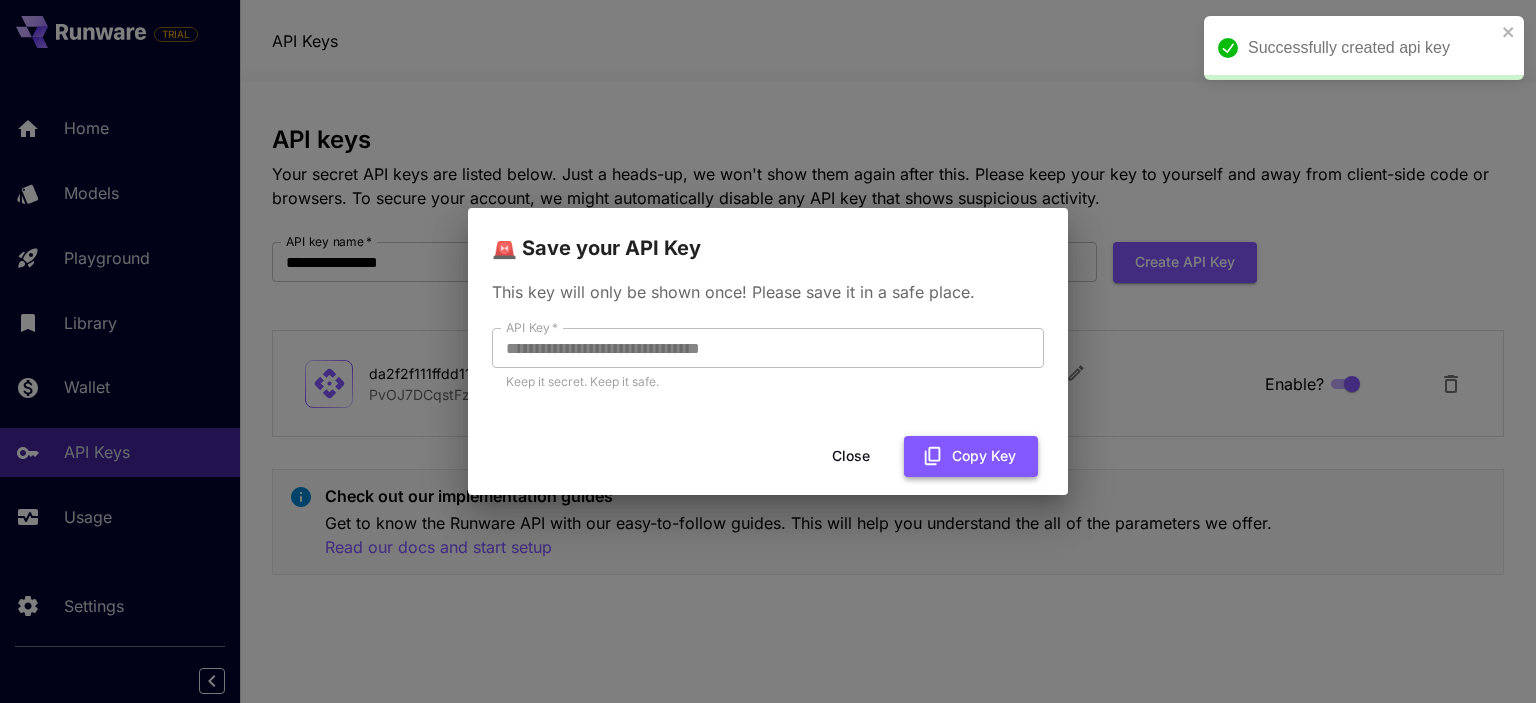 click on "Copy Key" at bounding box center (971, 456) 